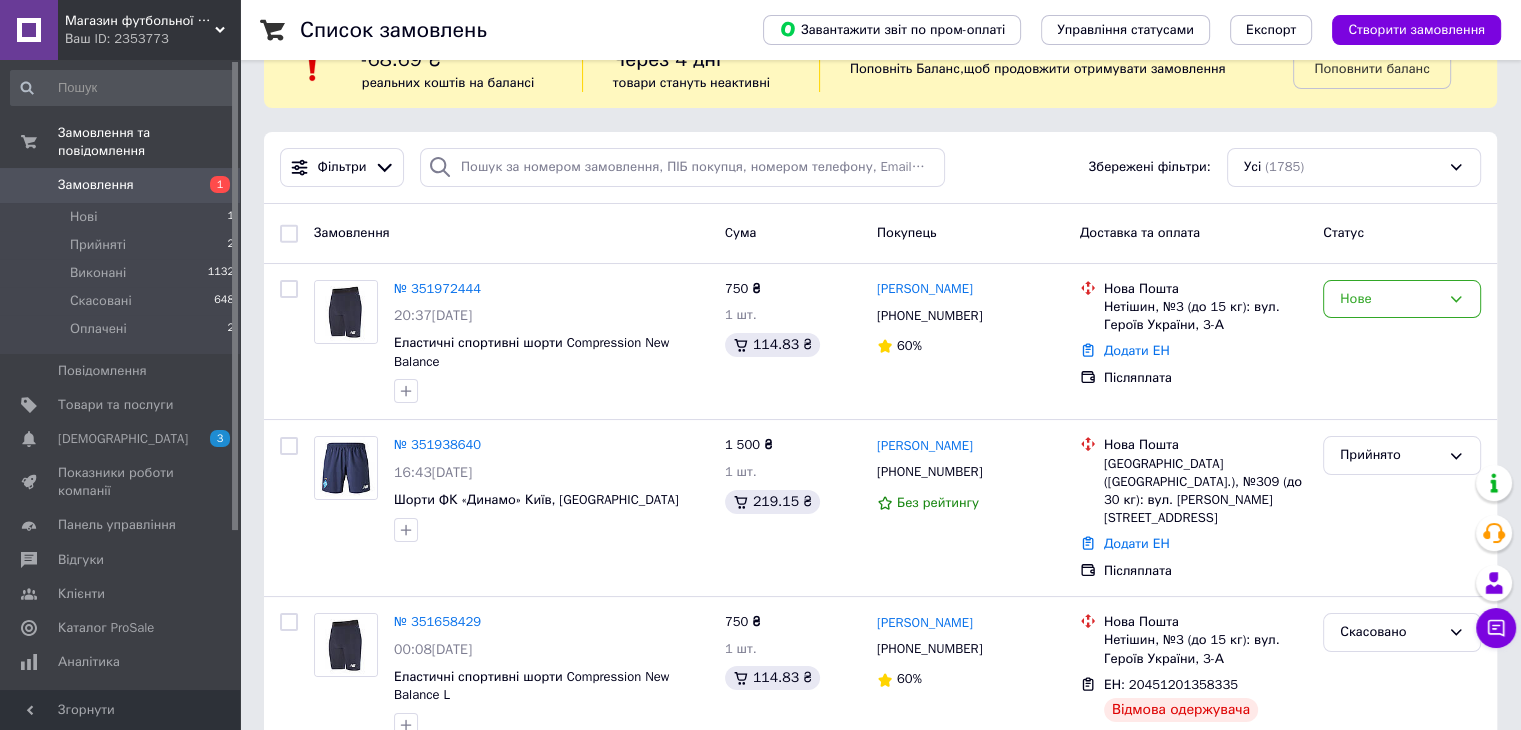 scroll, scrollTop: 100, scrollLeft: 0, axis: vertical 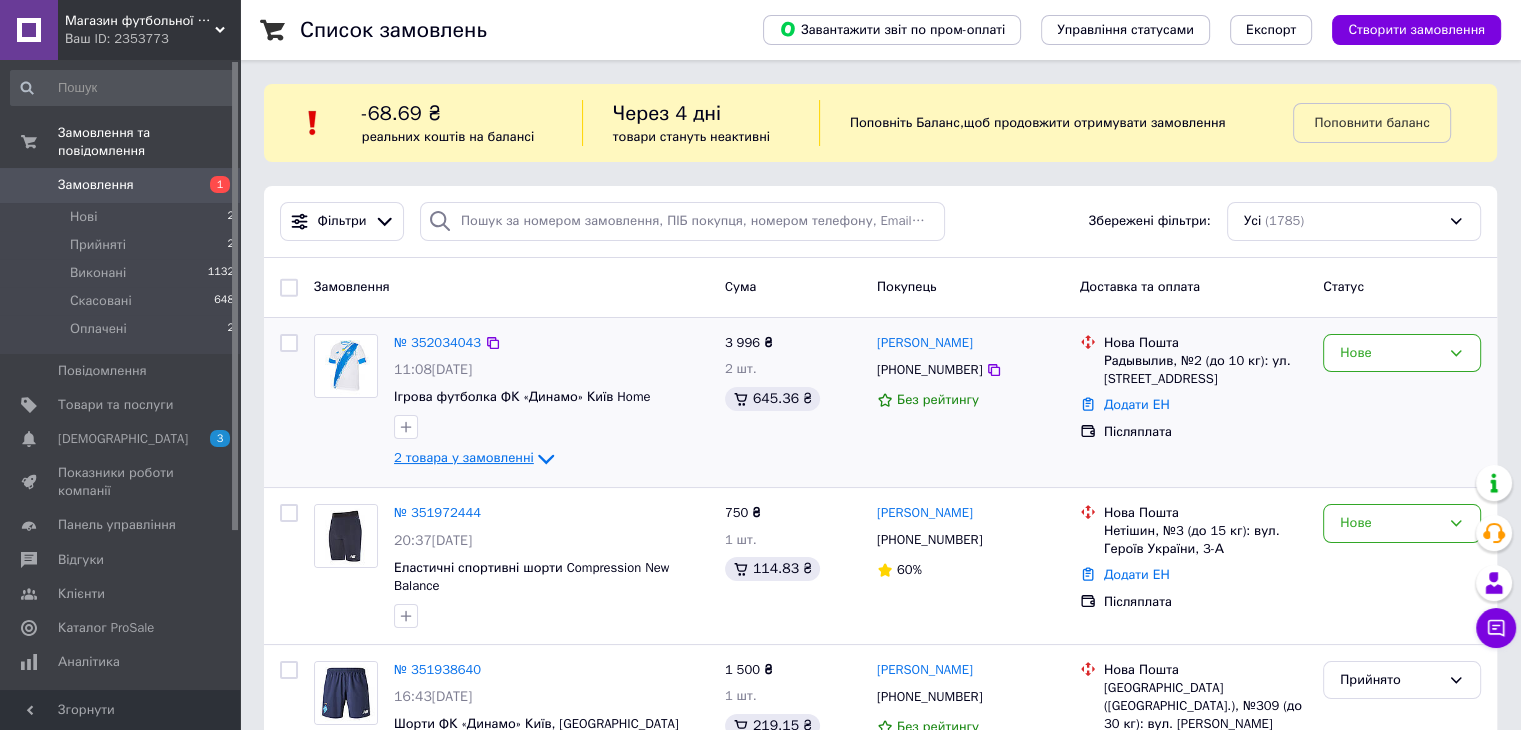 click on "2 товара у замовленні" at bounding box center [464, 458] 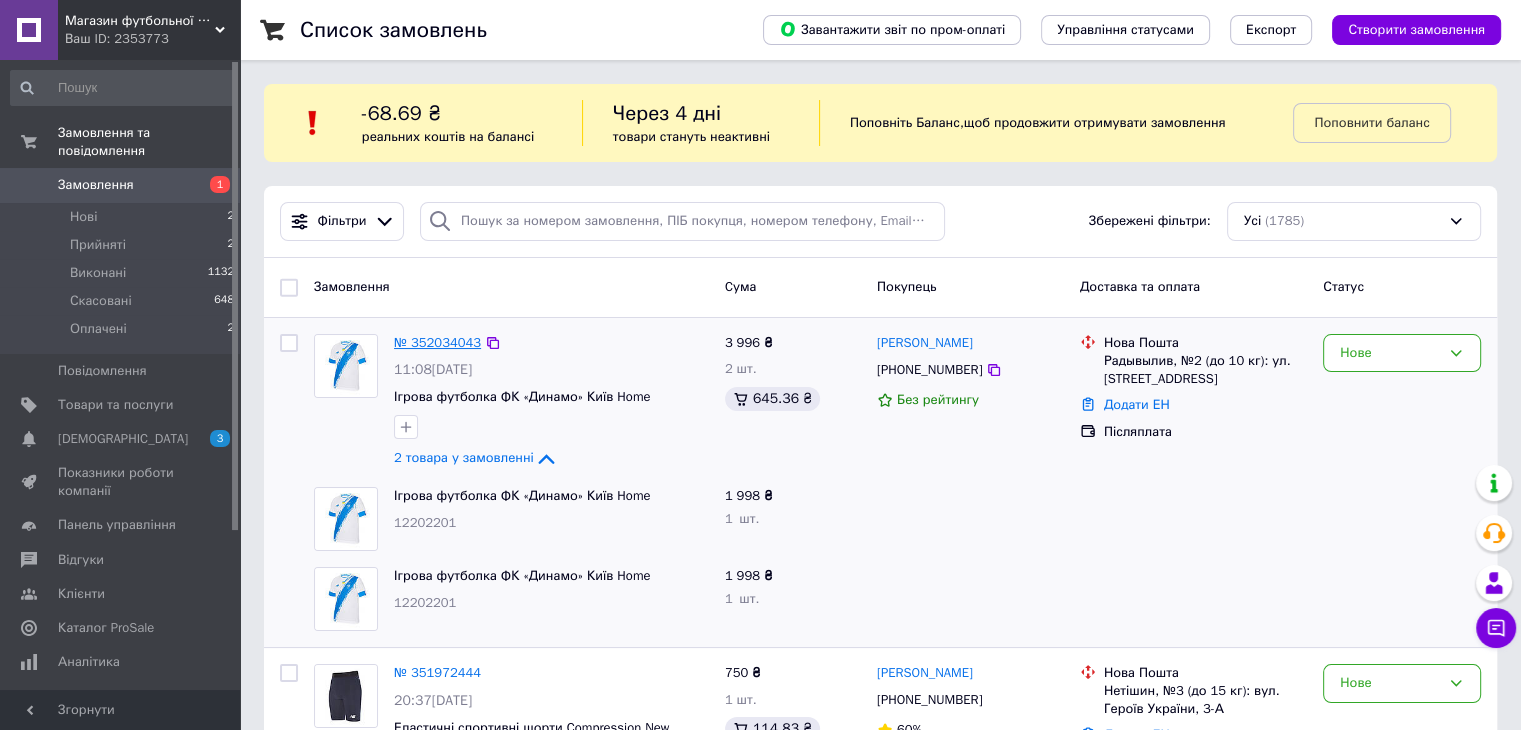 click on "№ 352034043" at bounding box center [437, 342] 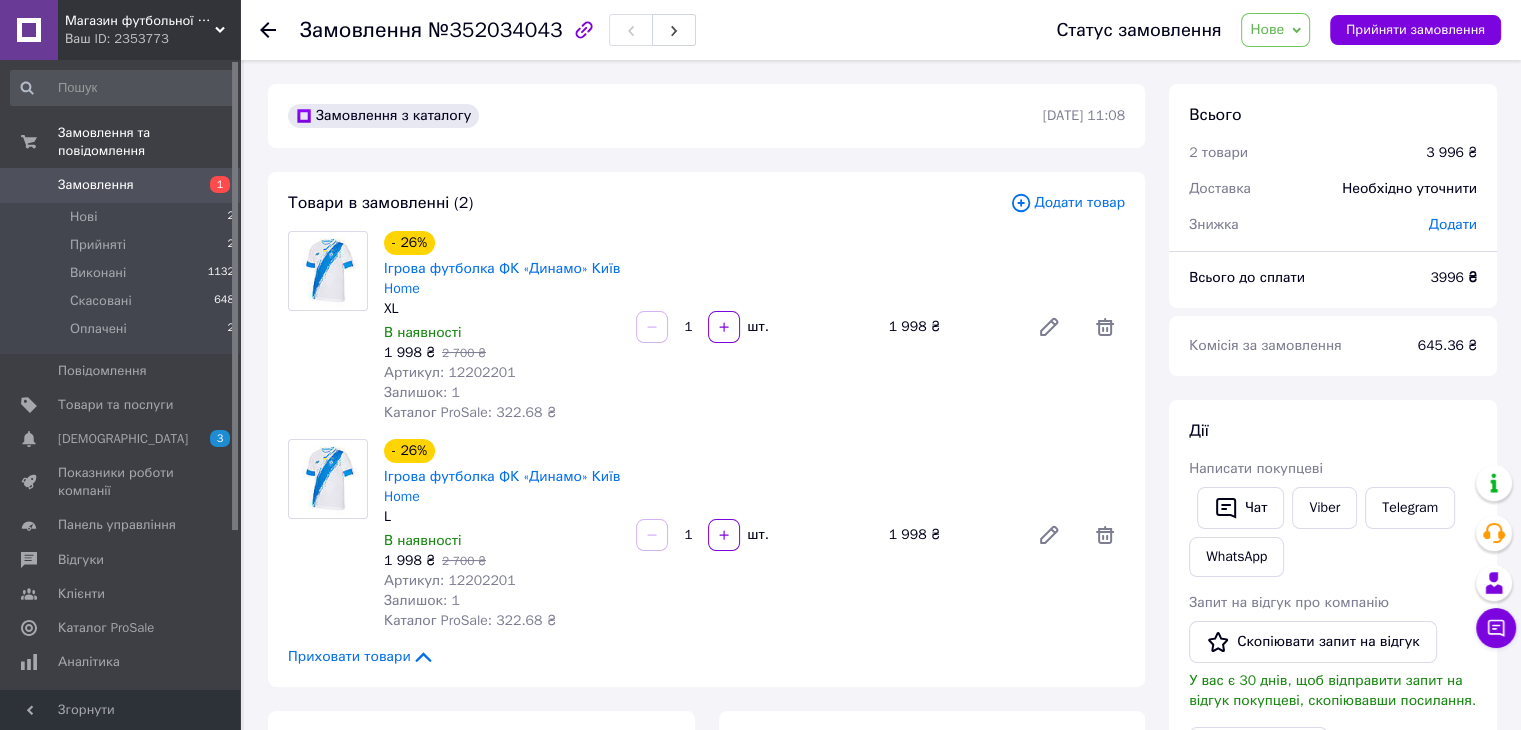 click on "Замовлення" at bounding box center [96, 185] 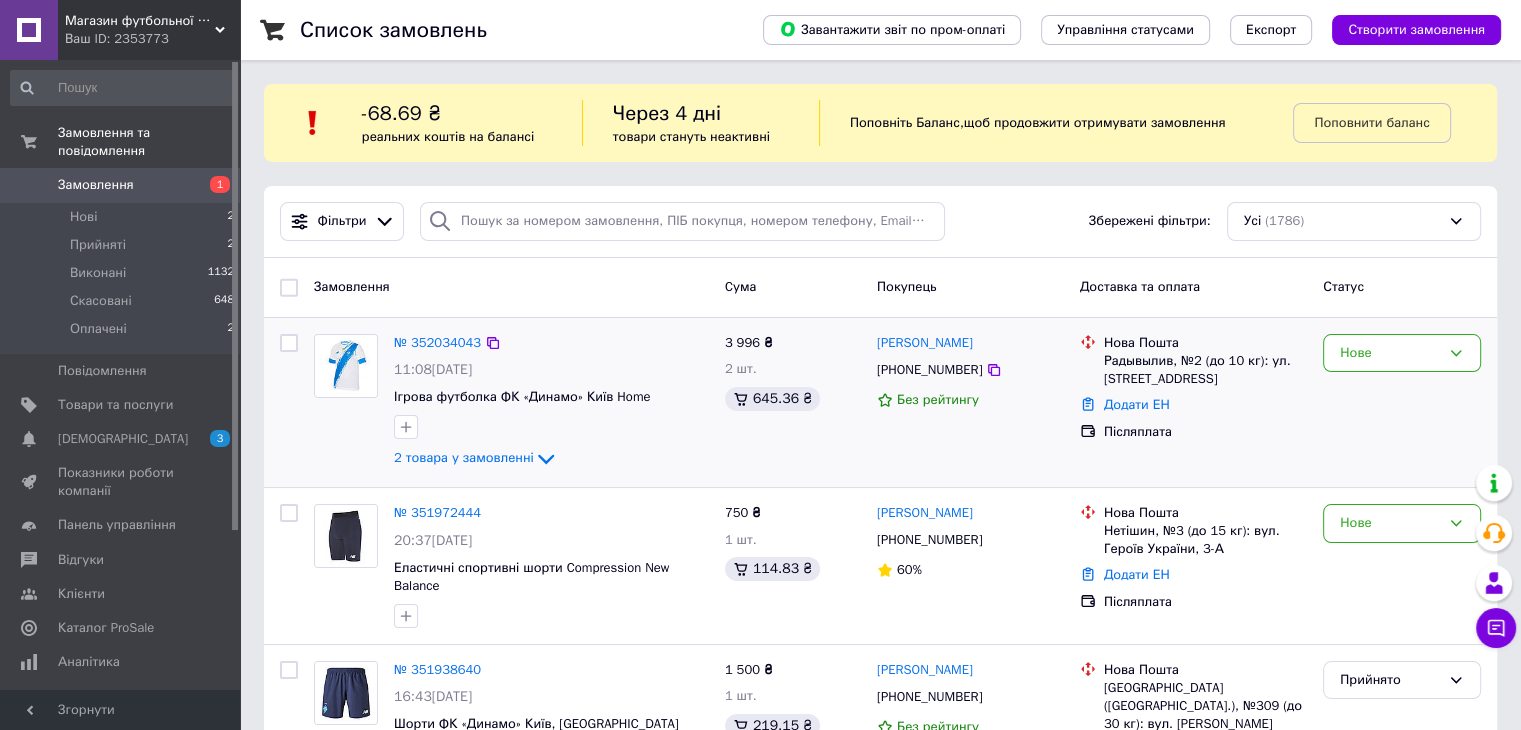 scroll, scrollTop: 100, scrollLeft: 0, axis: vertical 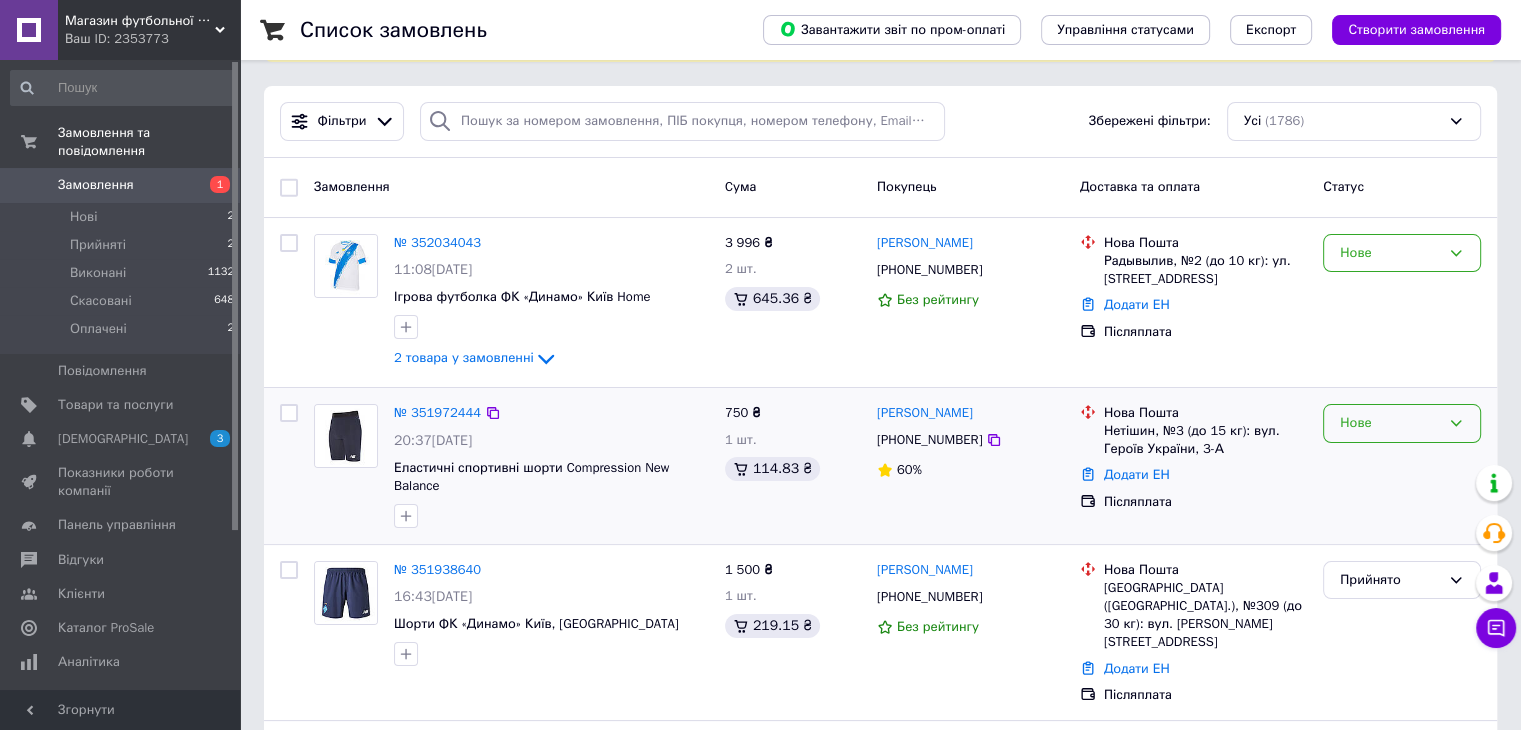 click on "Нове" at bounding box center [1402, 423] 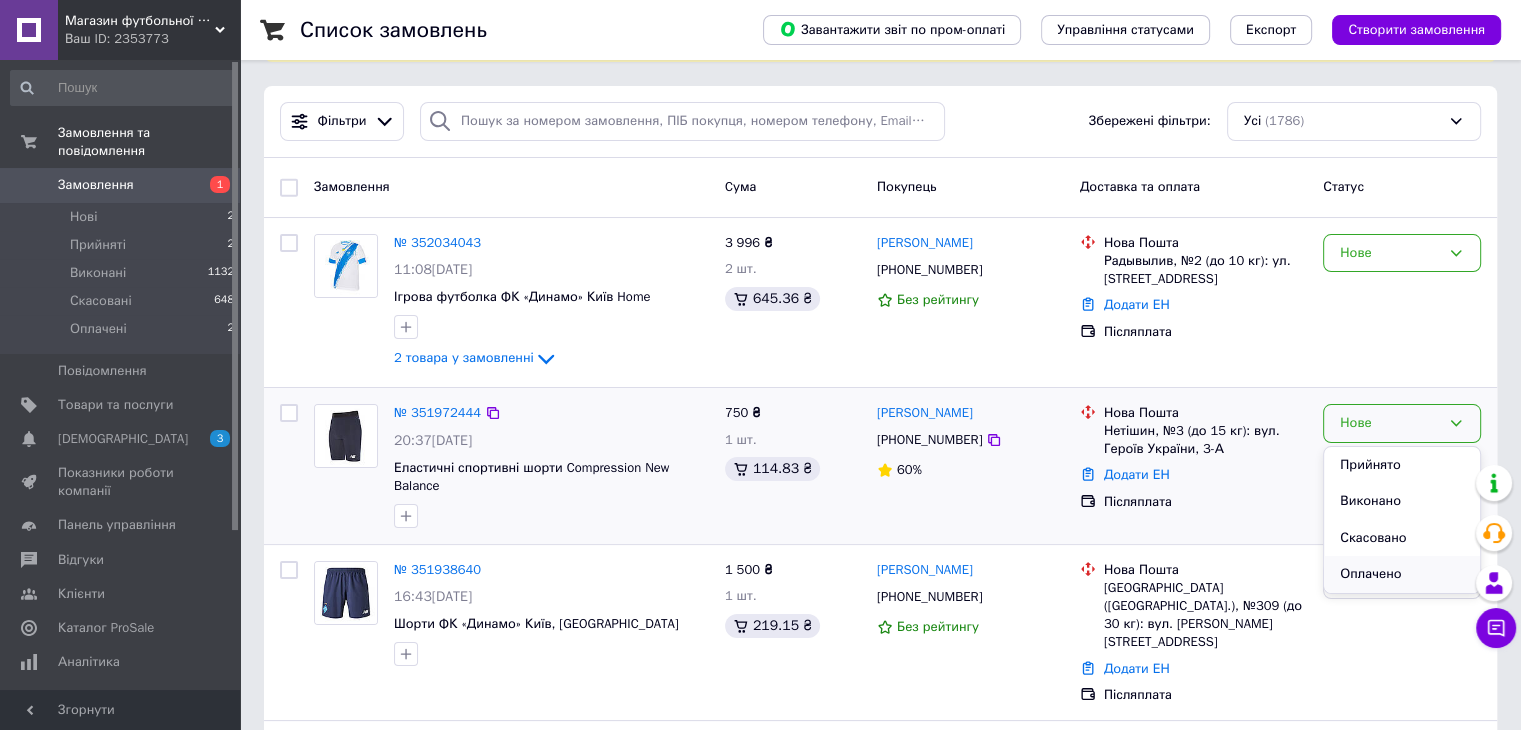 click on "Оплачено" at bounding box center (1402, 574) 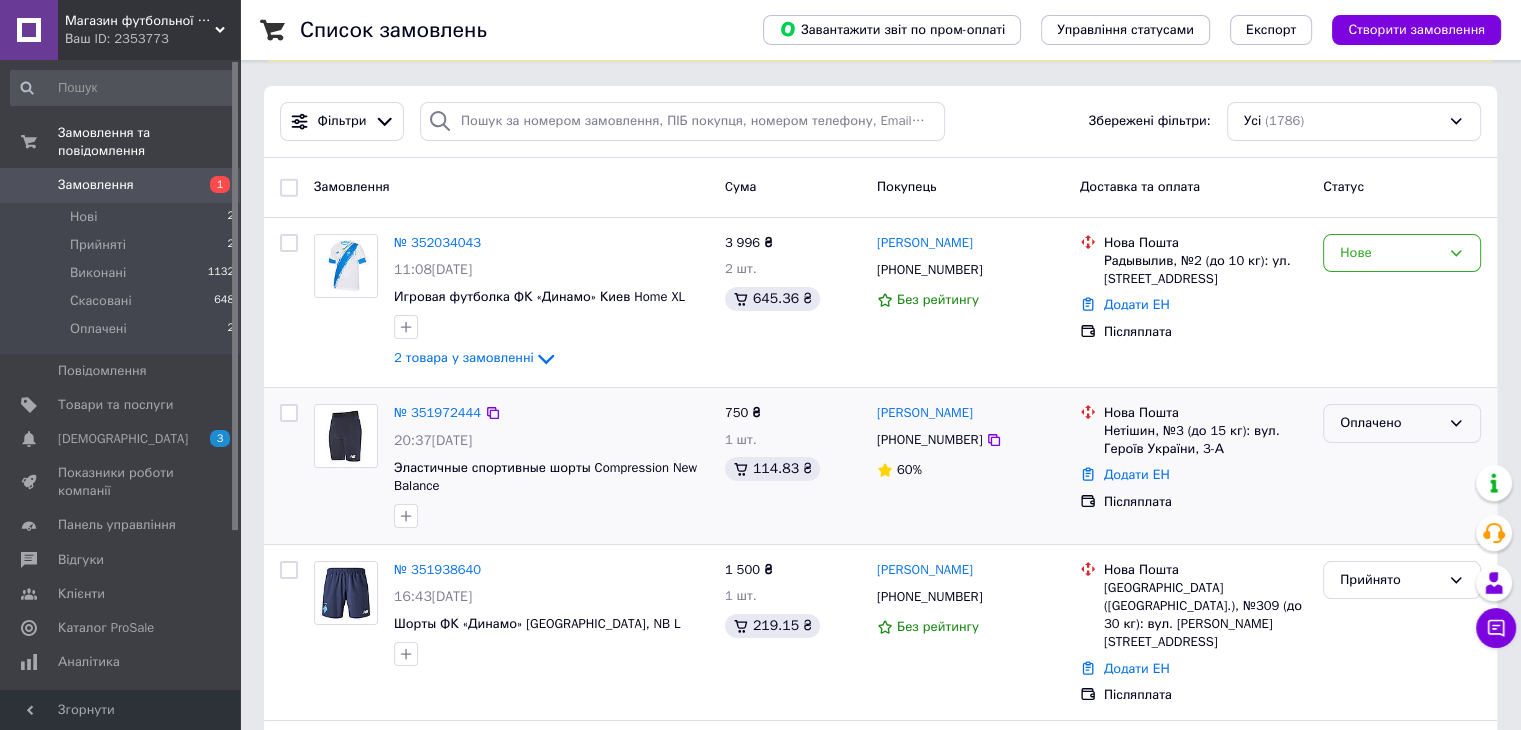 click on "Оплачено" at bounding box center (1402, 423) 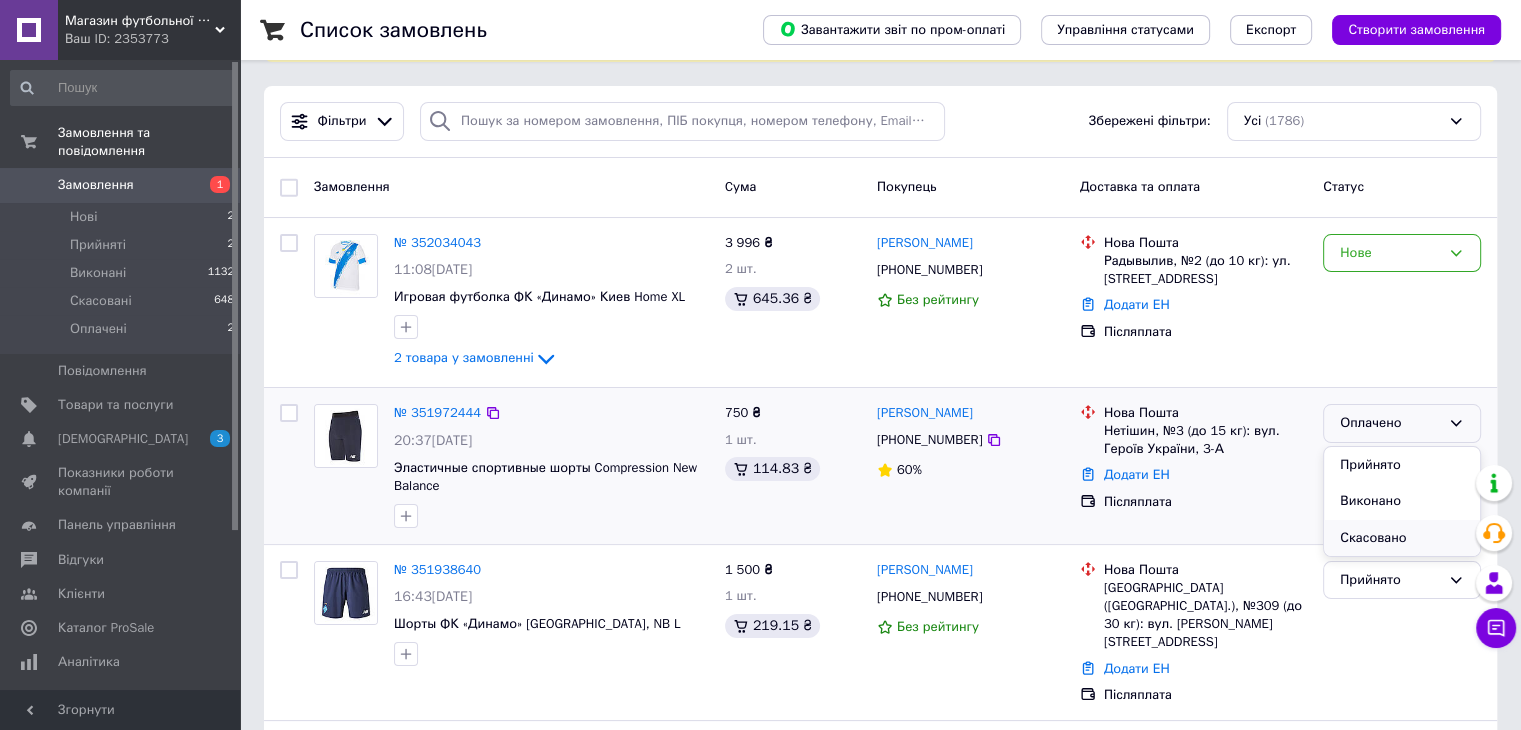 click on "Скасовано" at bounding box center (1402, 538) 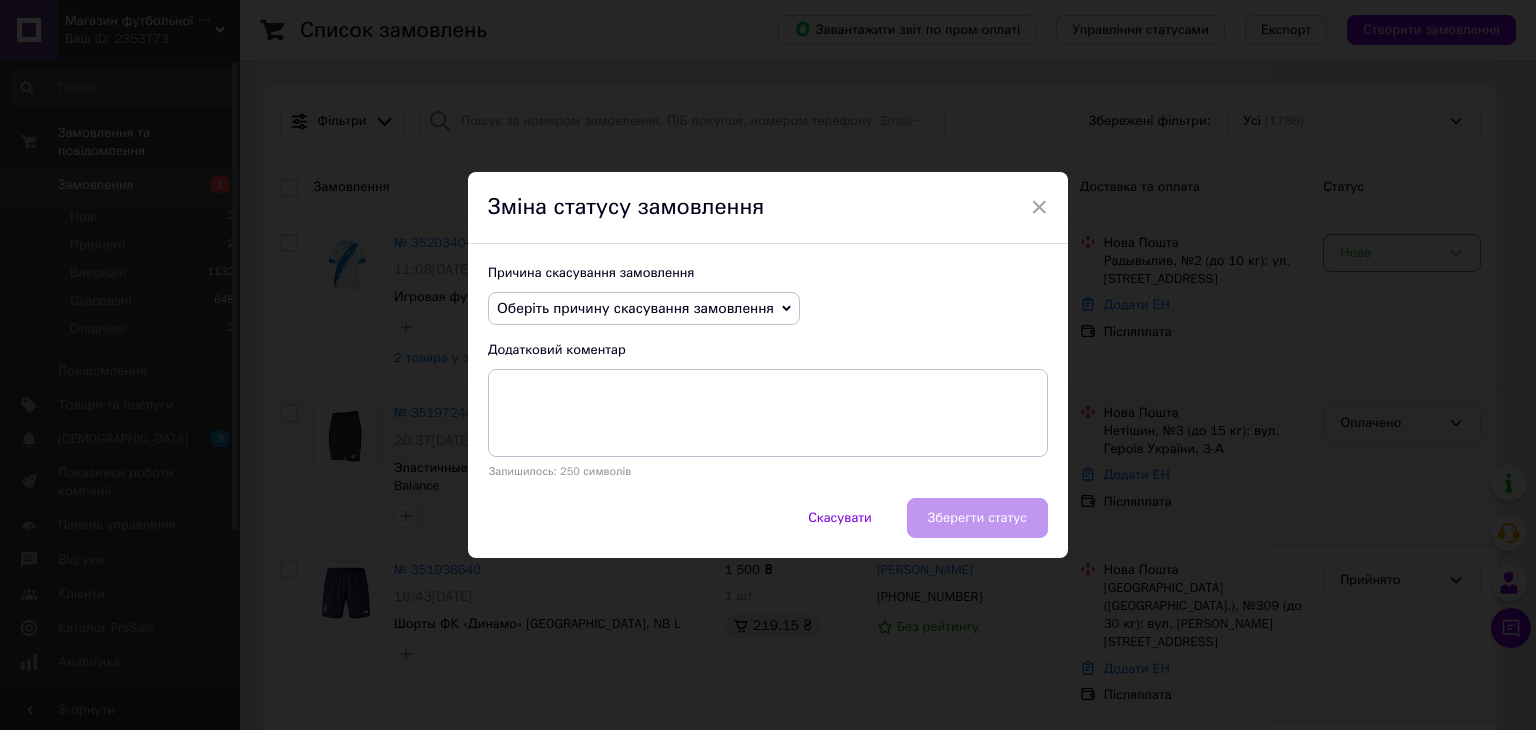click on "Оберіть причину скасування замовлення" at bounding box center [635, 308] 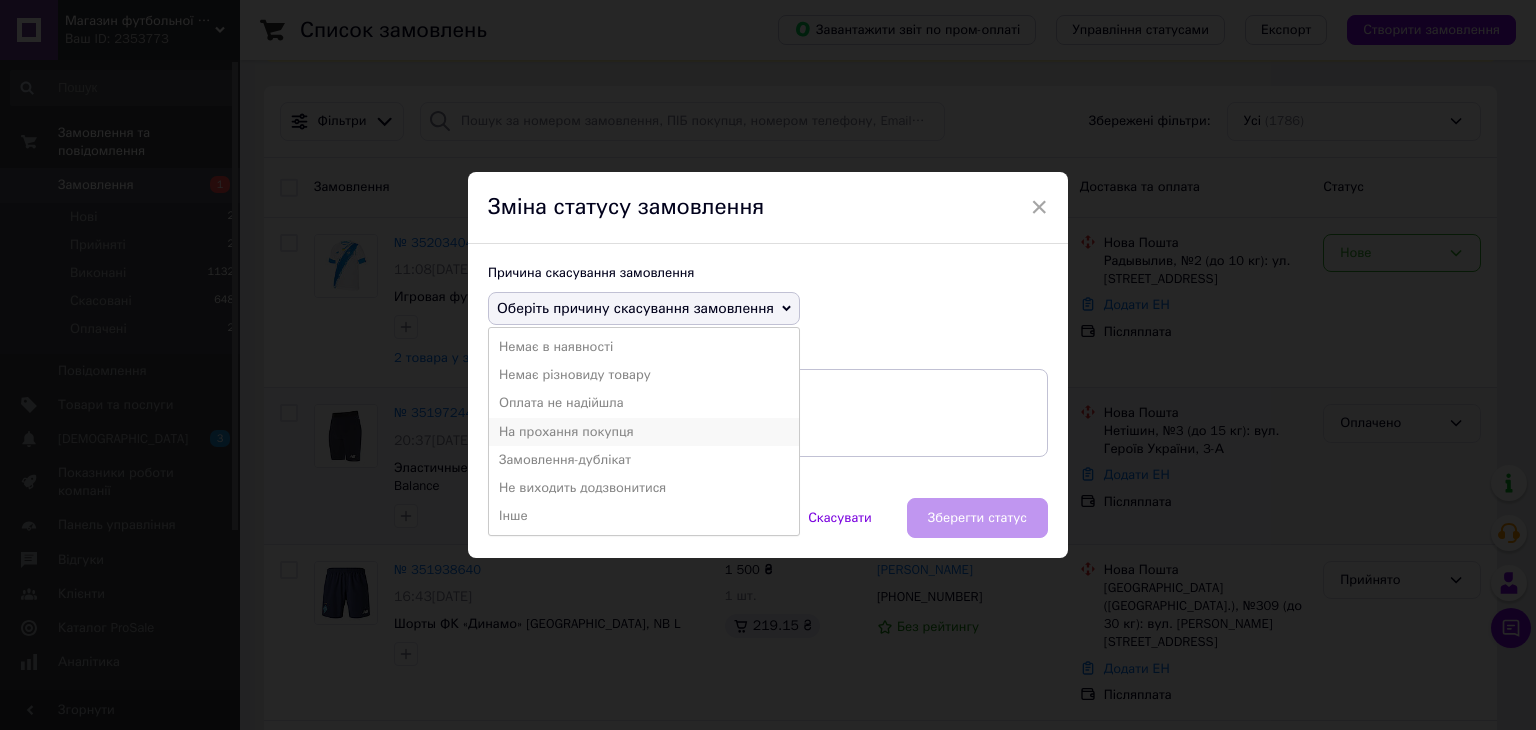 click on "На прохання покупця" at bounding box center (644, 432) 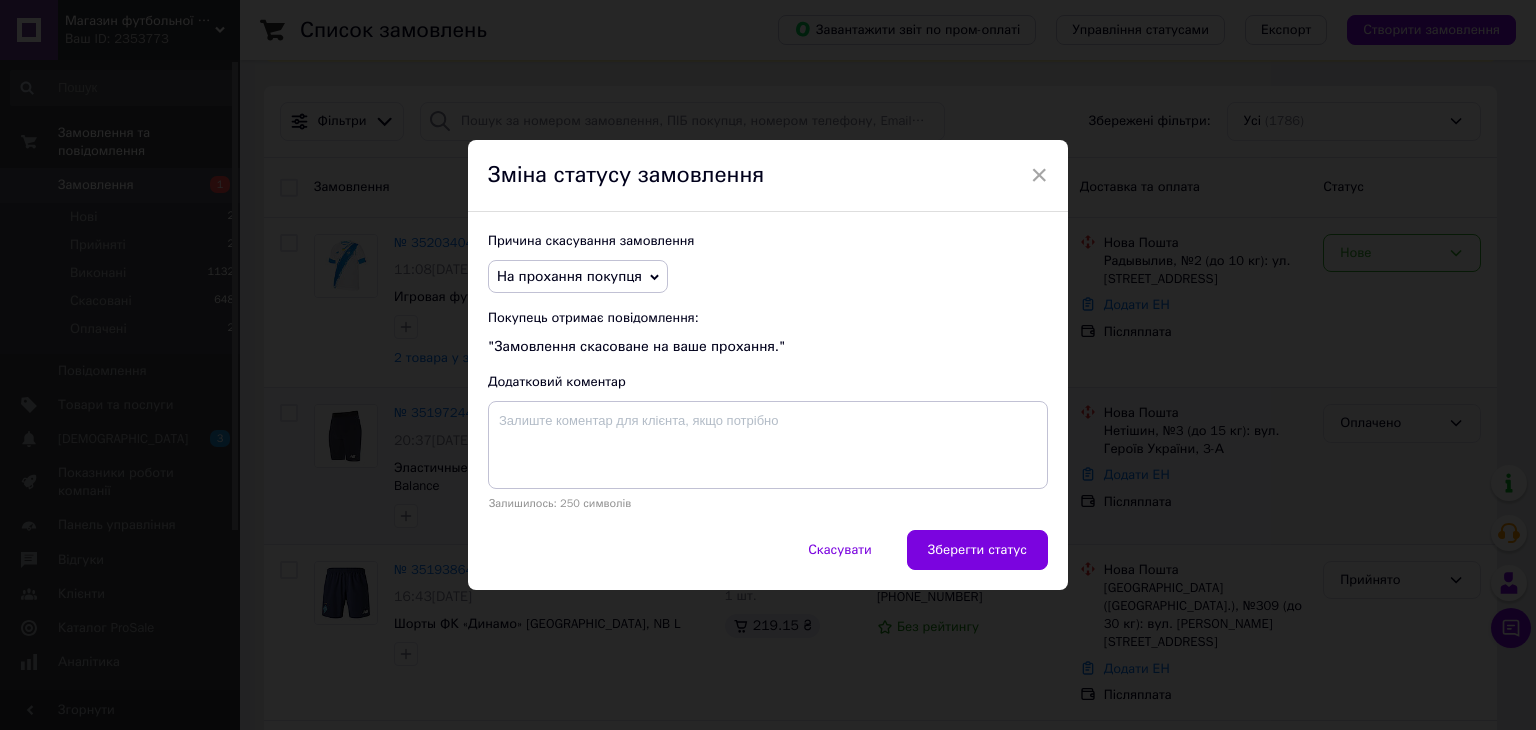 click on "Причина скасування замовлення На прохання покупця Немає в наявності Немає різновиду товару Оплата не надійшла Замовлення-дублікат Не виходить додзвонитися Інше Покупець отримає повідомлення: "Замовлення скасоване на ваше прохання." Додатковий коментар Залишилось: 250 символів" at bounding box center (768, 371) 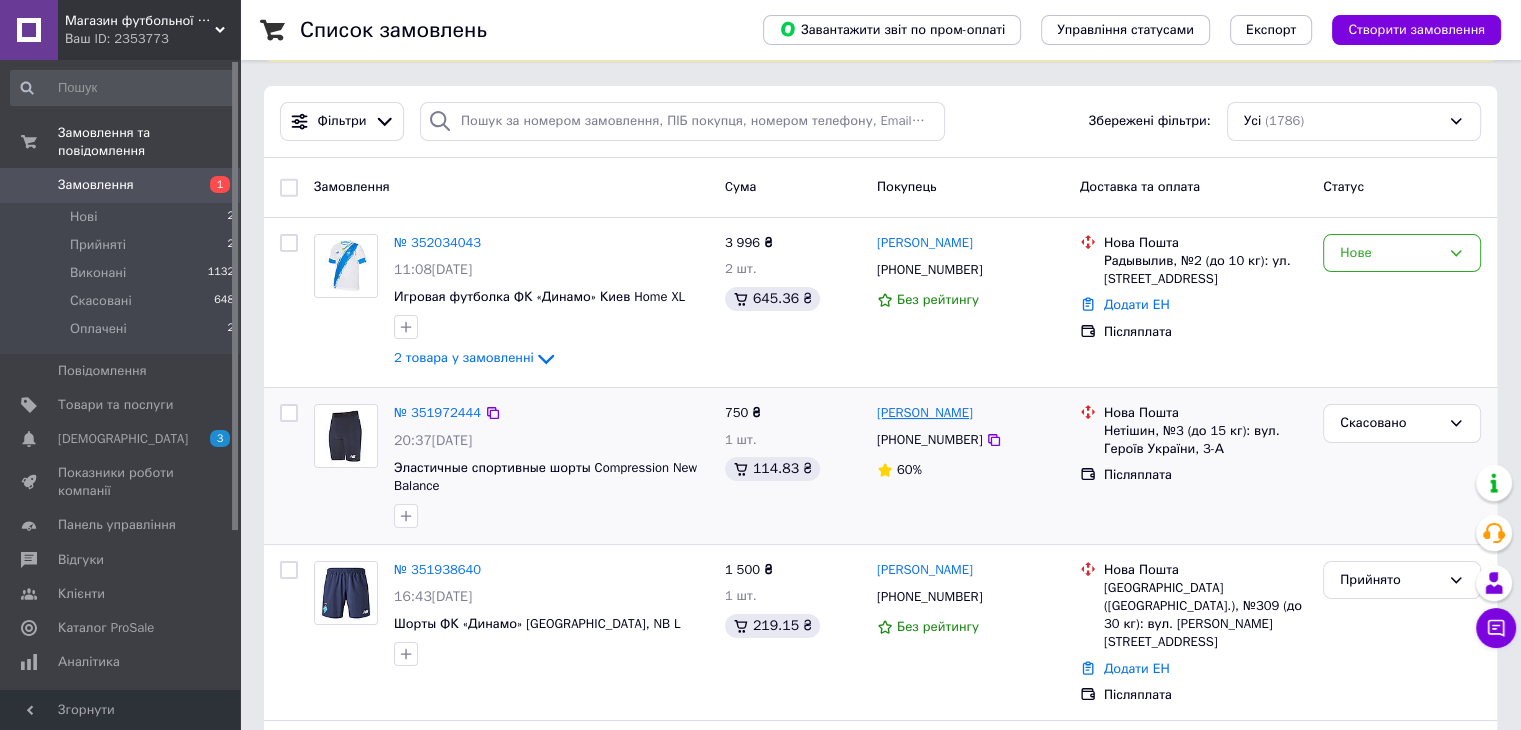 click on "[PERSON_NAME]" at bounding box center (925, 413) 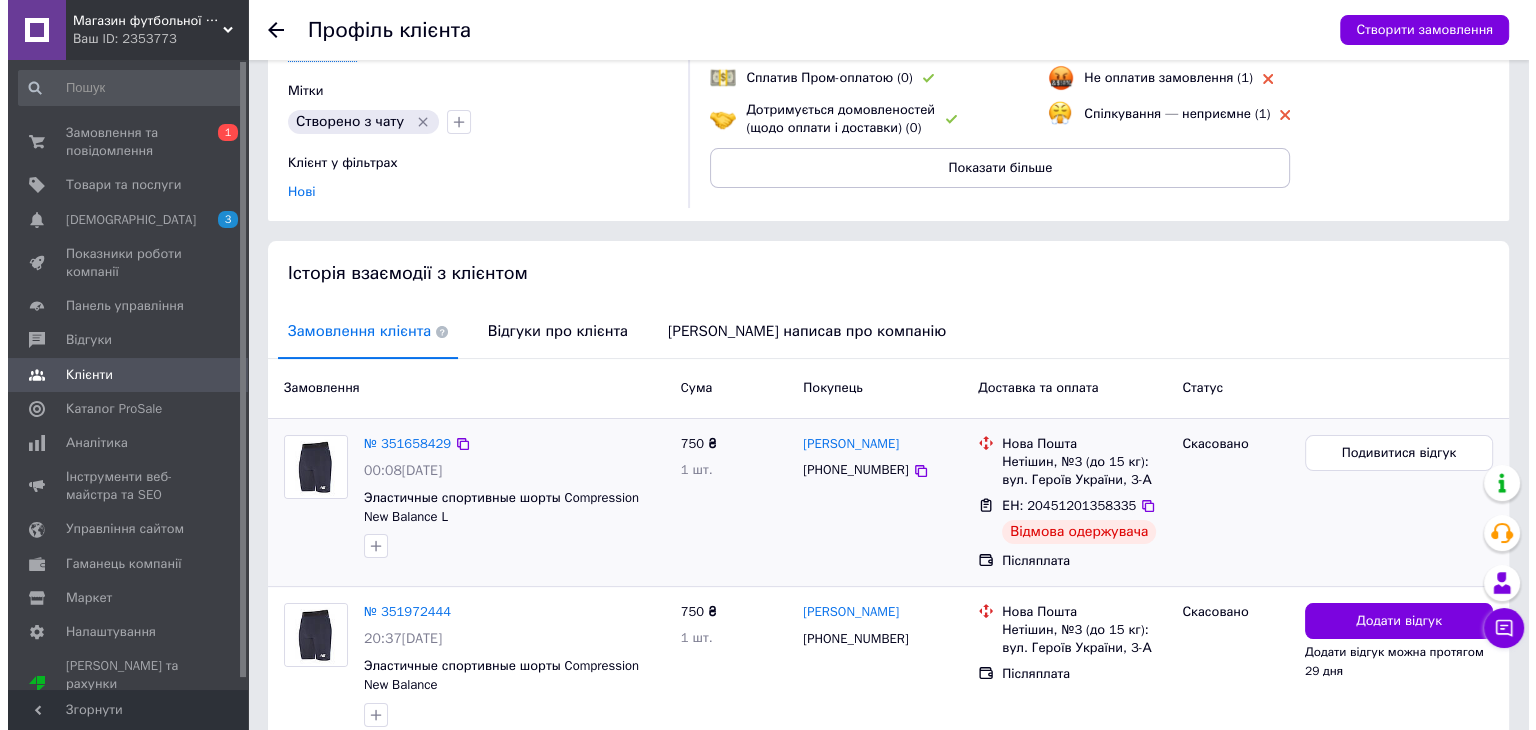 scroll, scrollTop: 300, scrollLeft: 0, axis: vertical 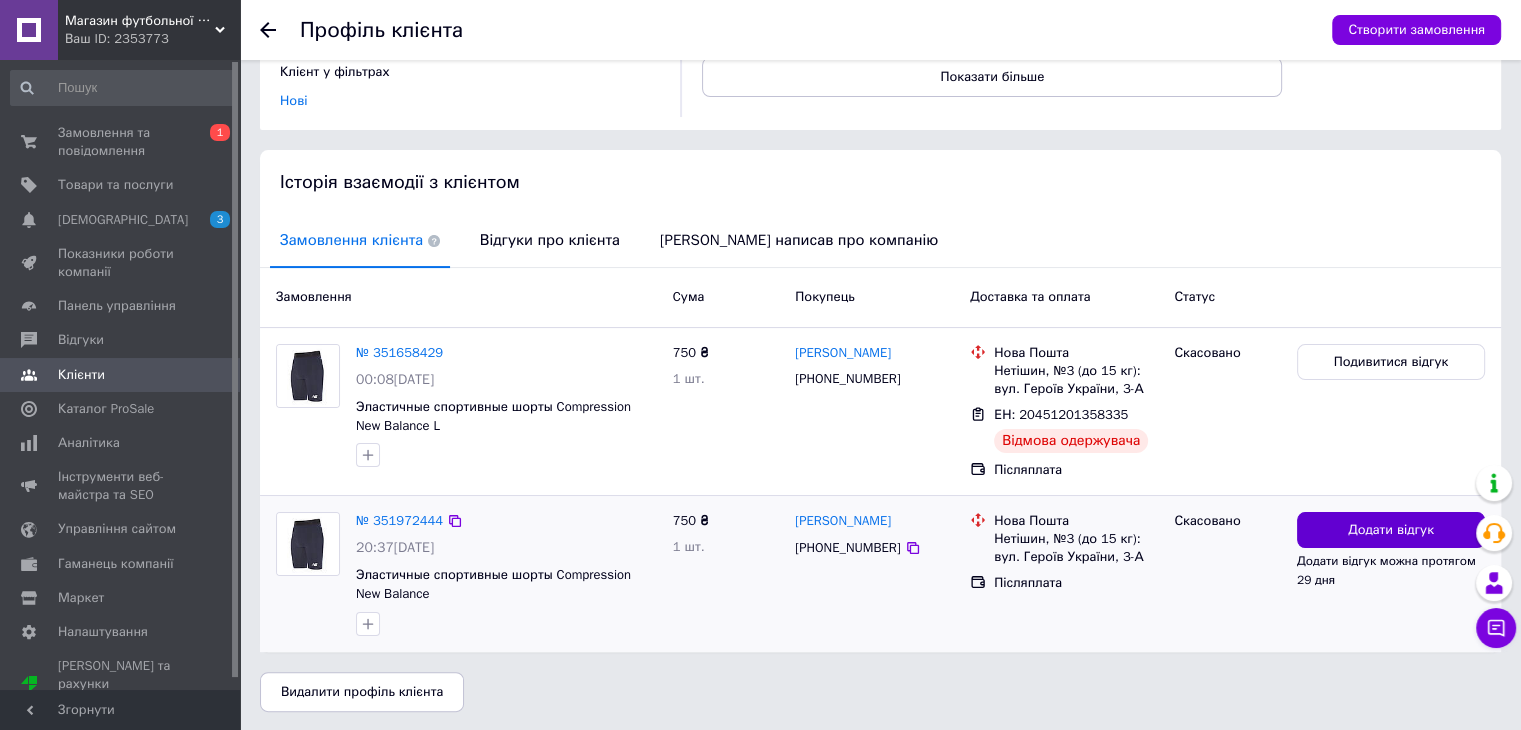 click on "Додати відгук" at bounding box center (1391, 530) 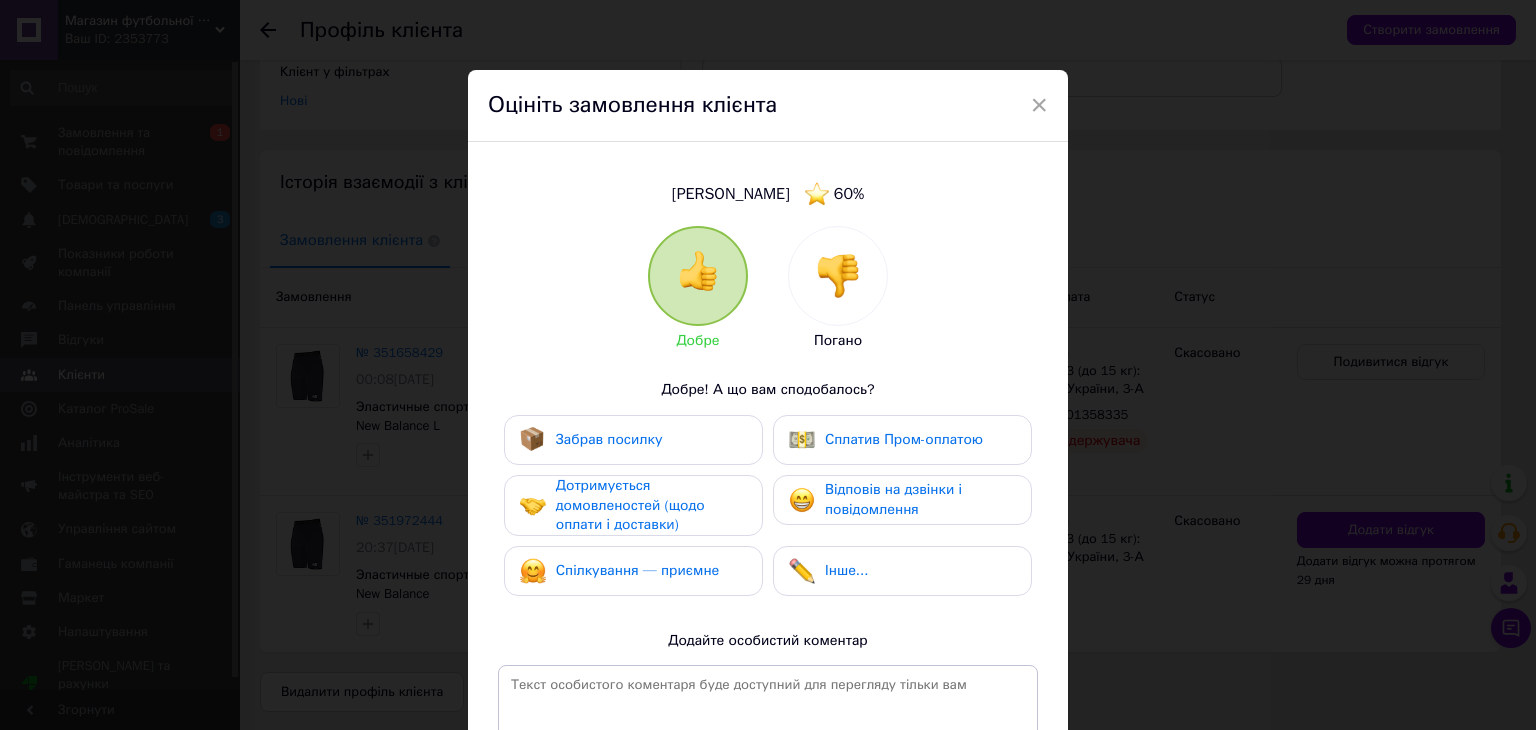 click at bounding box center [838, 276] 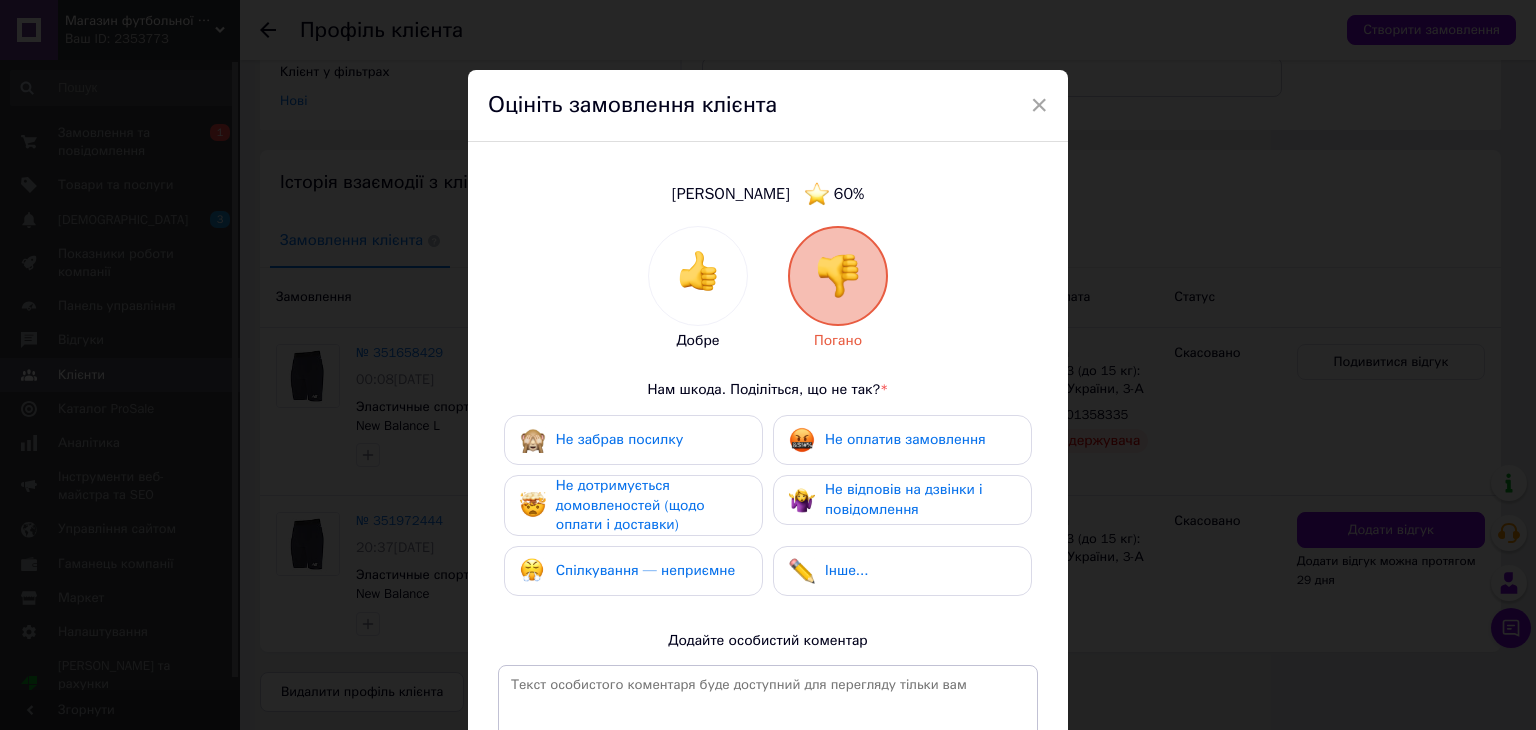 click on "Не забрав посилку" at bounding box center (633, 440) 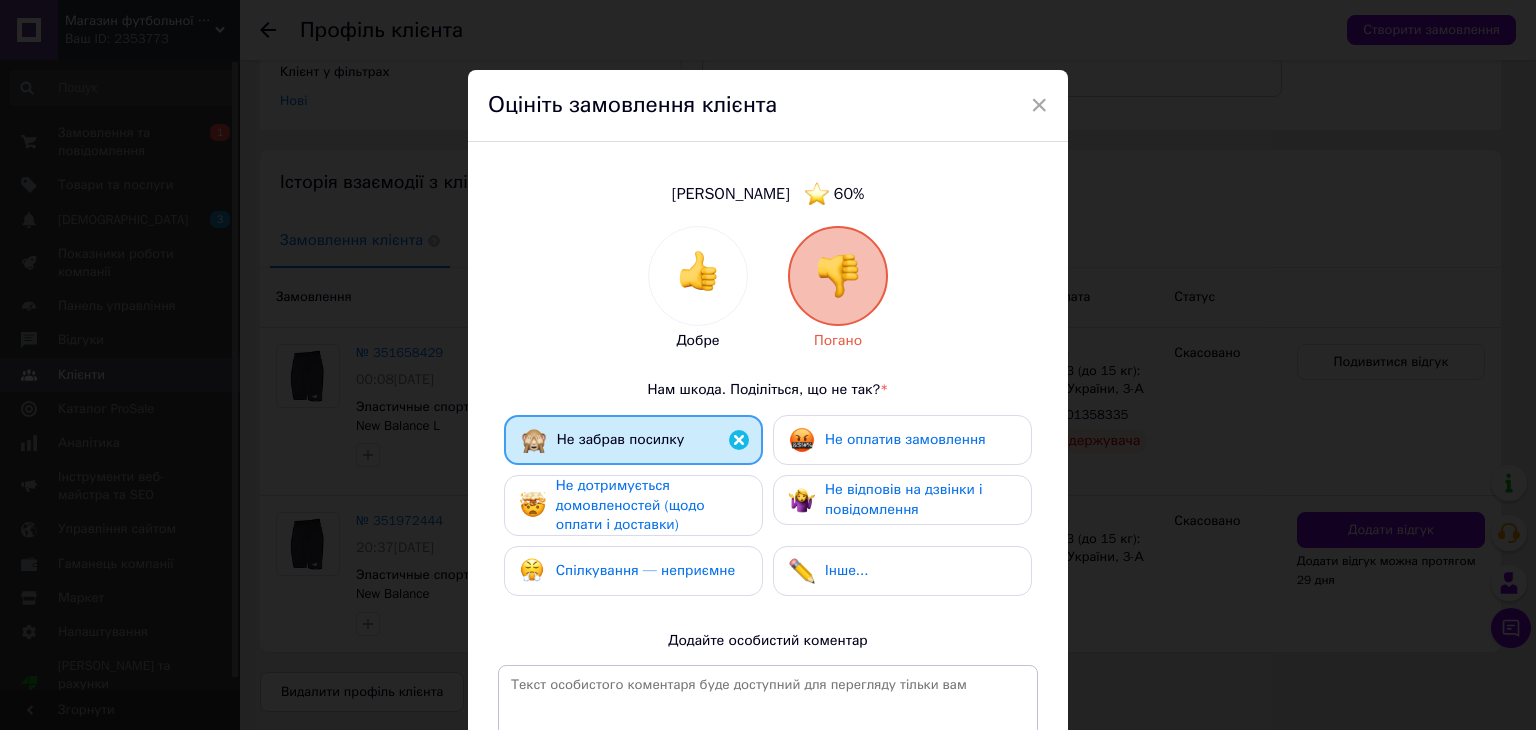 click on "Не оплатив замовлення" at bounding box center (905, 439) 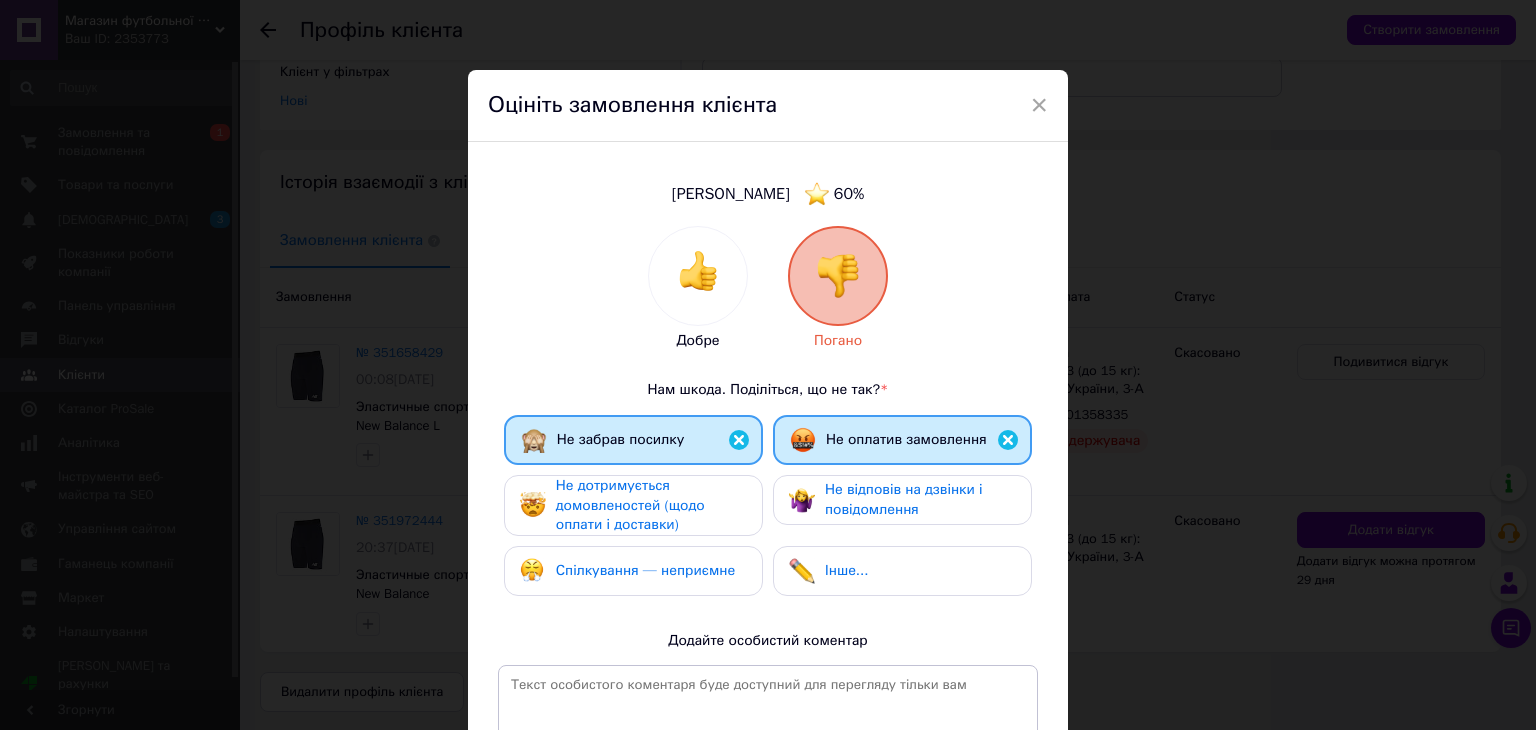 click on "Не дотримується домовленостей (щодо оплати і доставки)" at bounding box center [651, 505] 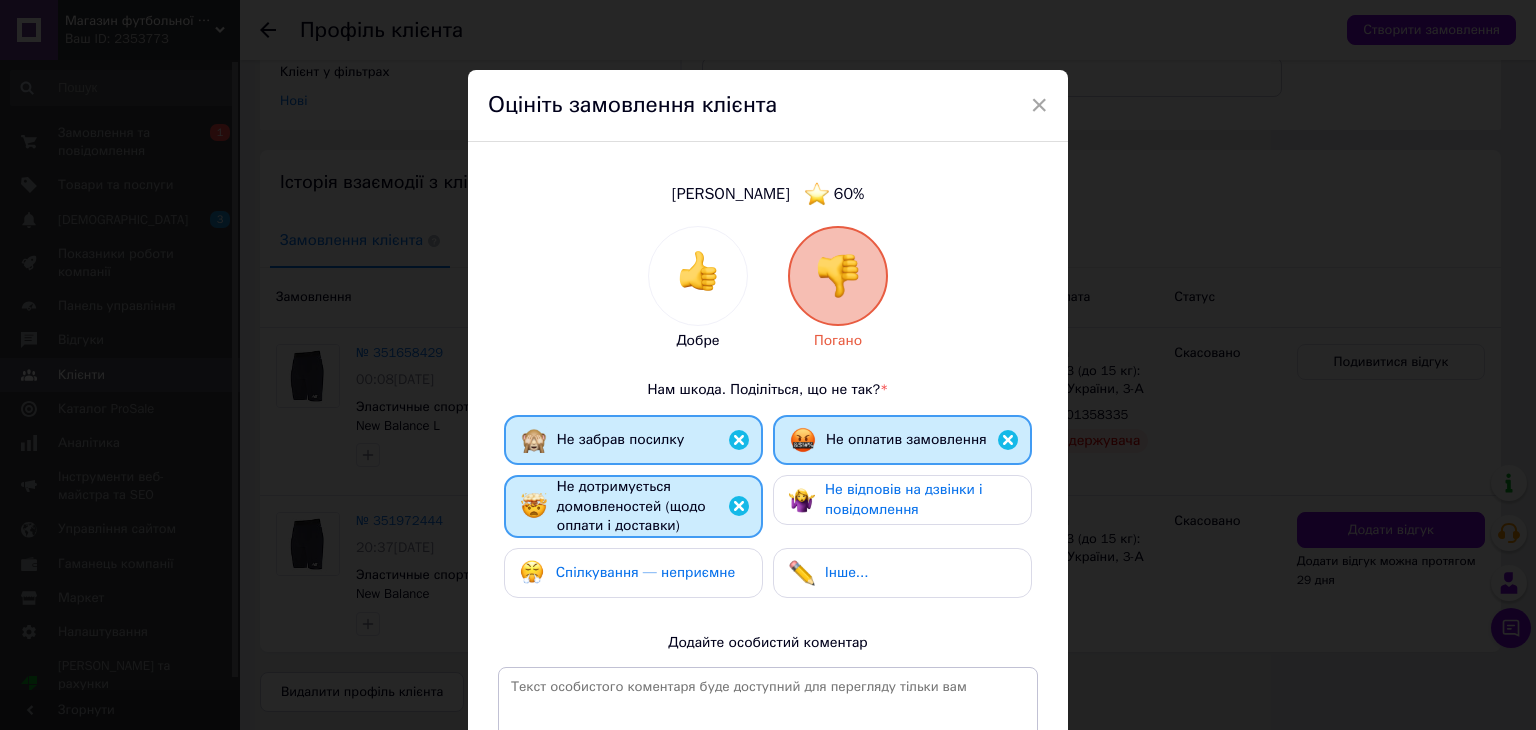 click on "Спілкування — неприємне" at bounding box center (645, 572) 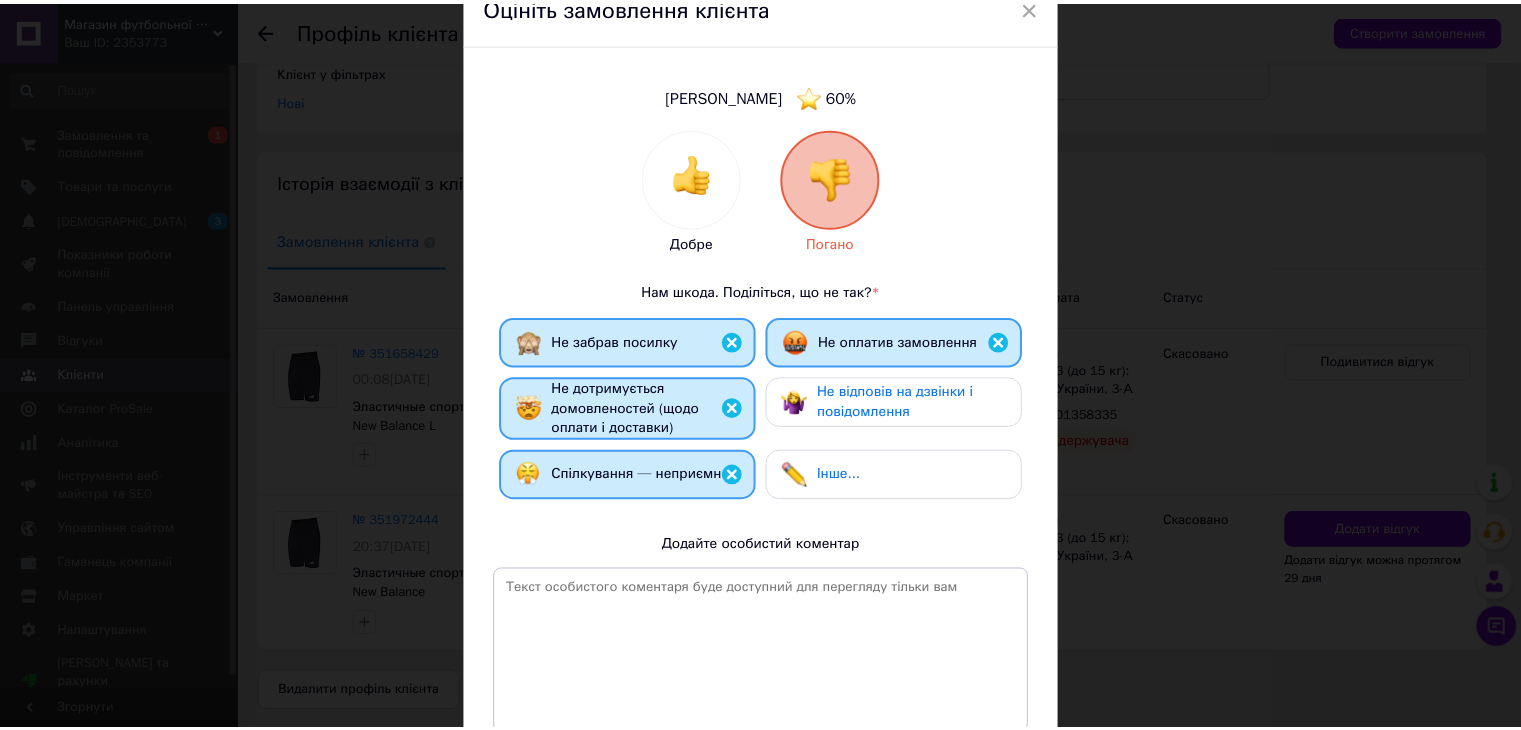 scroll, scrollTop: 268, scrollLeft: 0, axis: vertical 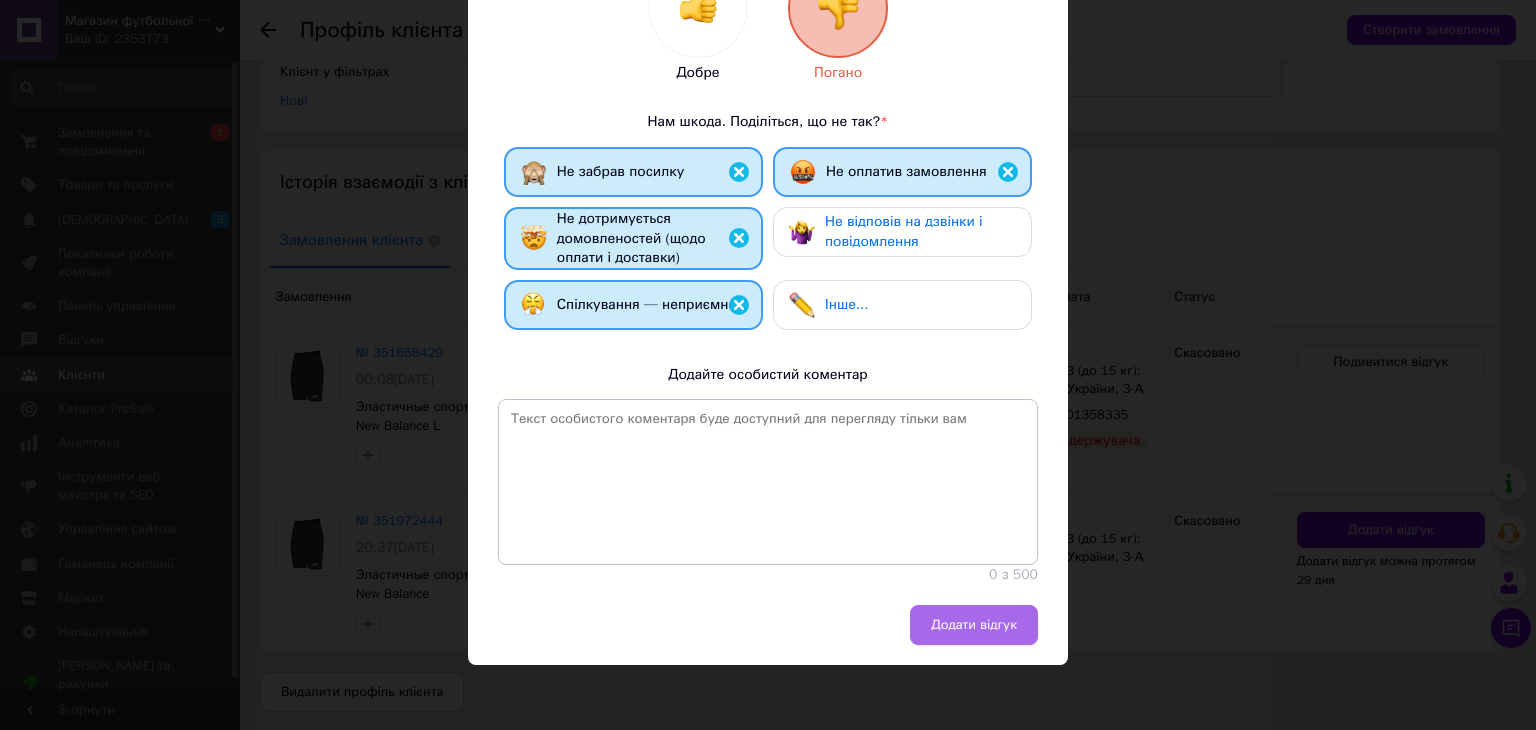 click on "Додати відгук" at bounding box center (974, 625) 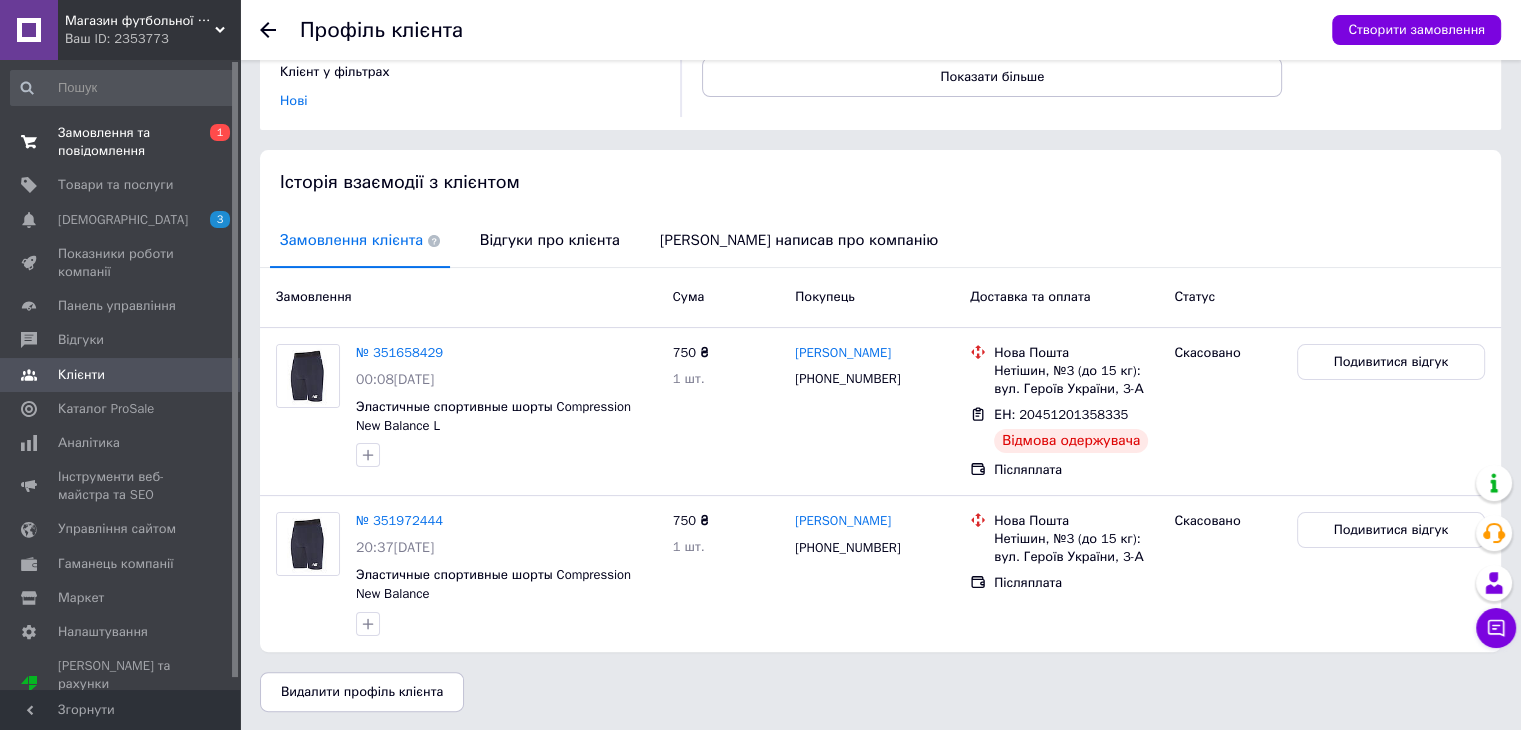click on "Замовлення та повідомлення" at bounding box center (121, 142) 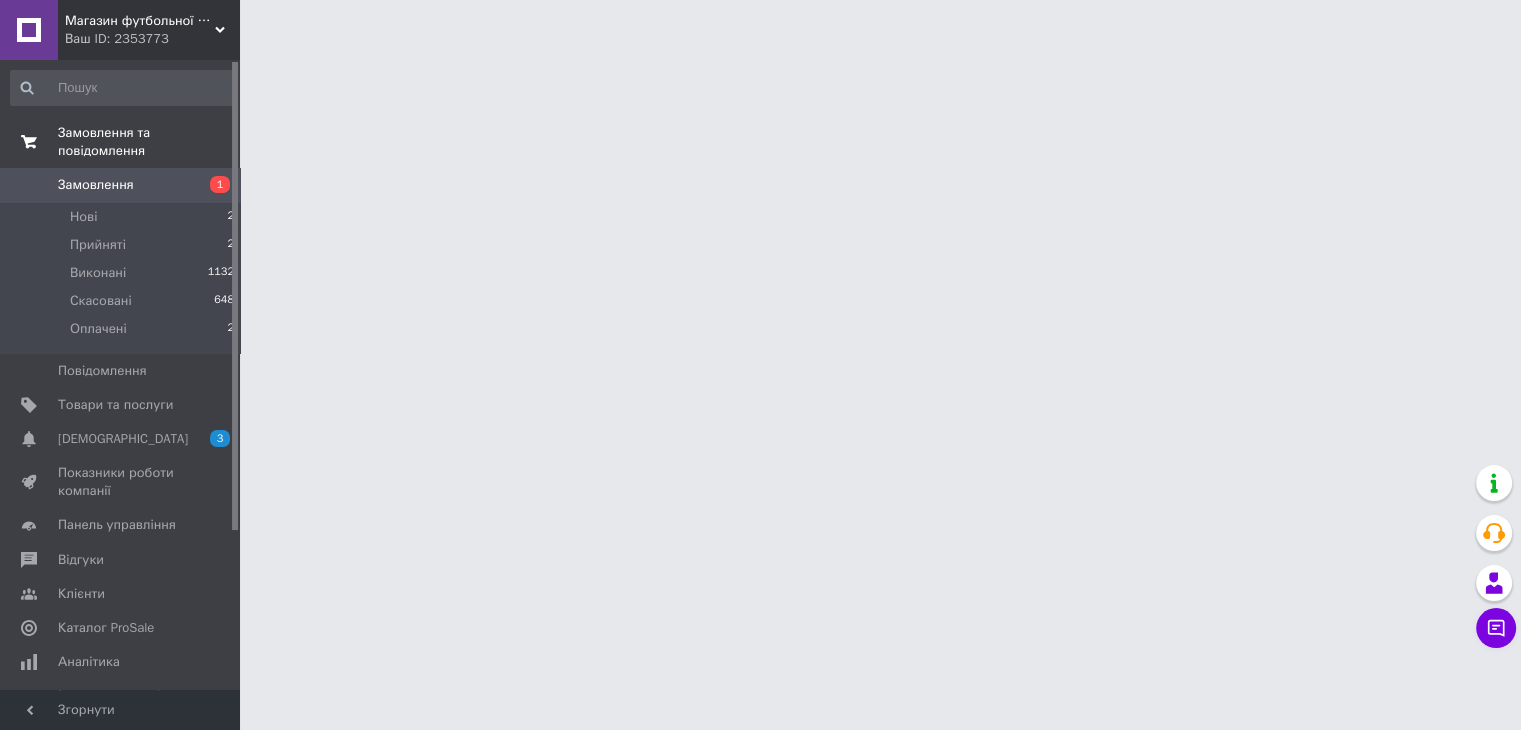 scroll, scrollTop: 0, scrollLeft: 0, axis: both 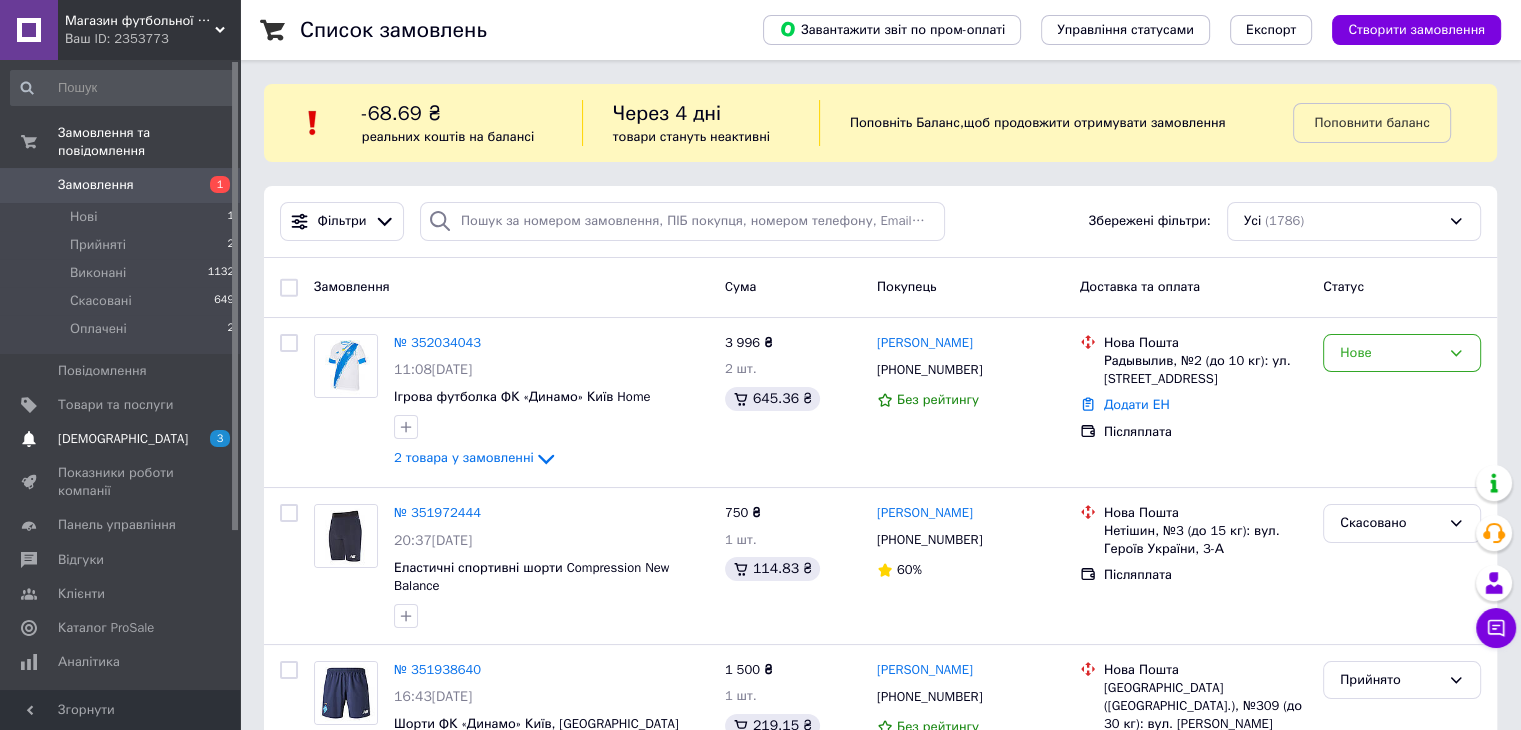 click on "[DEMOGRAPHIC_DATA]" at bounding box center (123, 439) 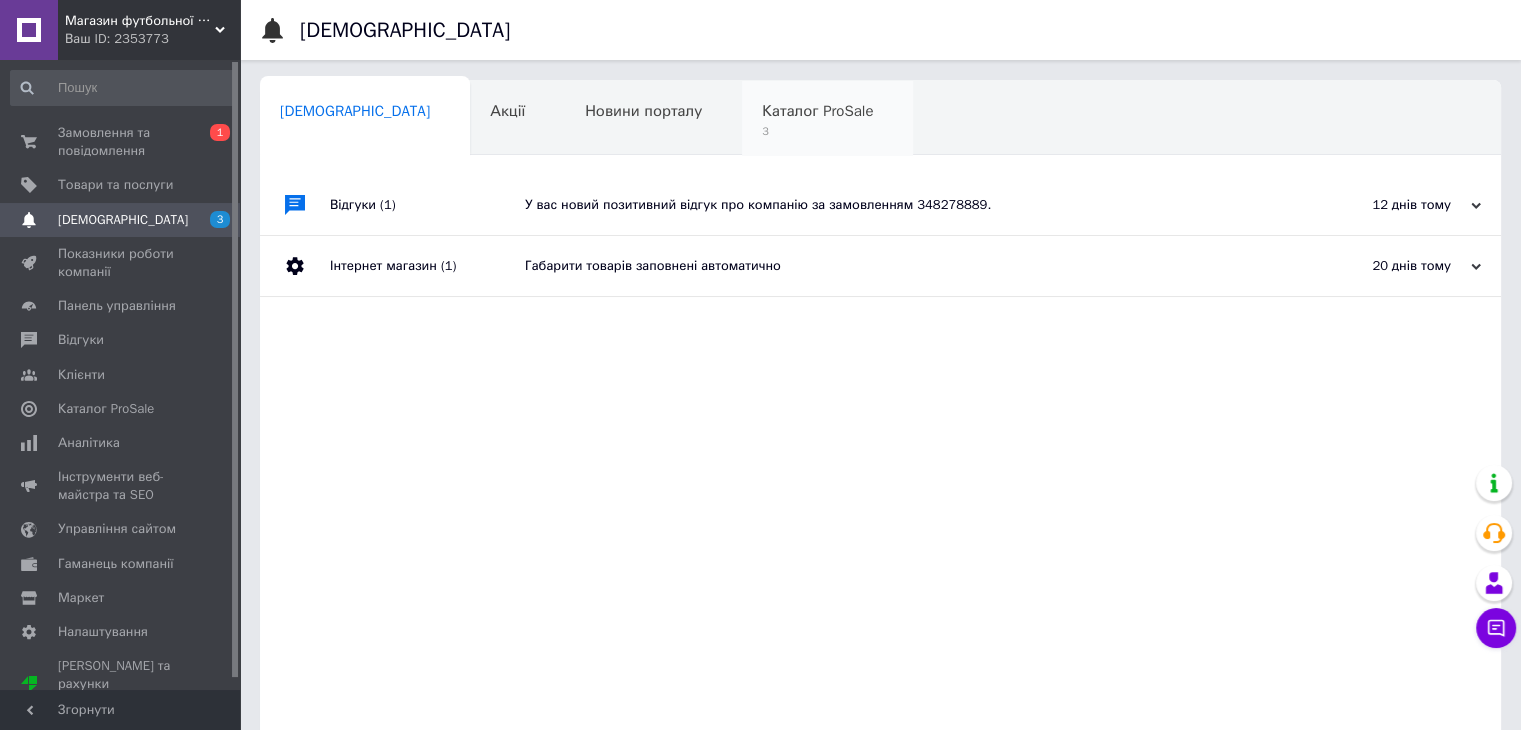 click on "Каталог ProSale" at bounding box center [817, 111] 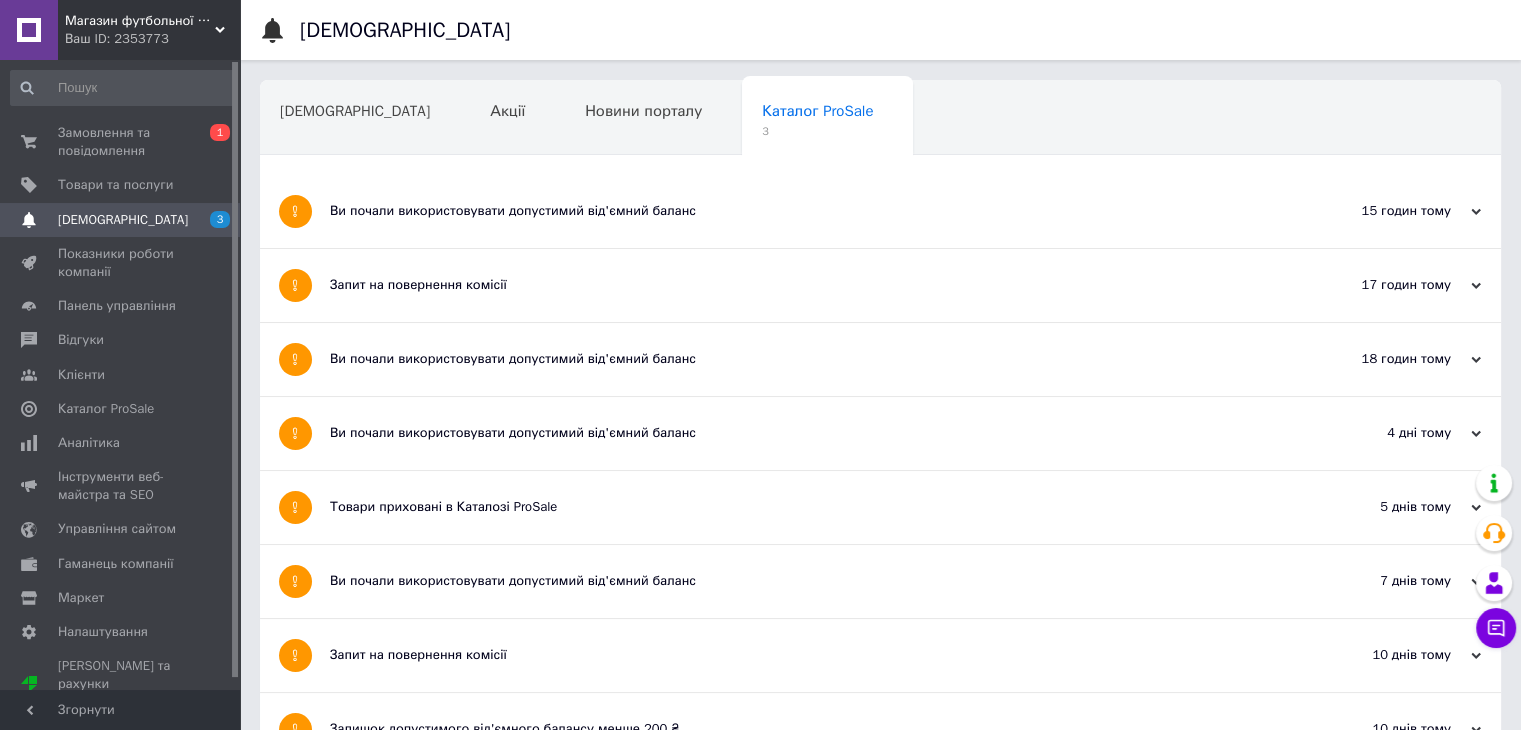 click on "Ви почали використовувати допустимий від'ємний баланс" at bounding box center [805, 359] 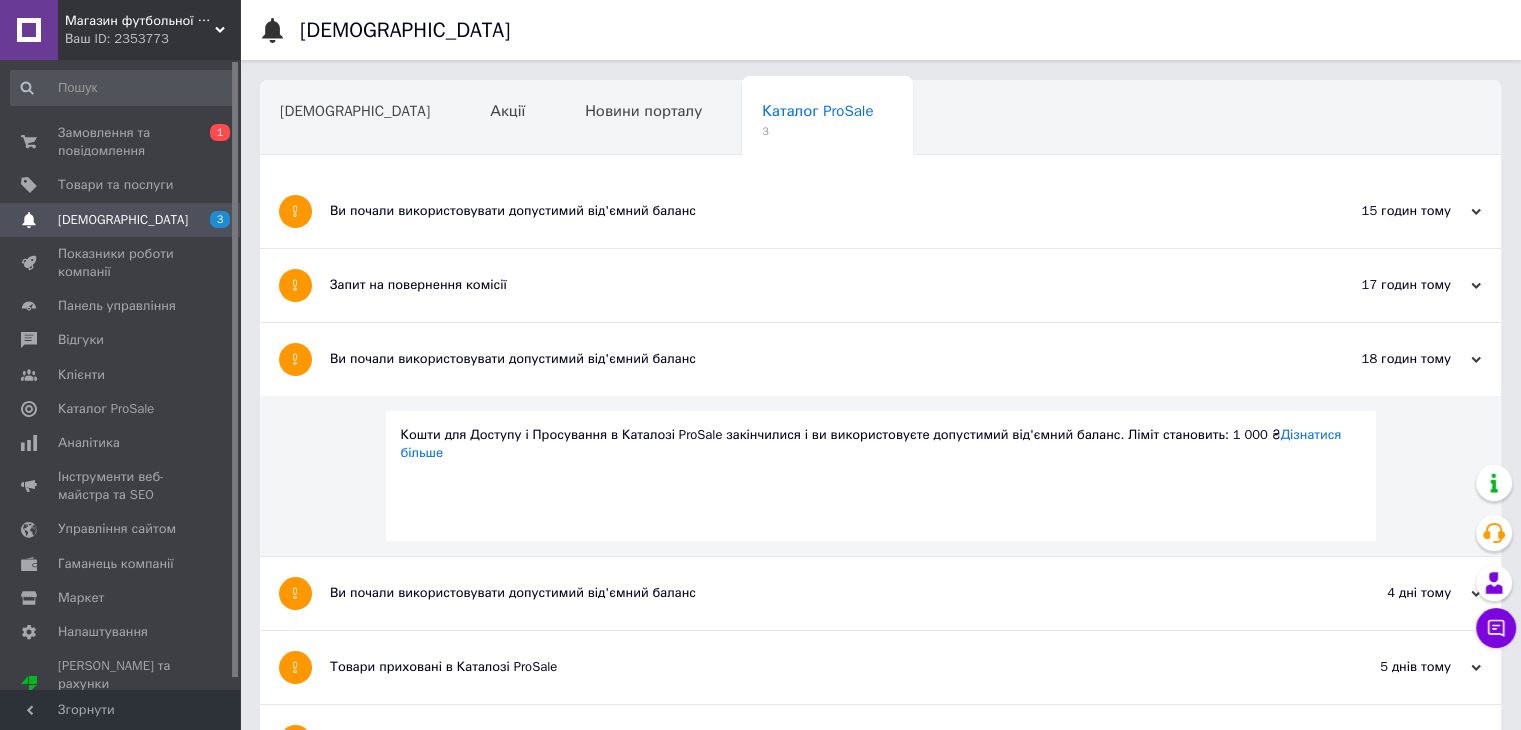 click on "Запит на повернення комісії" at bounding box center (805, 285) 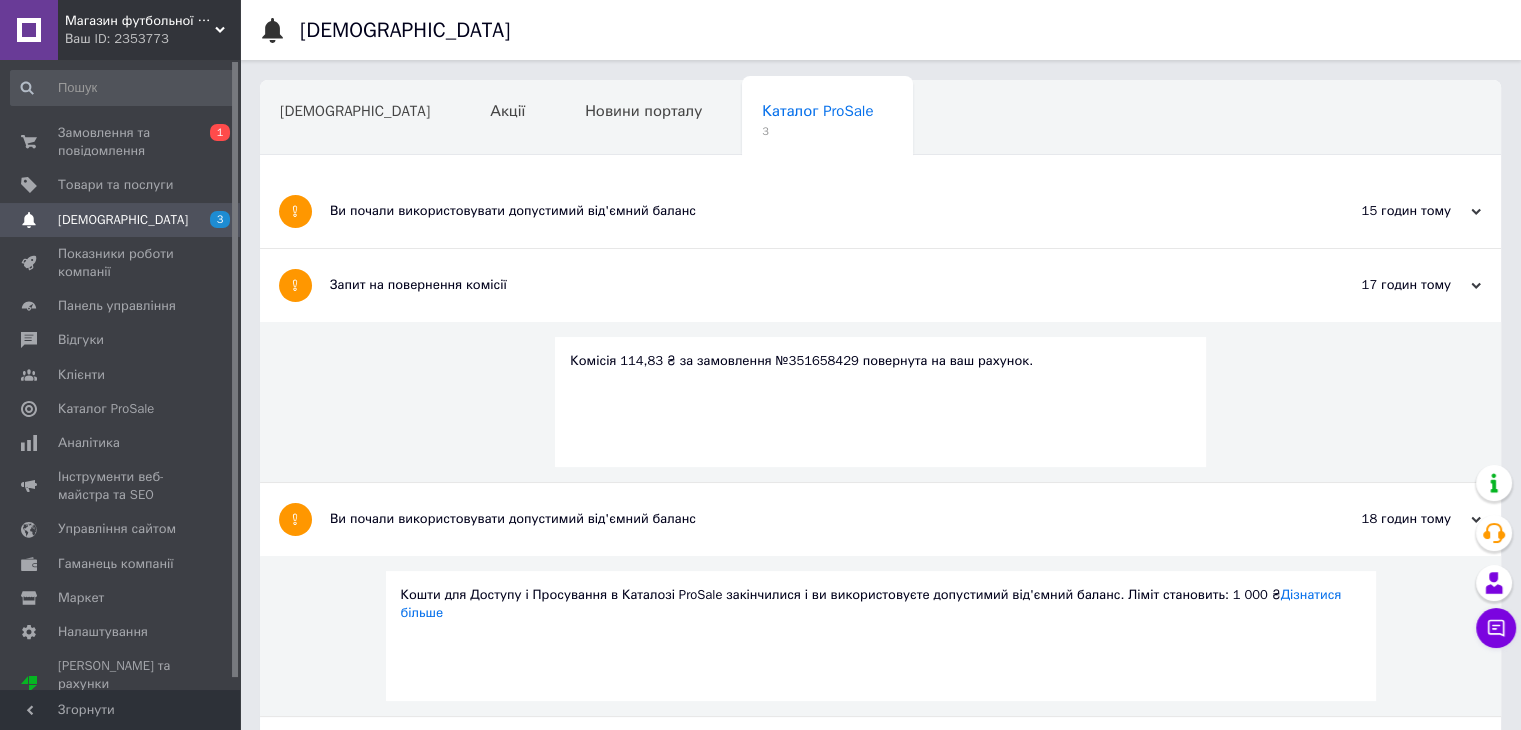 click on "Ви почали використовувати допустимий від'ємний баланс" at bounding box center (805, 211) 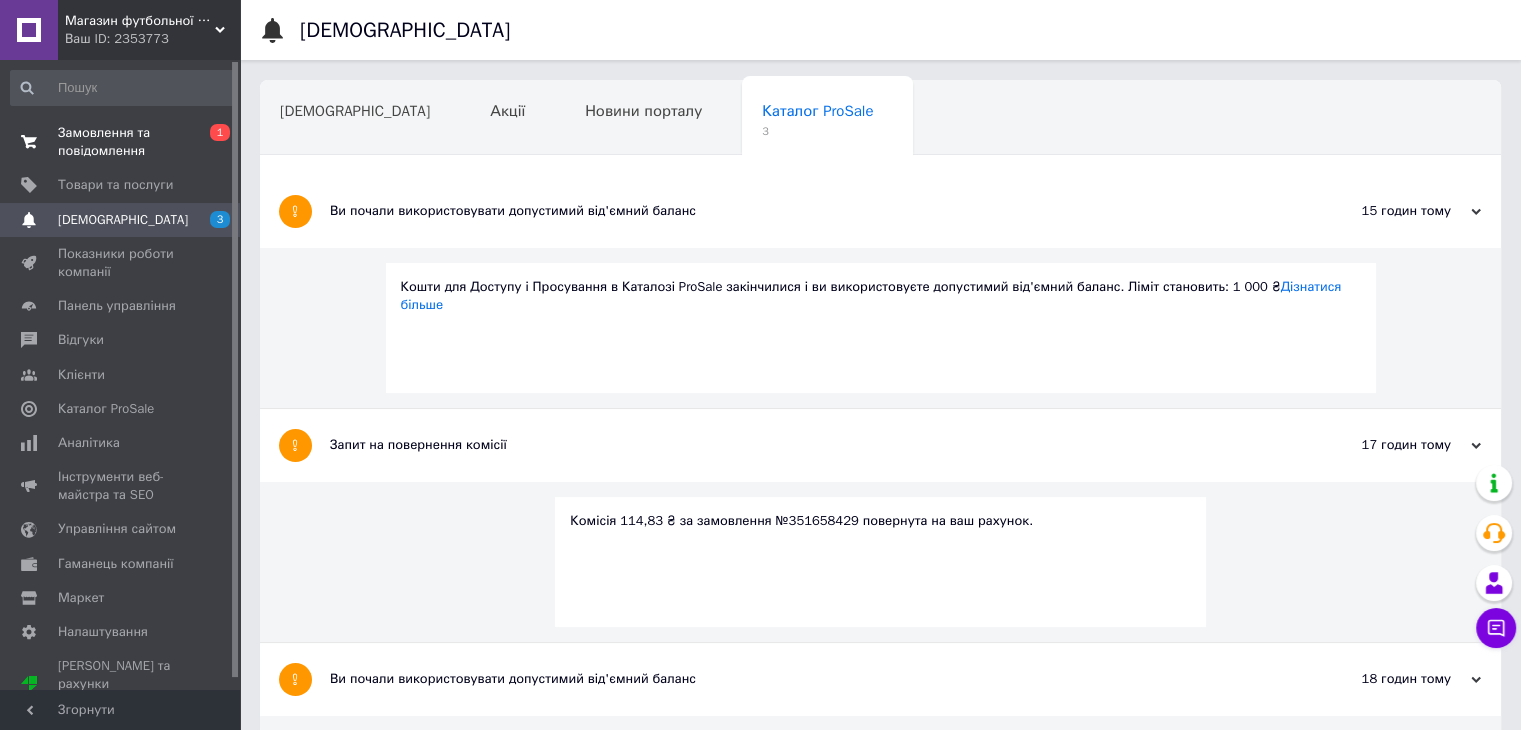 click on "Замовлення та повідомлення" at bounding box center (121, 142) 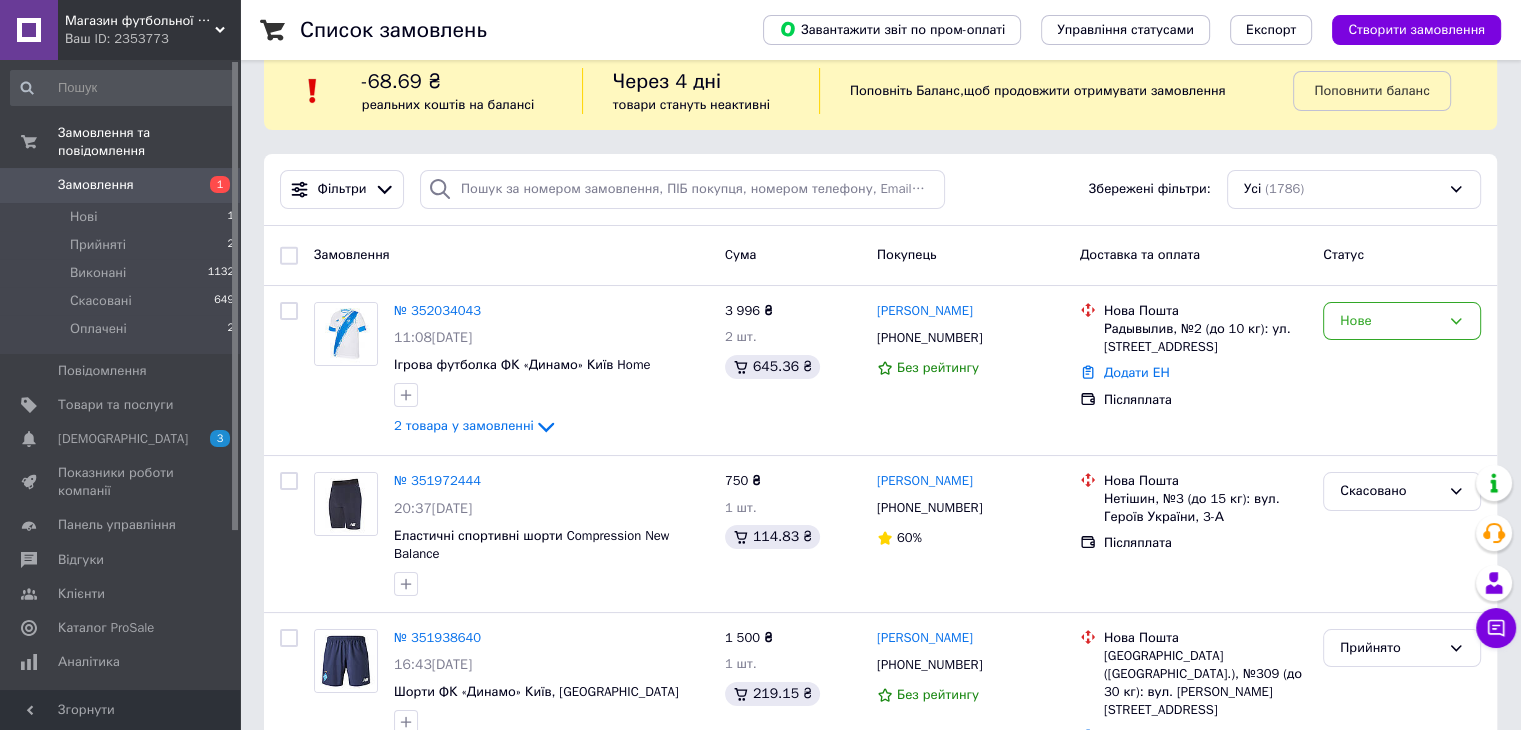 scroll, scrollTop: 0, scrollLeft: 0, axis: both 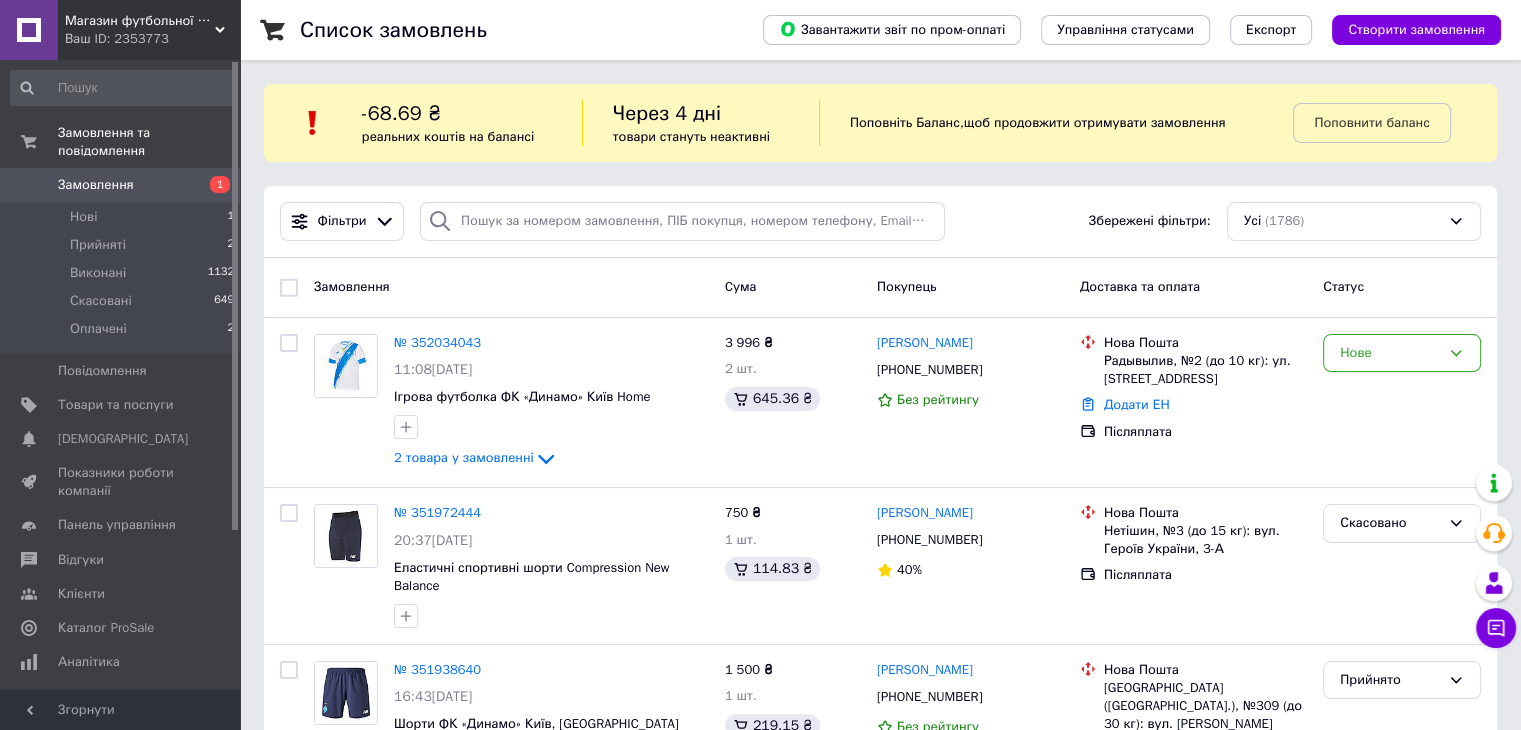 click on "[PERSON_NAME]" at bounding box center (925, 343) 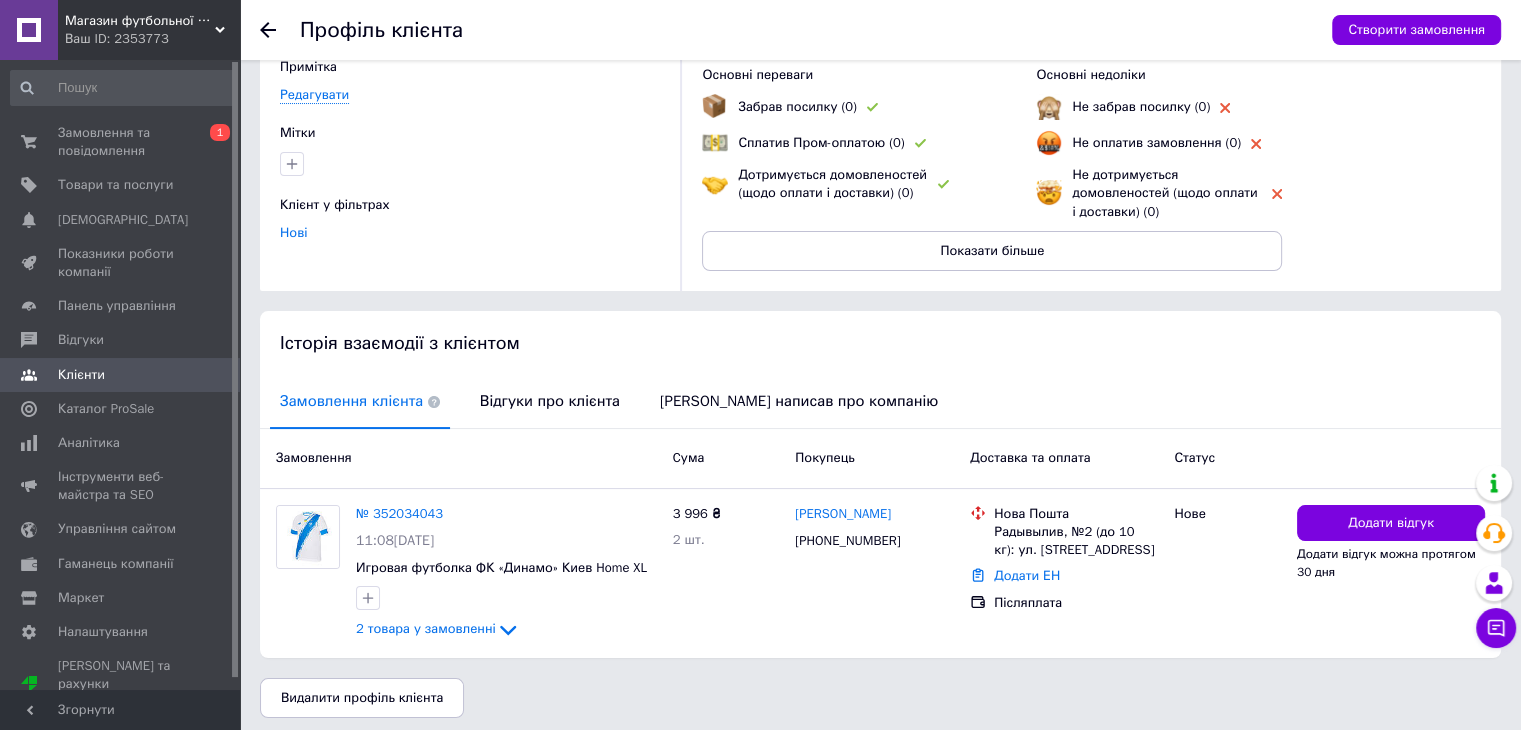 scroll, scrollTop: 151, scrollLeft: 0, axis: vertical 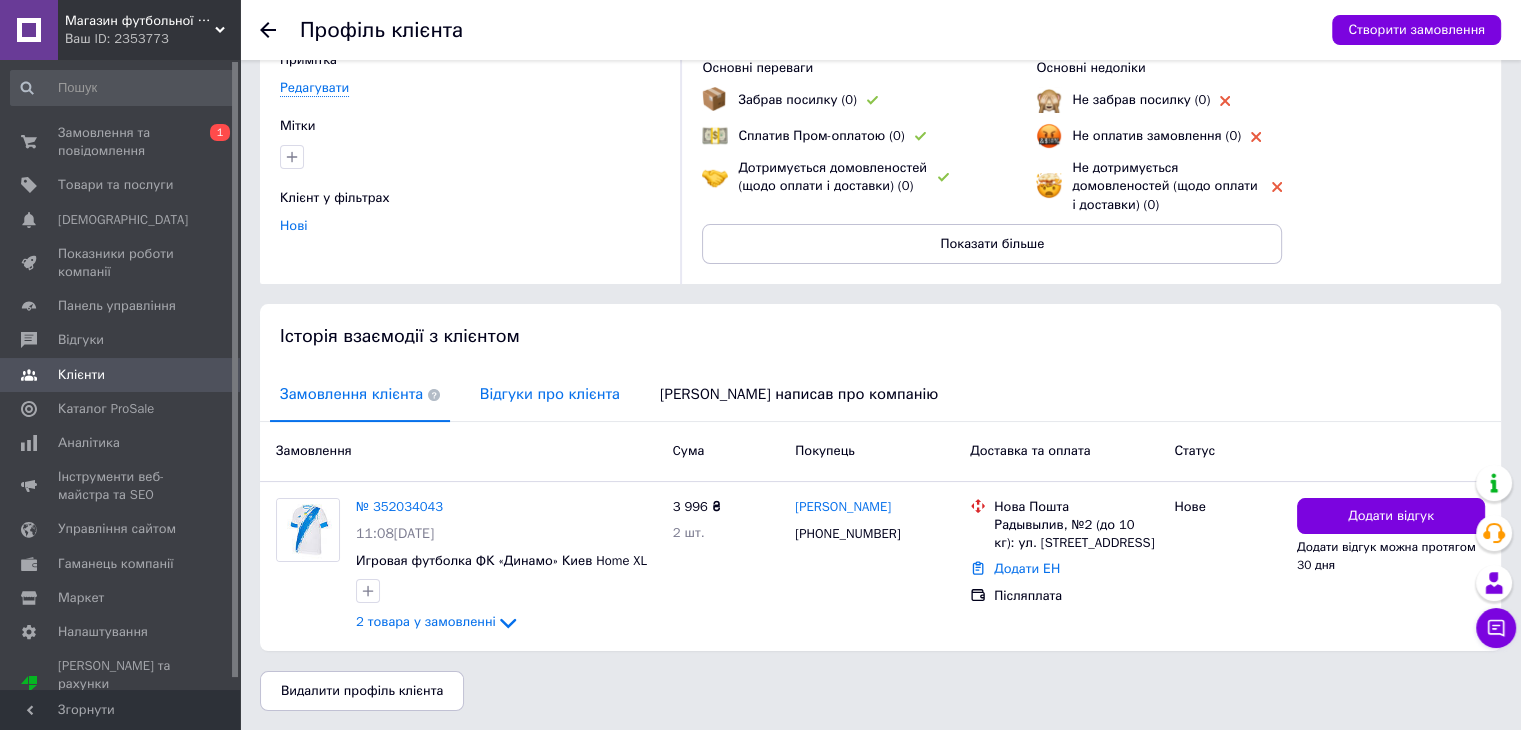 click on "Відгуки про клієнта" at bounding box center [550, 394] 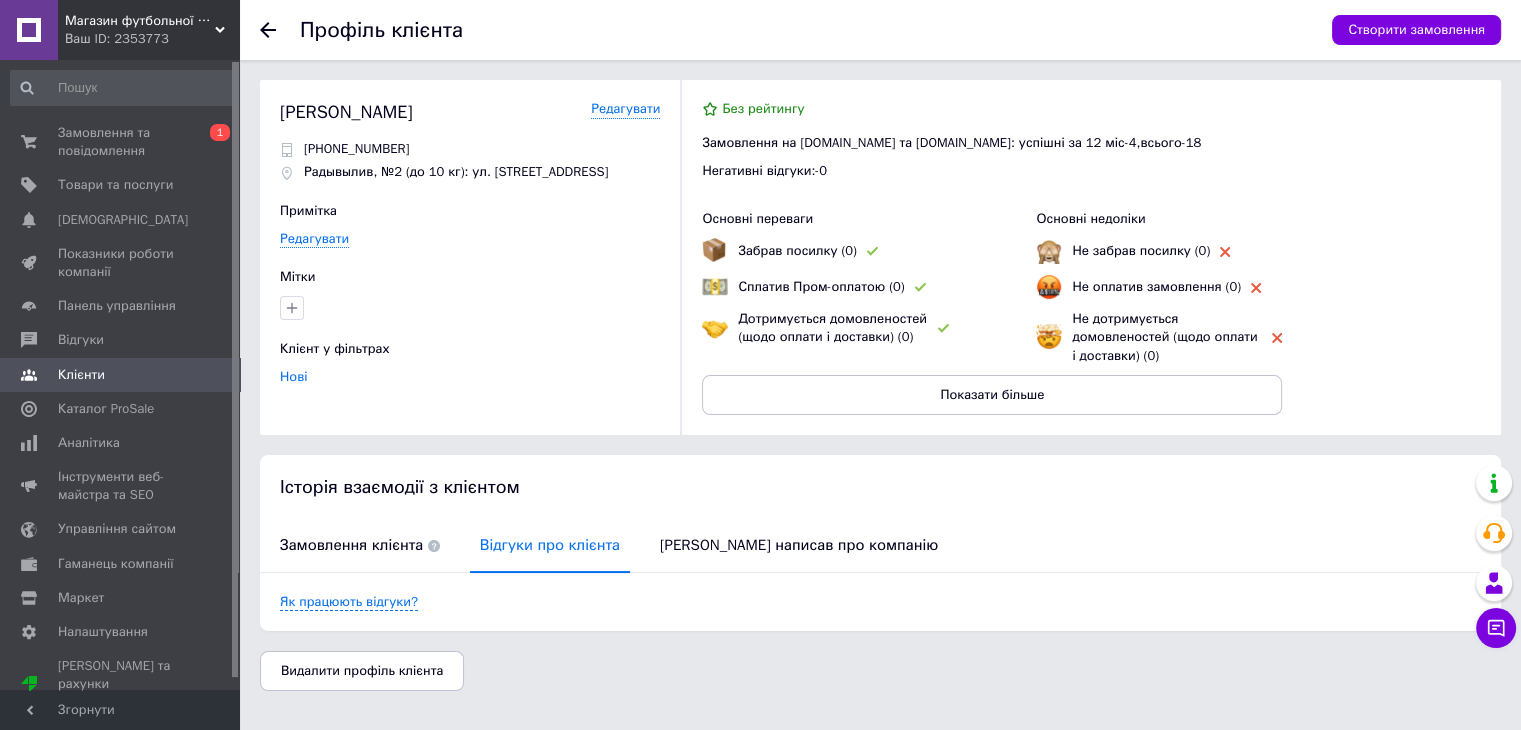 scroll, scrollTop: 0, scrollLeft: 0, axis: both 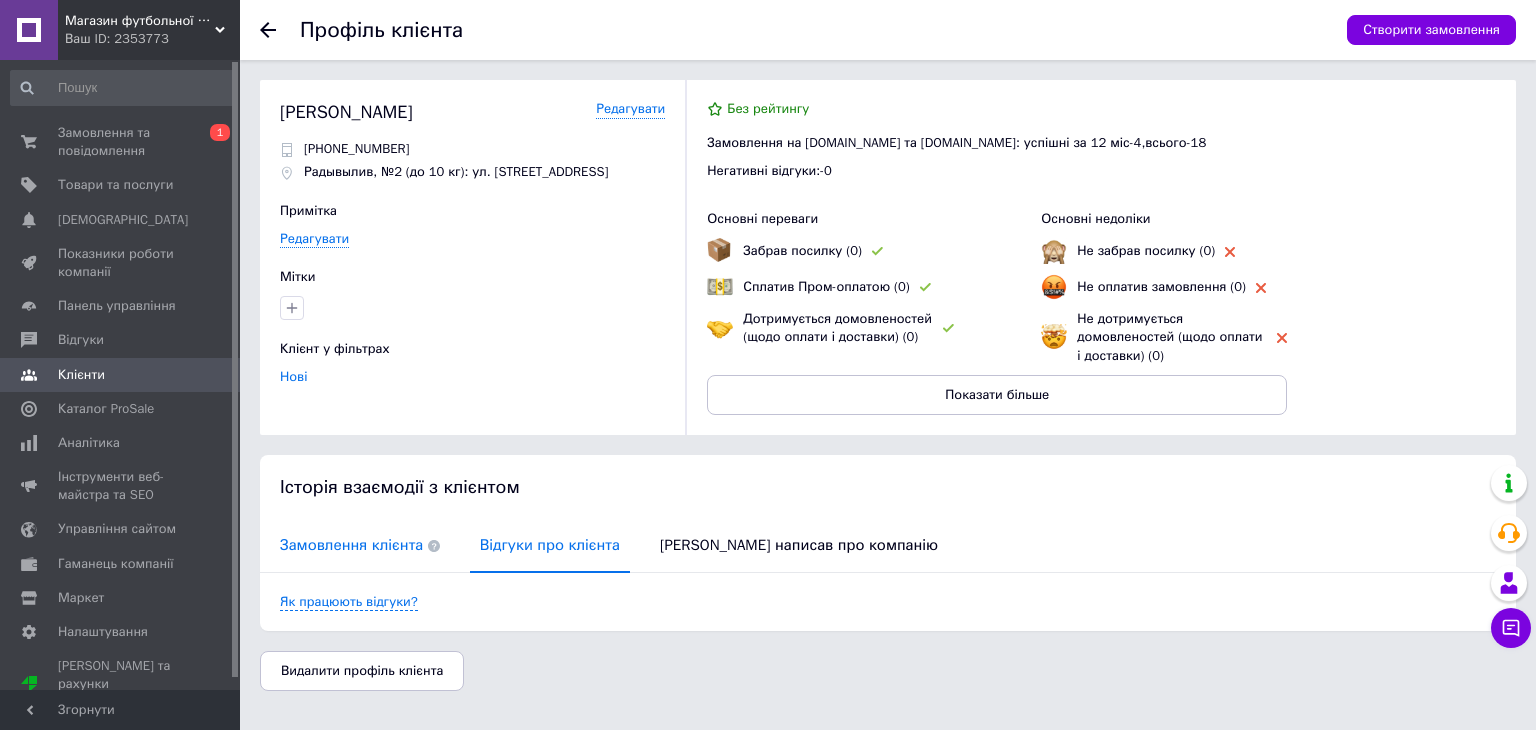 click on "Замовлення клієнта" at bounding box center (360, 545) 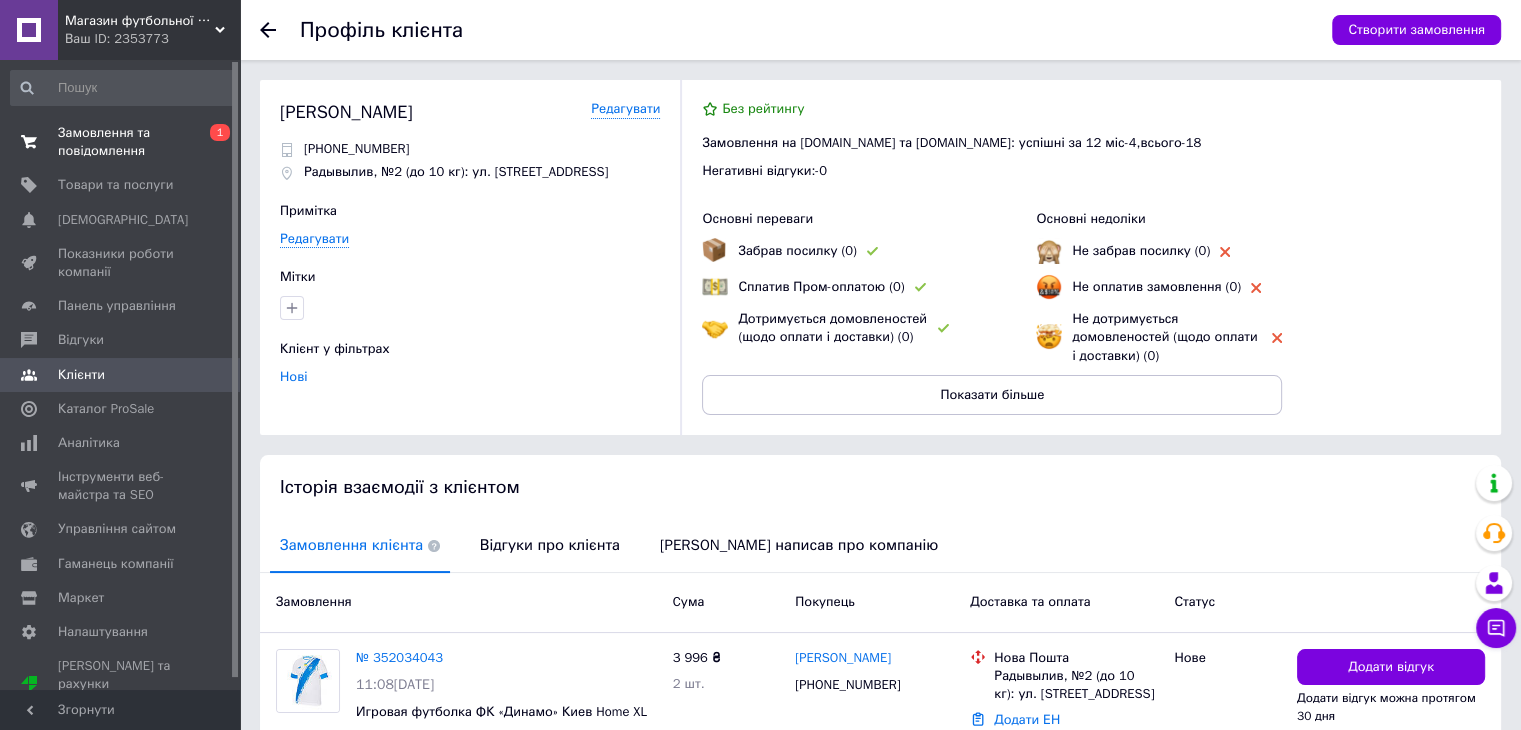 click on "Замовлення та повідомлення" at bounding box center [121, 142] 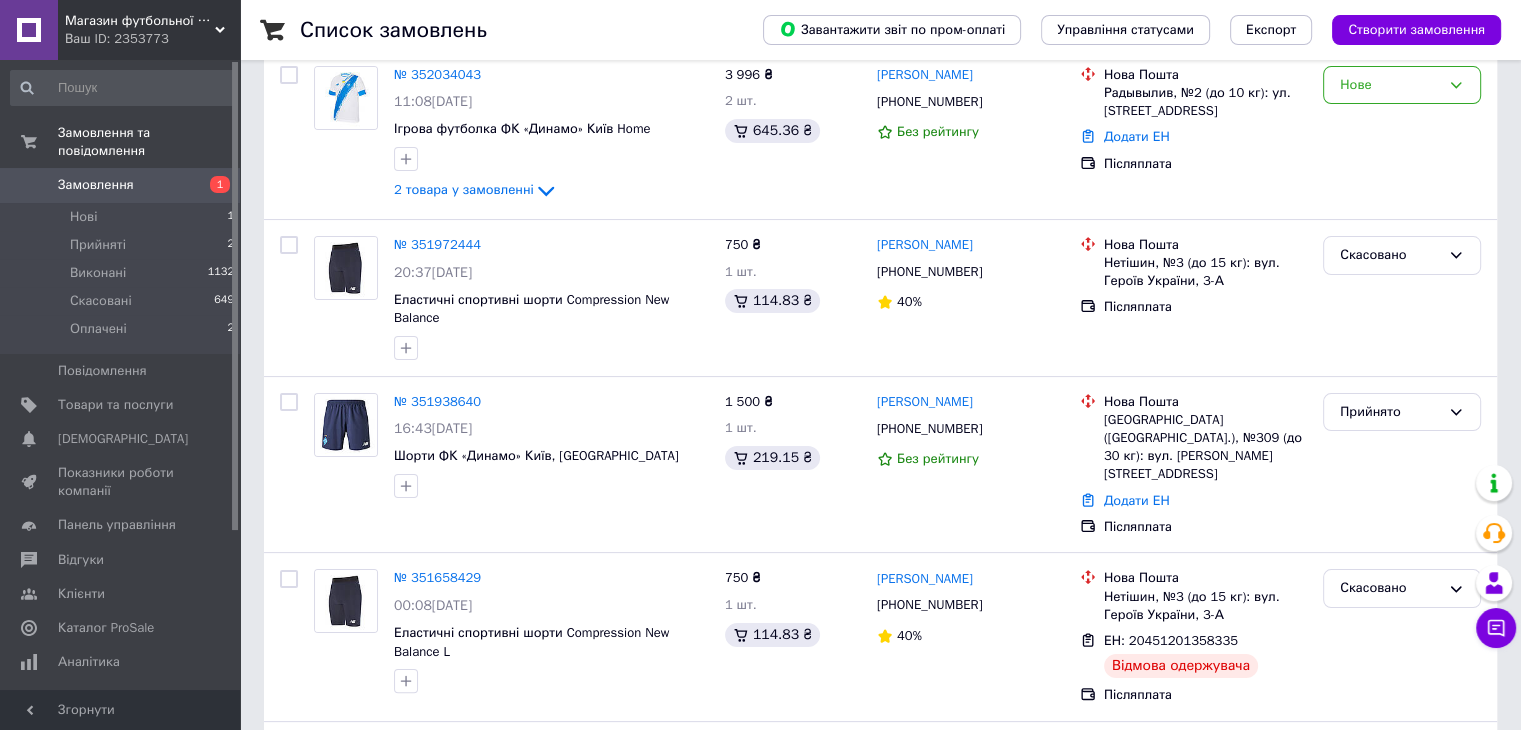 scroll, scrollTop: 300, scrollLeft: 0, axis: vertical 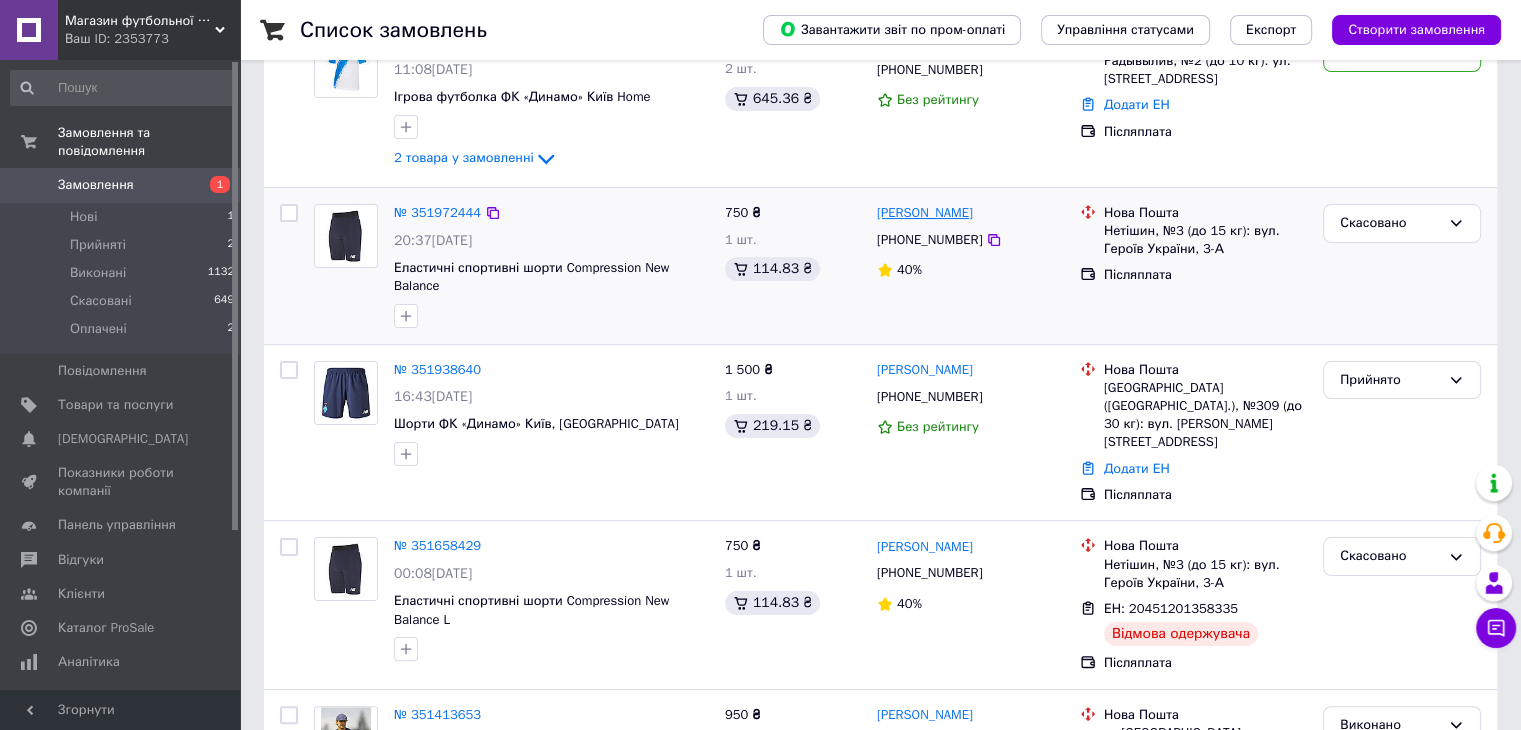 click on "[PERSON_NAME]" at bounding box center [925, 213] 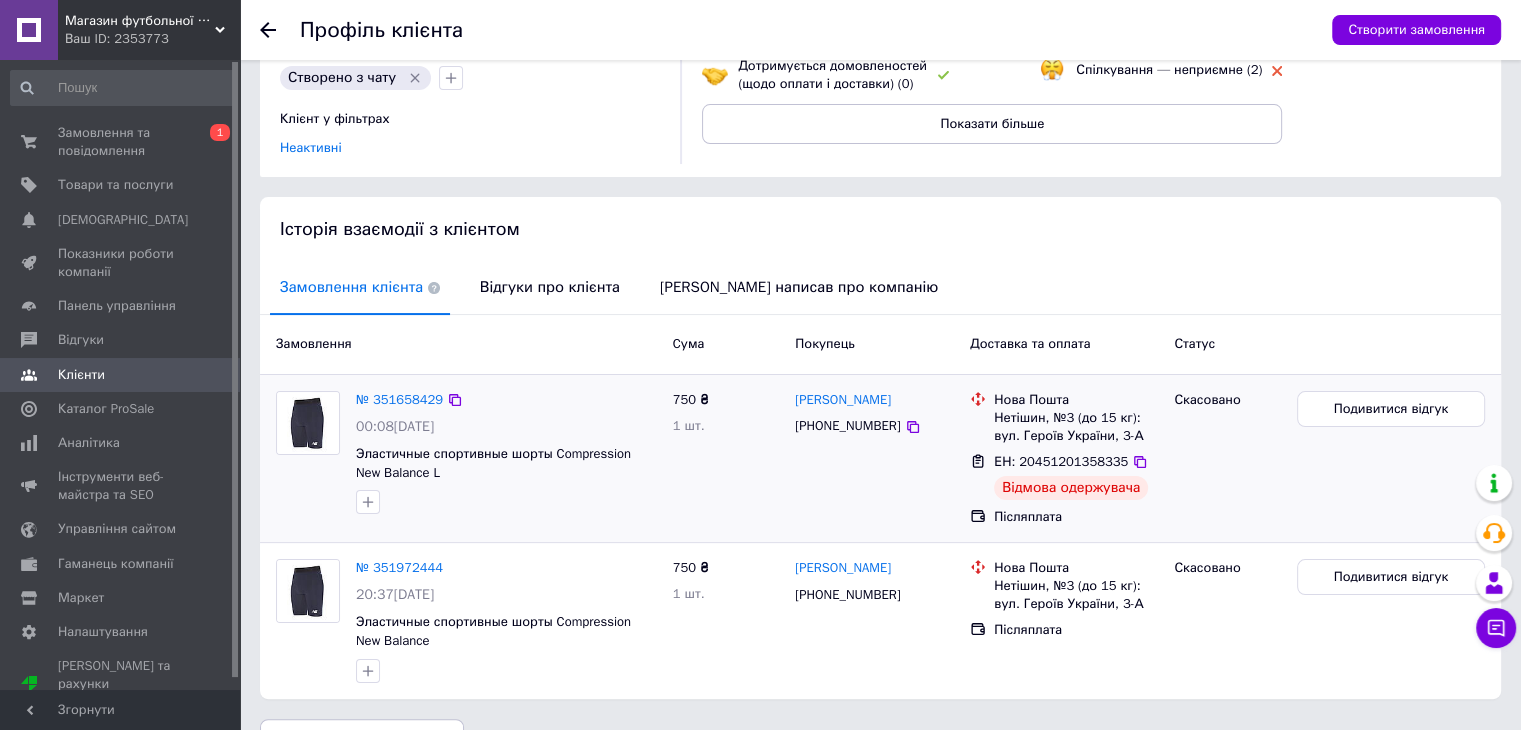 scroll, scrollTop: 300, scrollLeft: 0, axis: vertical 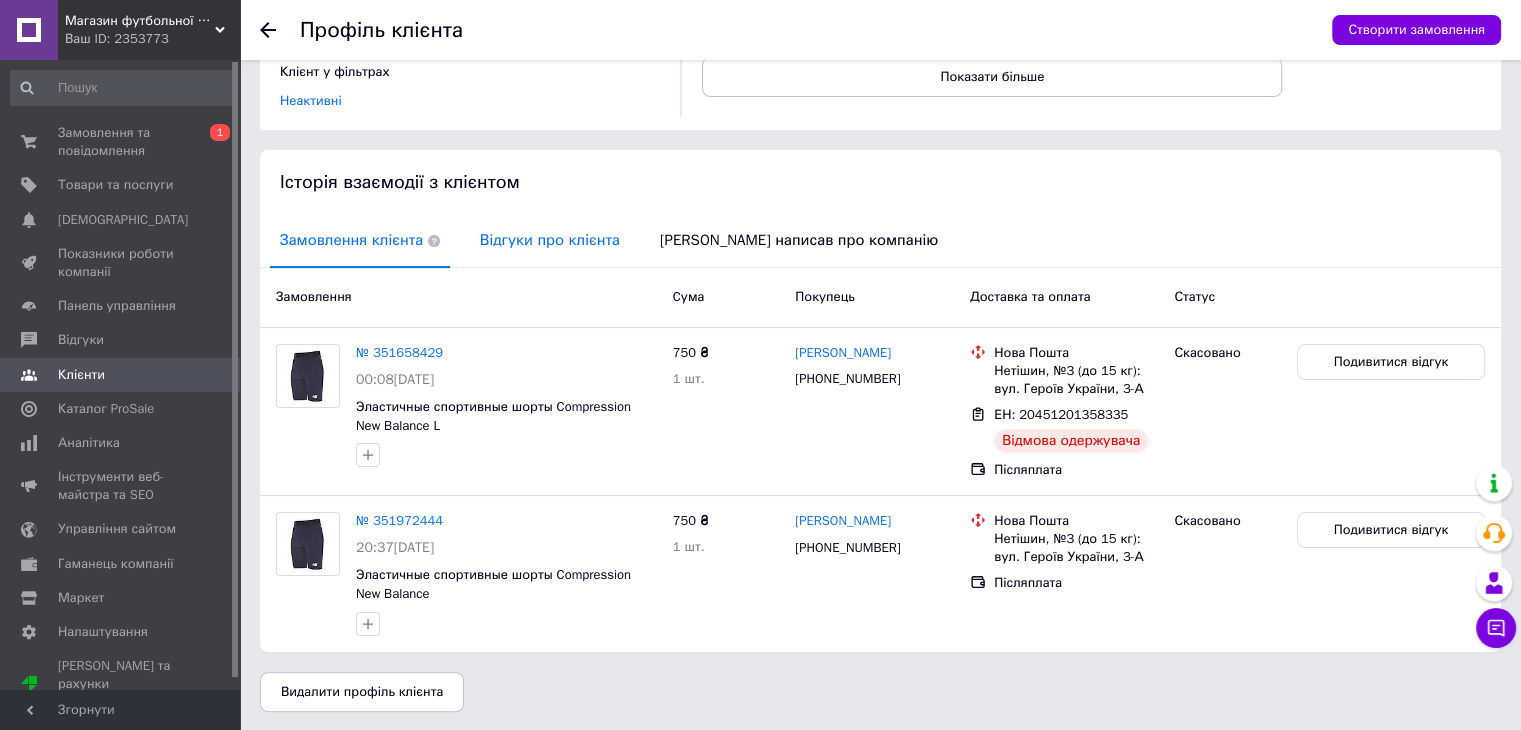 click on "Відгуки про клієнта" at bounding box center [550, 240] 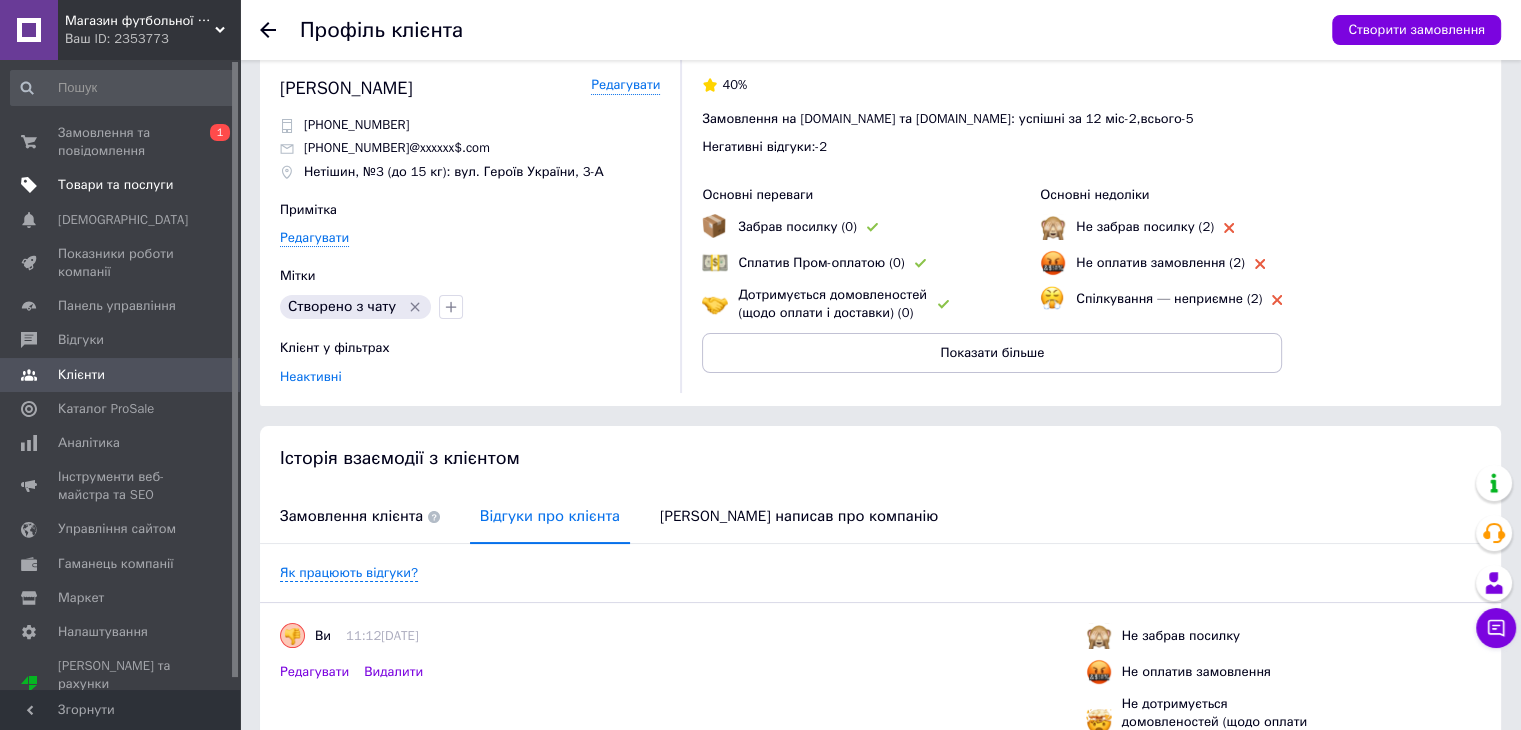 scroll, scrollTop: 0, scrollLeft: 0, axis: both 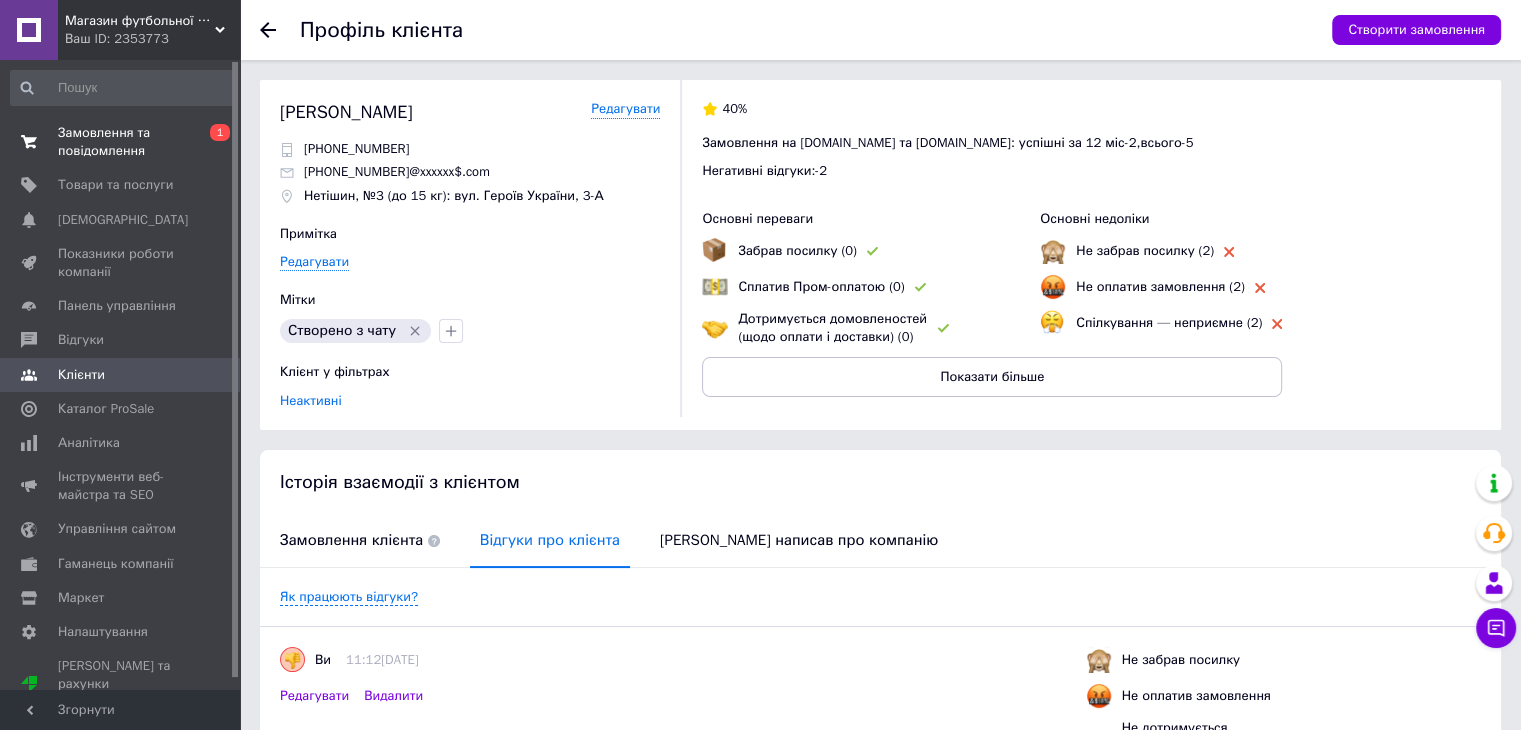 click on "Замовлення та повідомлення" at bounding box center [121, 142] 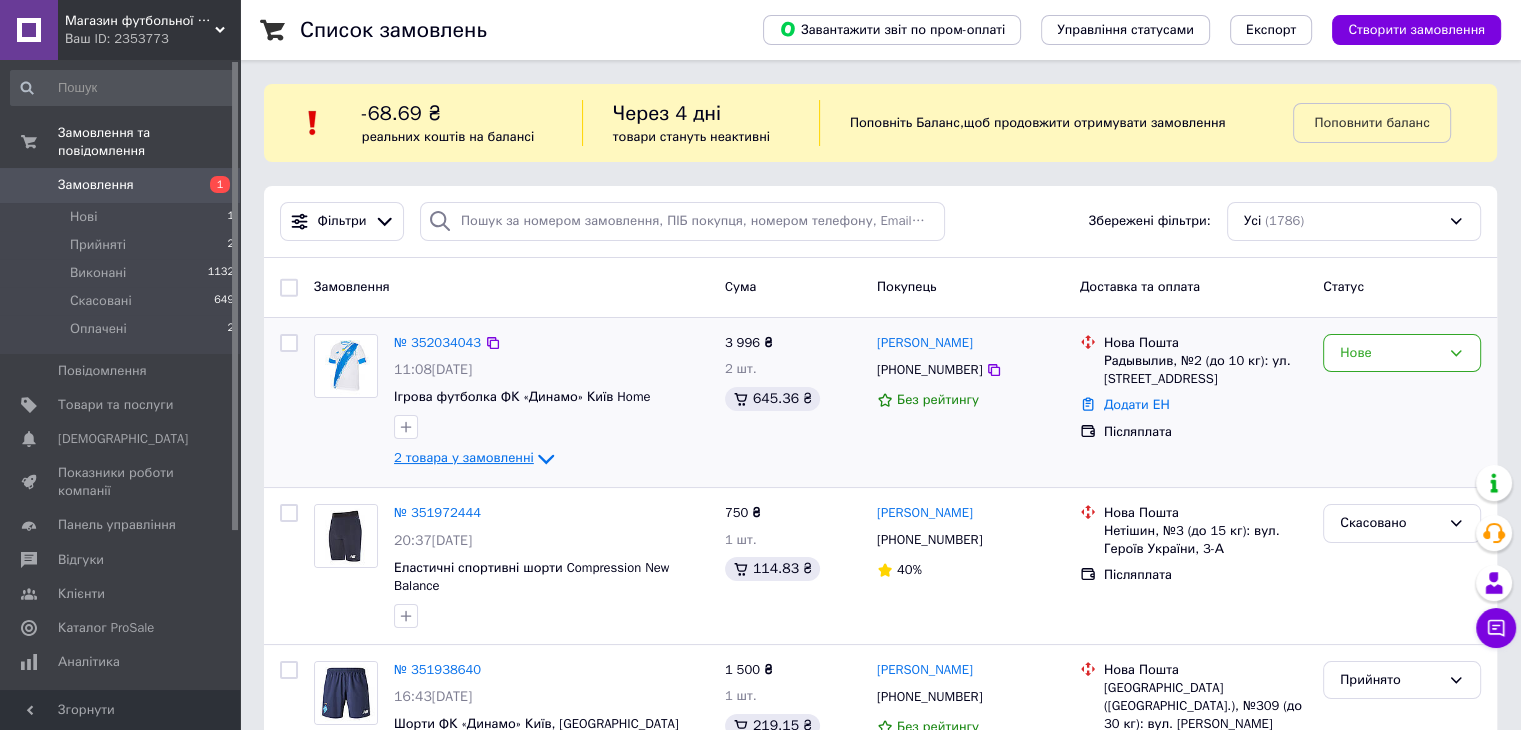 click on "2 товара у замовленні" at bounding box center (464, 458) 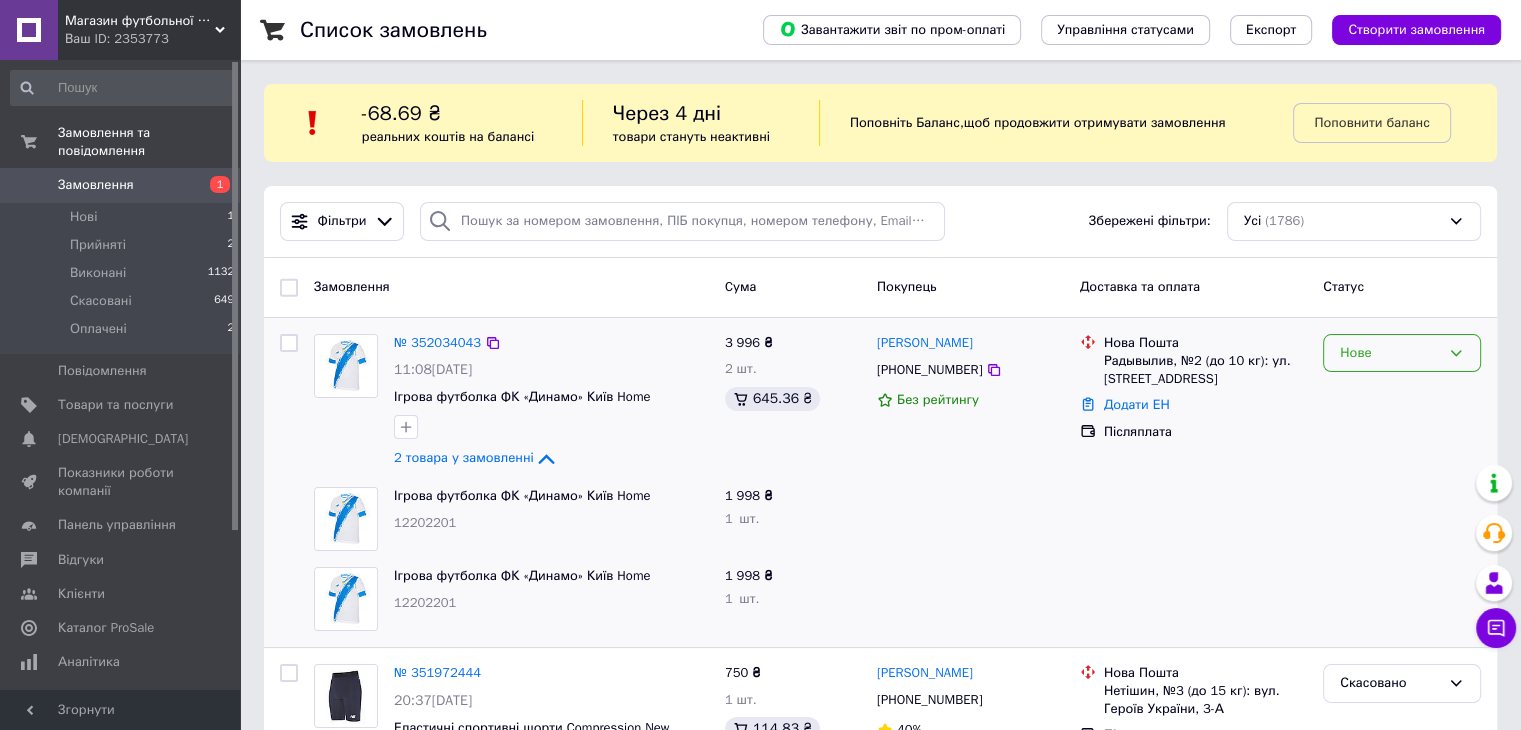 click on "Нове" at bounding box center [1402, 353] 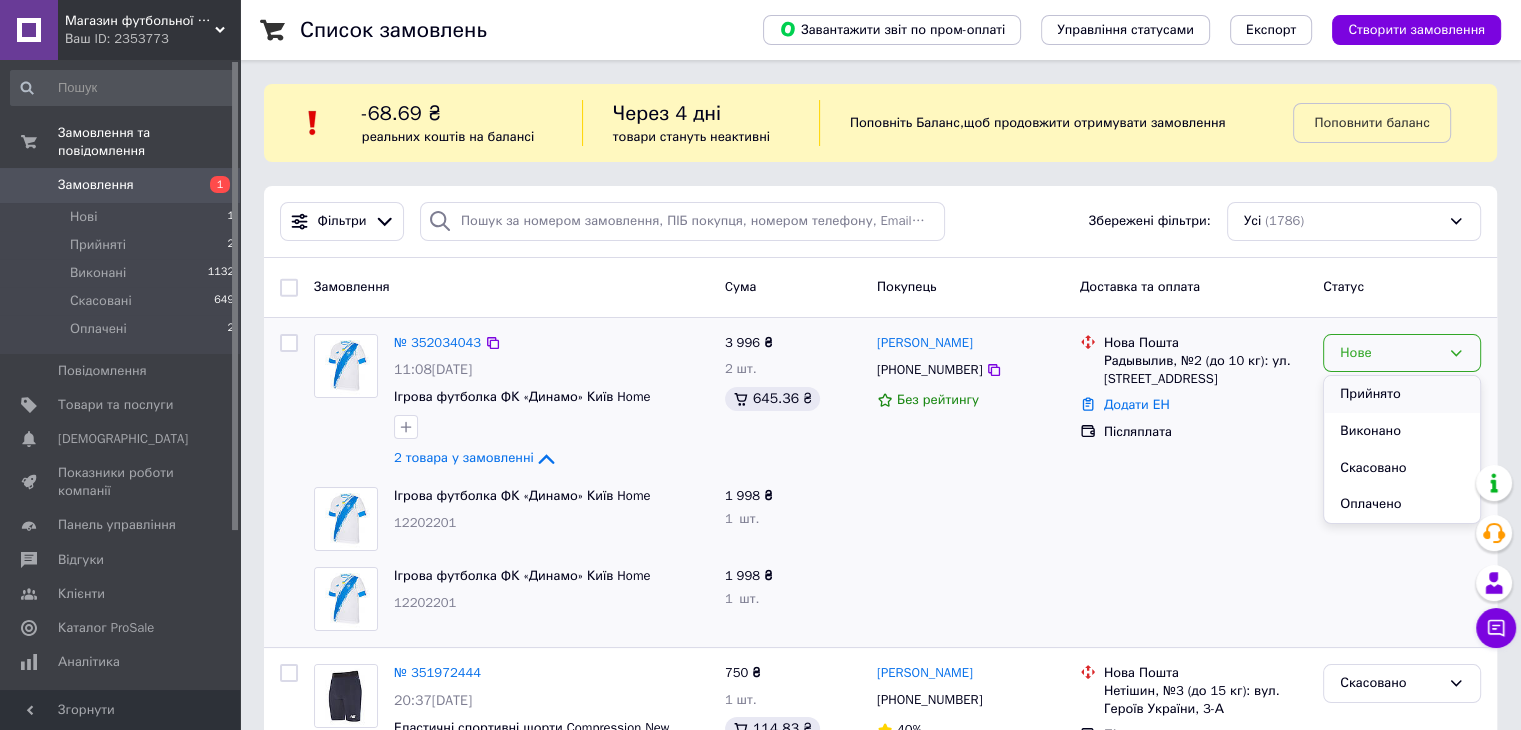 click on "Прийнято" at bounding box center [1402, 394] 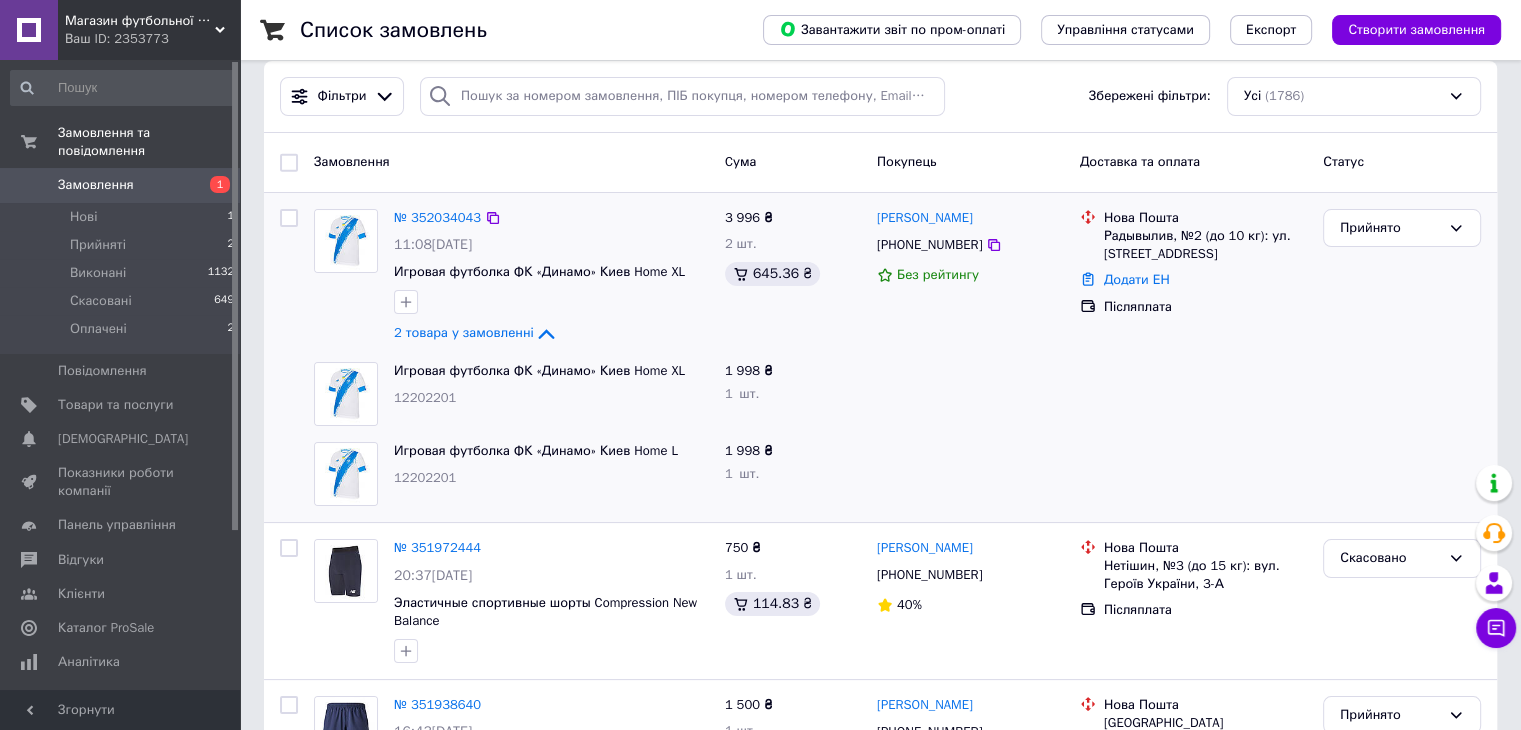 scroll, scrollTop: 100, scrollLeft: 0, axis: vertical 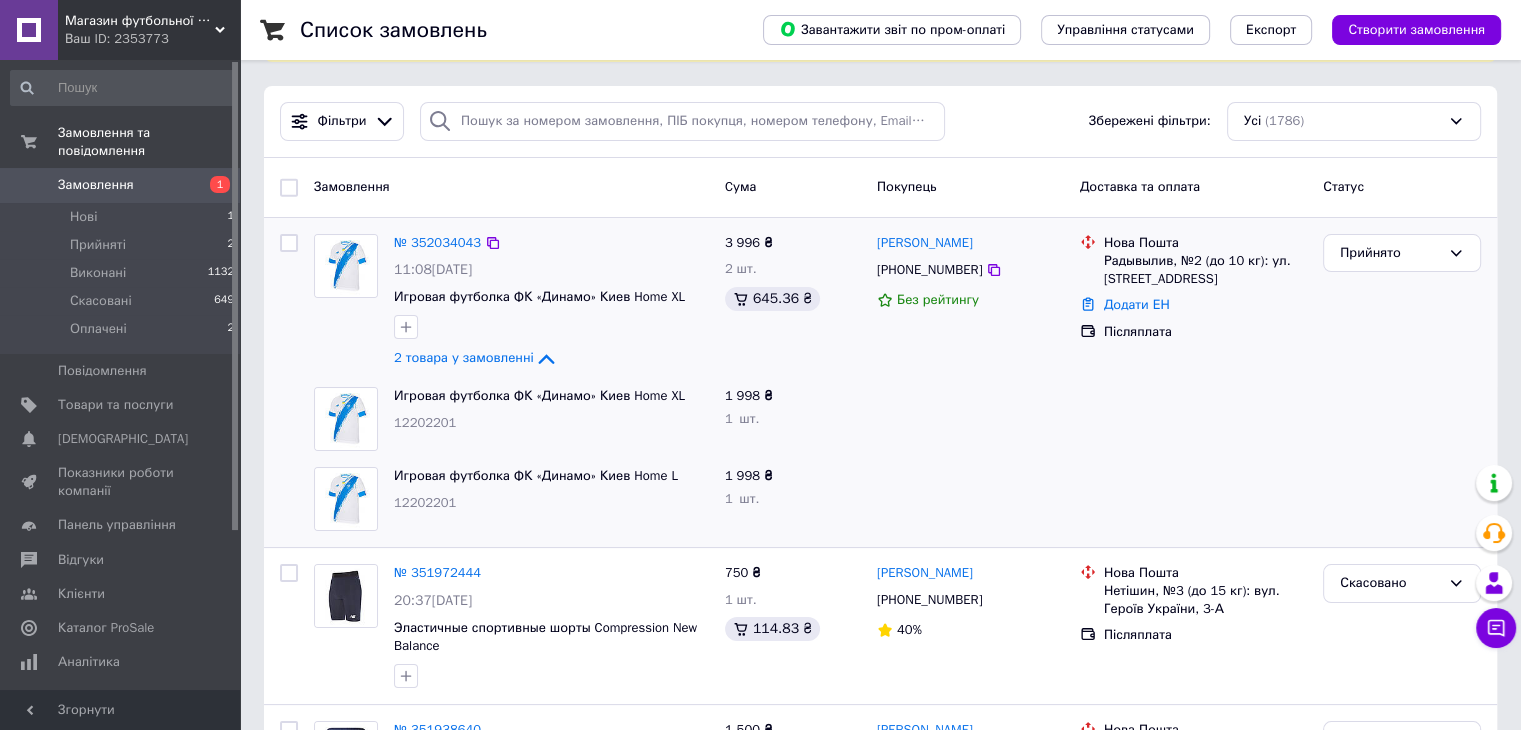 click on "Замовлення" at bounding box center (121, 185) 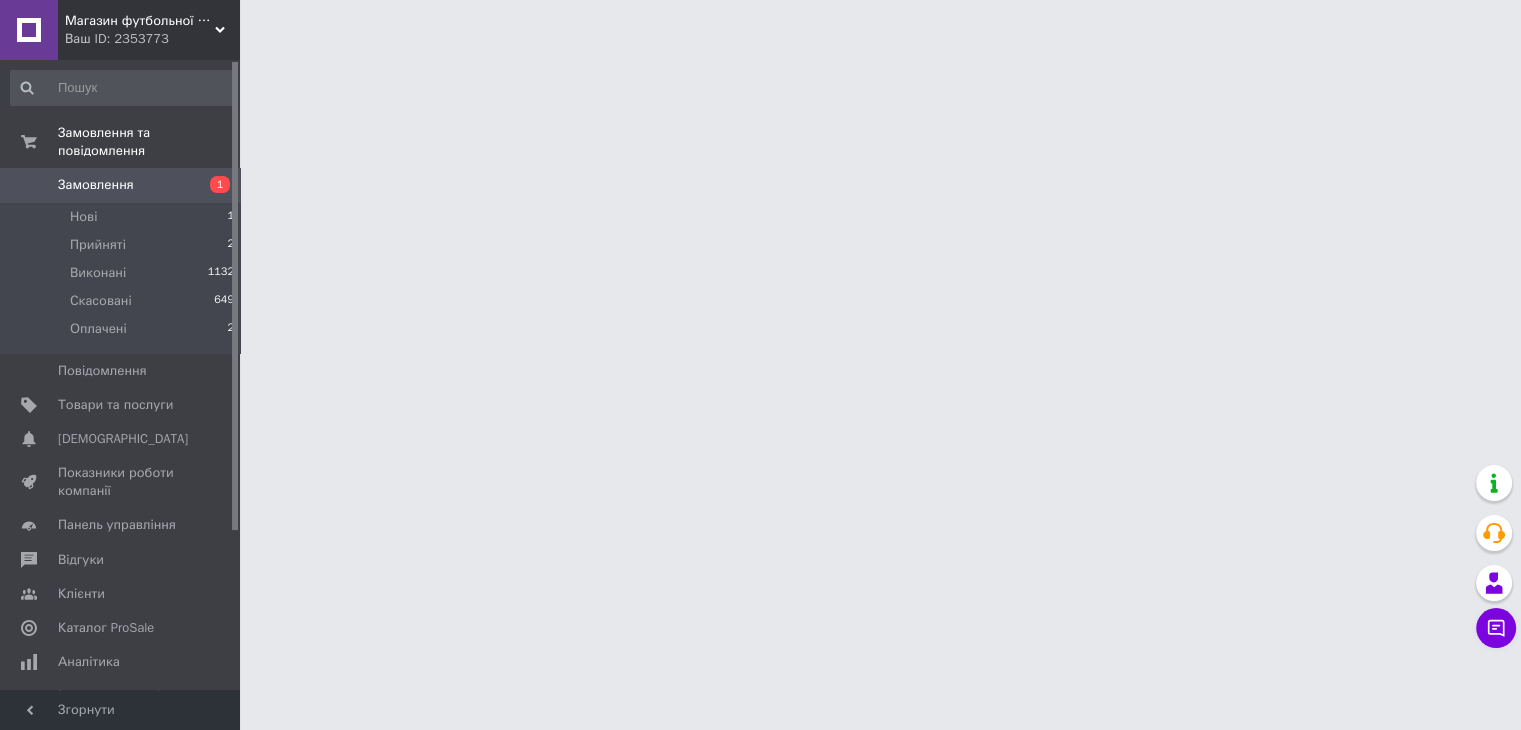 scroll, scrollTop: 0, scrollLeft: 0, axis: both 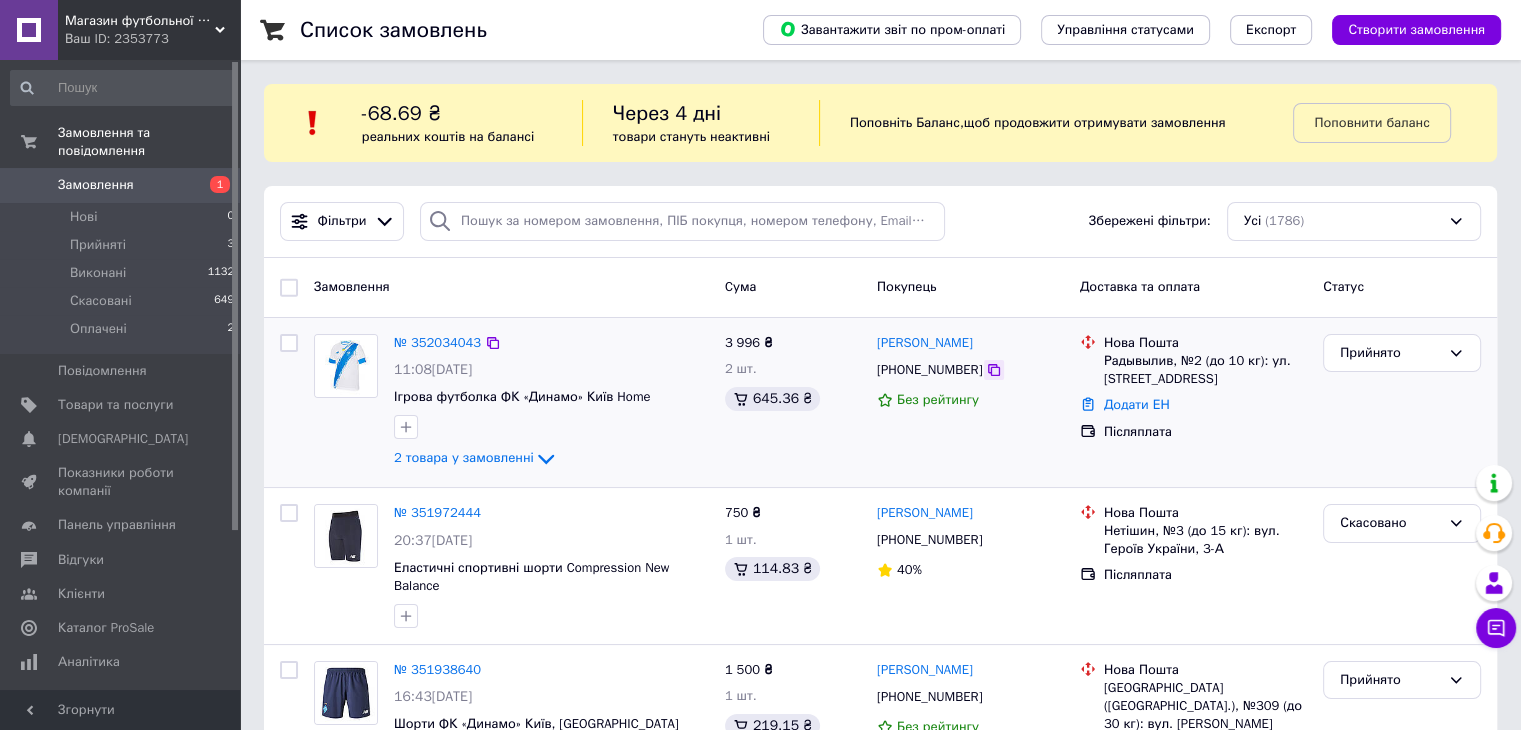 click 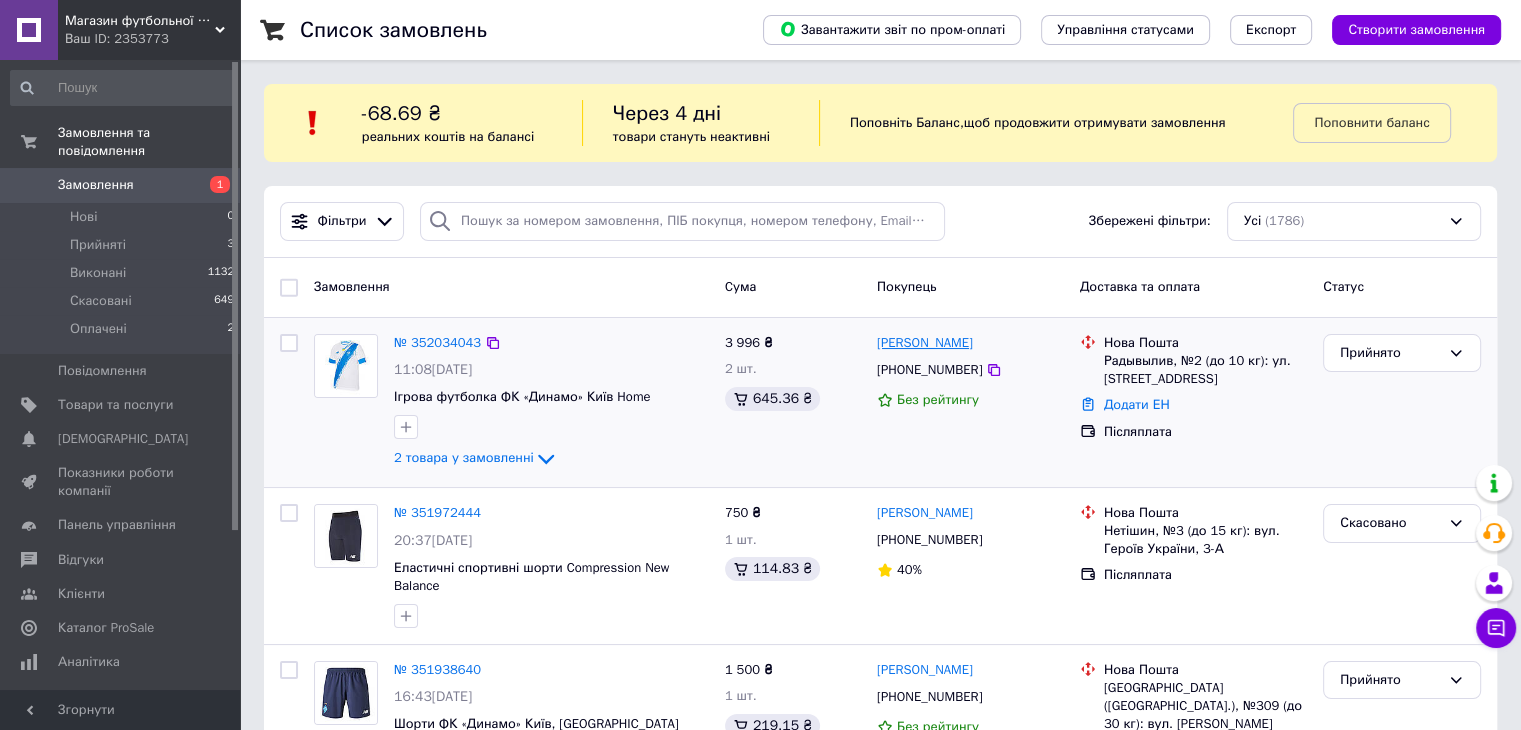 drag, startPoint x: 985, startPoint y: 347, endPoint x: 925, endPoint y: 349, distance: 60.033325 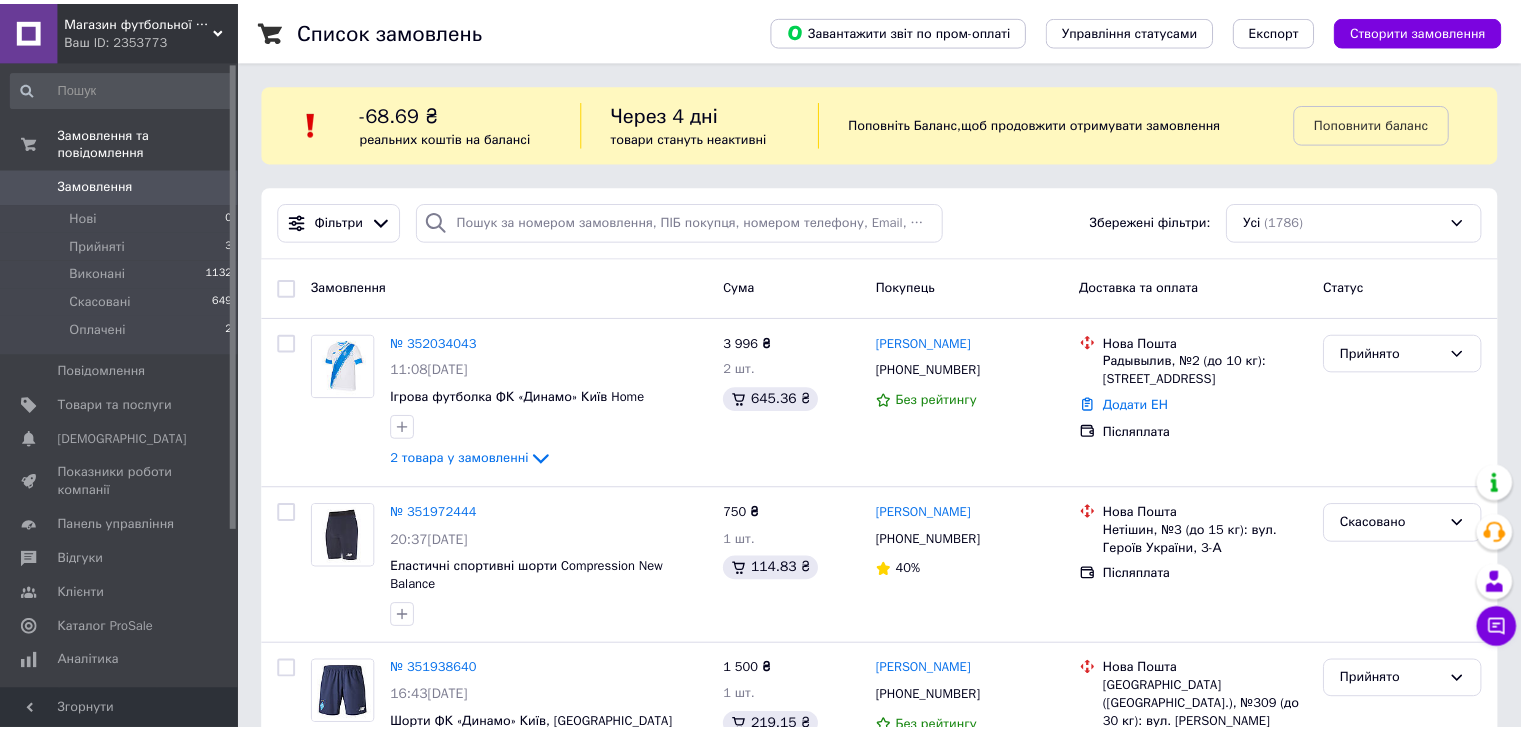 scroll, scrollTop: 0, scrollLeft: 0, axis: both 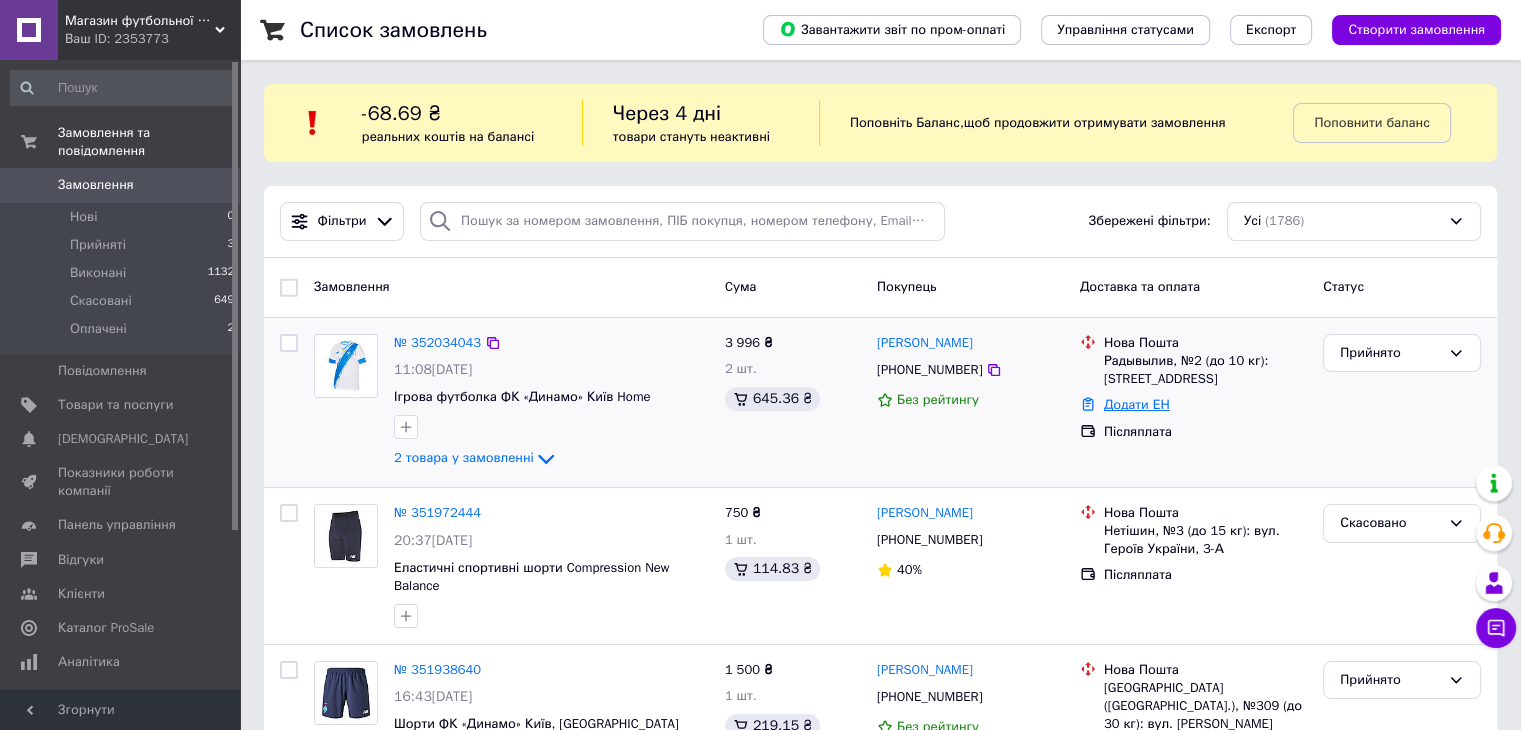 click on "Додати ЕН" at bounding box center [1137, 404] 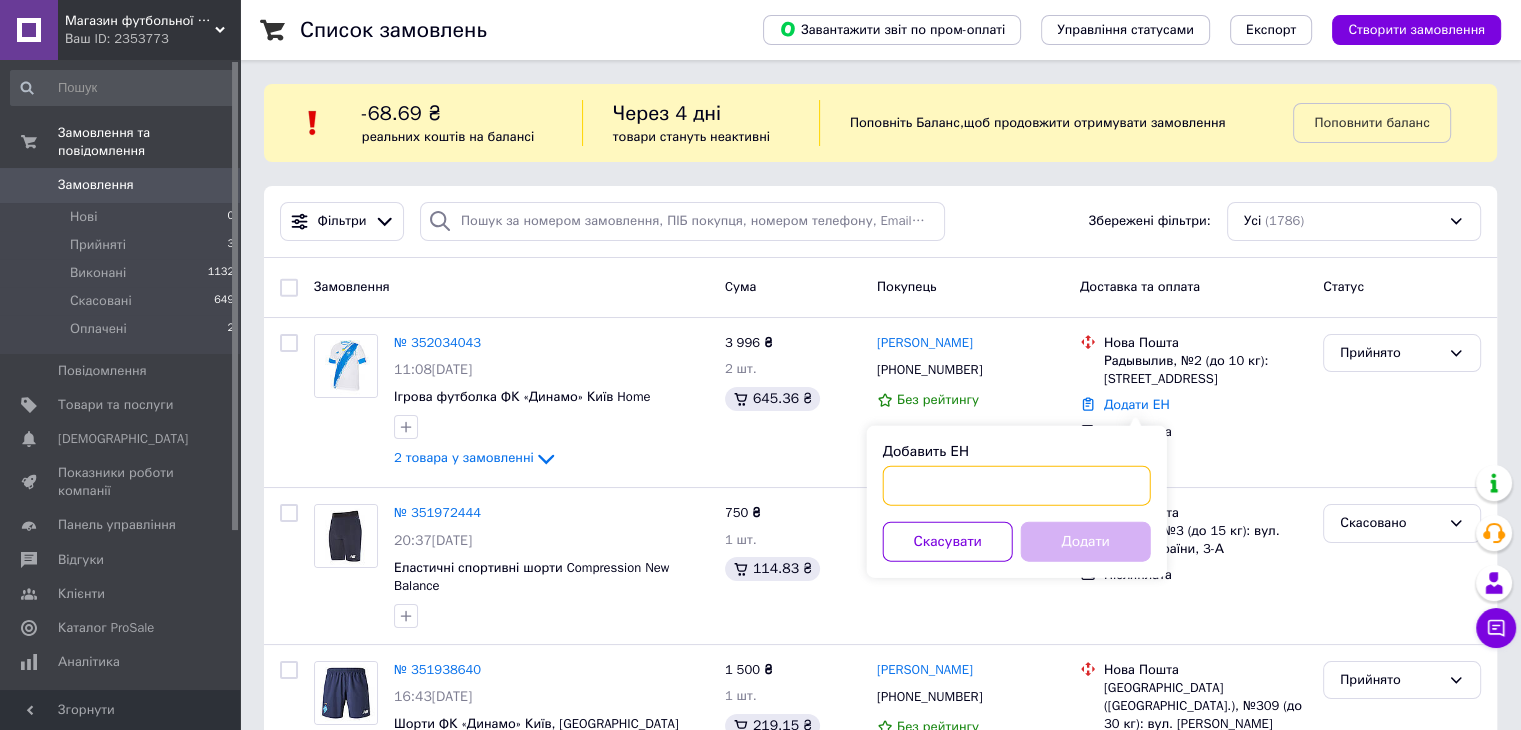 click on "Добавить ЕН" at bounding box center (1017, 486) 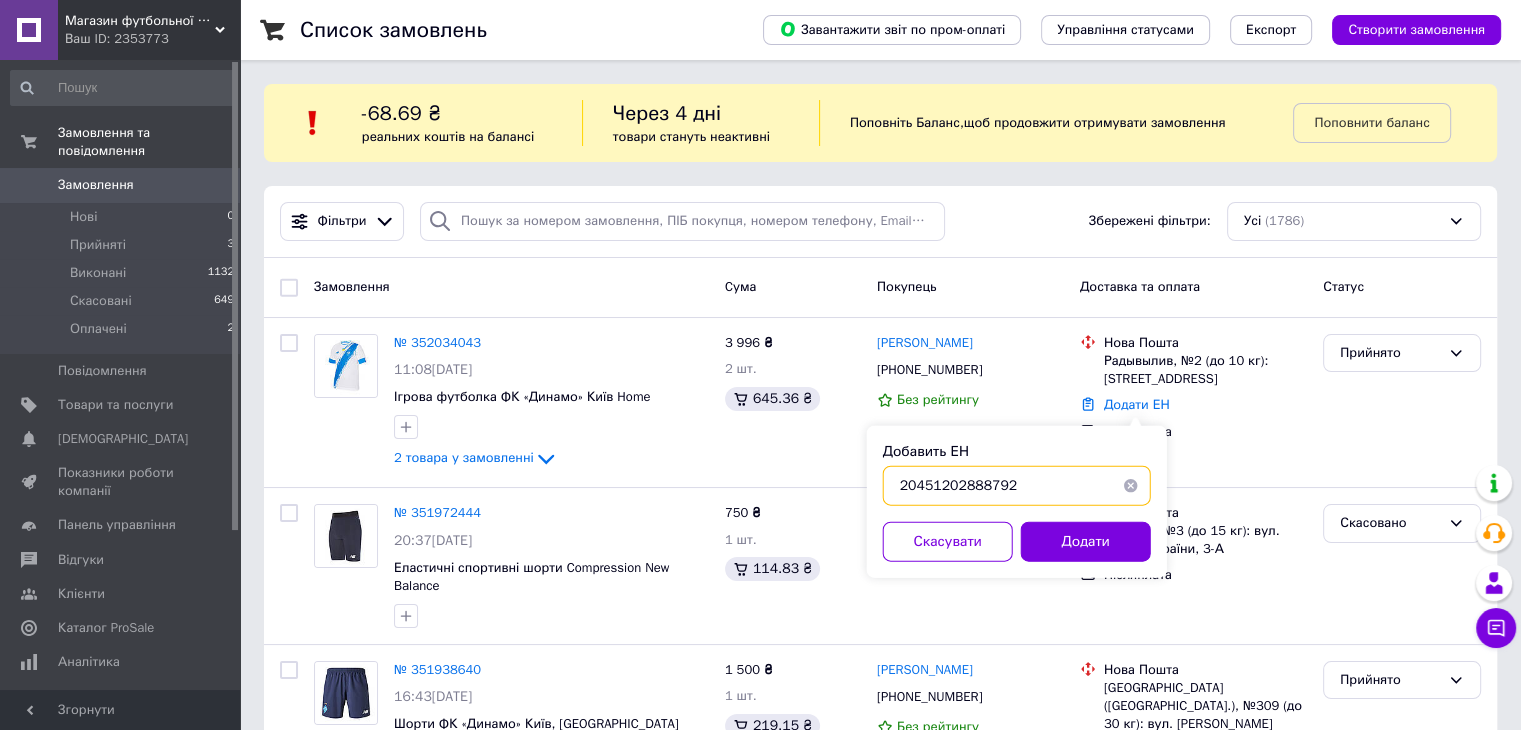 type on "20451202888792" 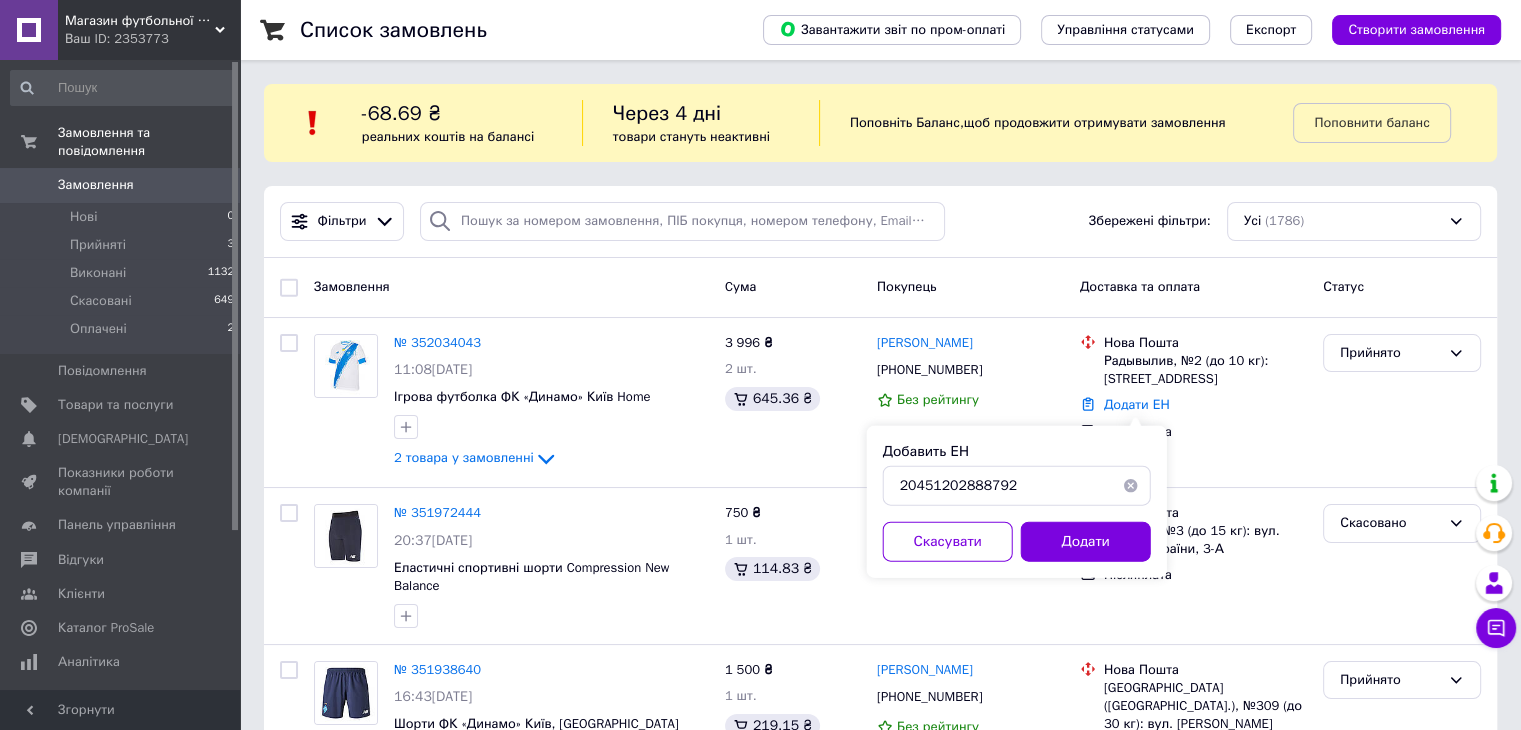 click on "Додати" at bounding box center (1086, 542) 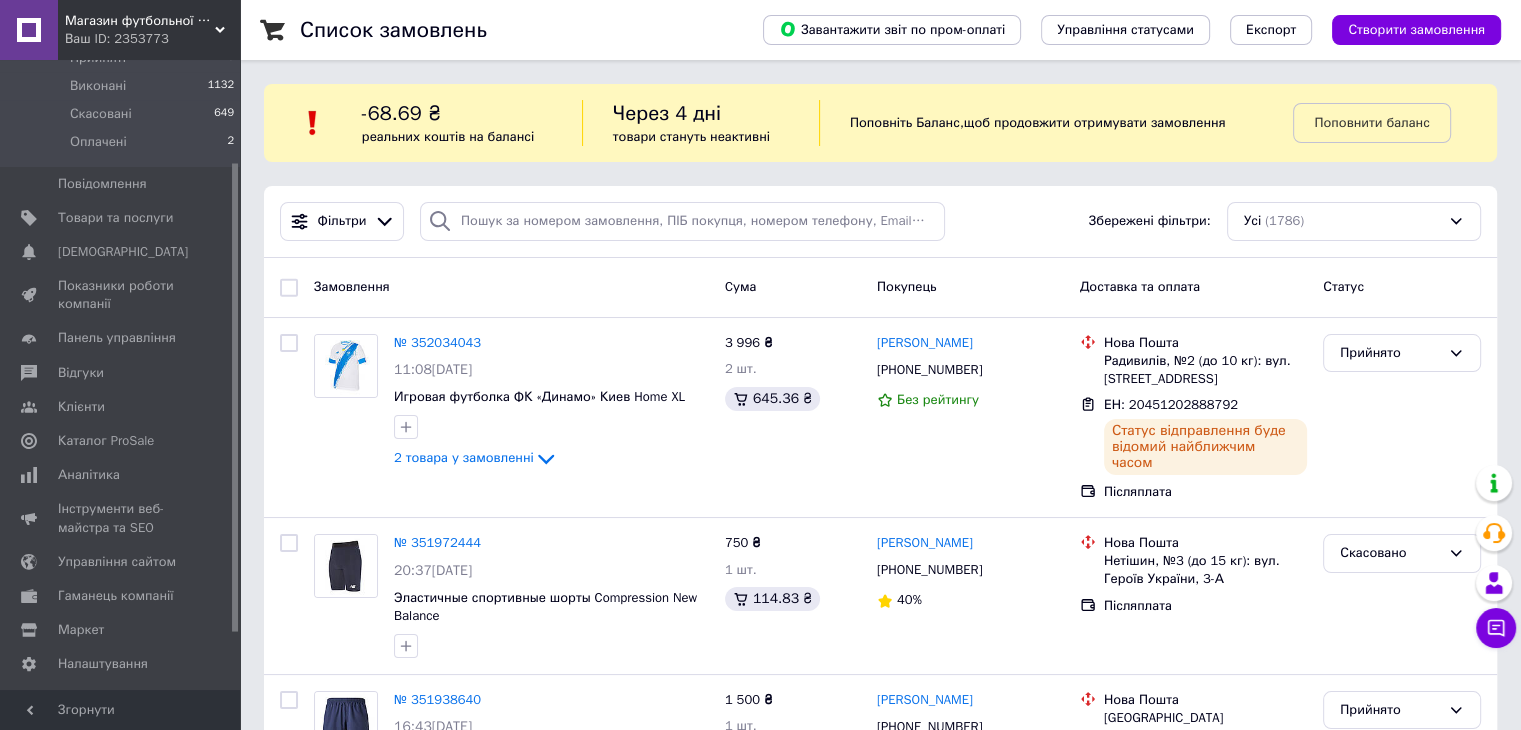 scroll, scrollTop: 200, scrollLeft: 0, axis: vertical 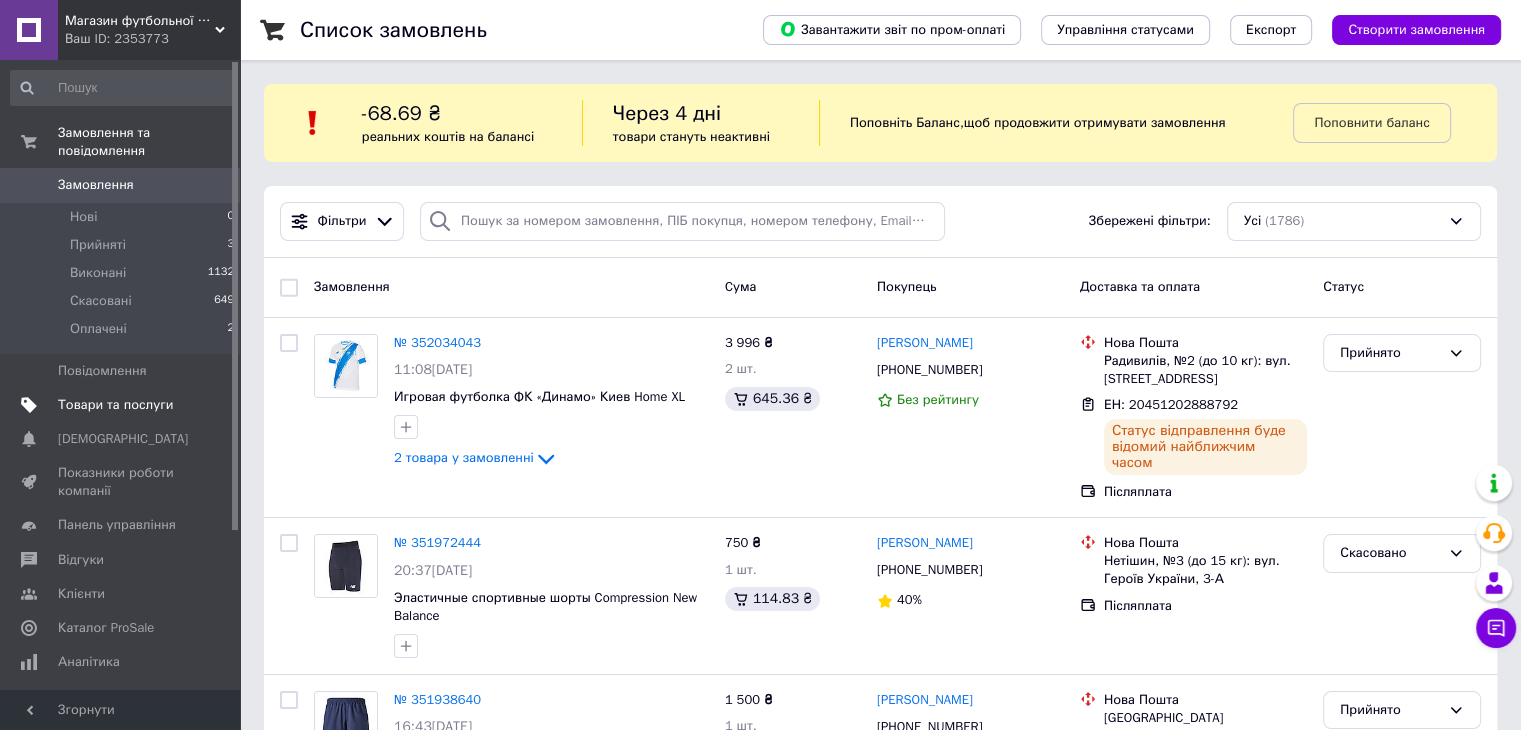 click on "Товари та послуги" at bounding box center (115, 405) 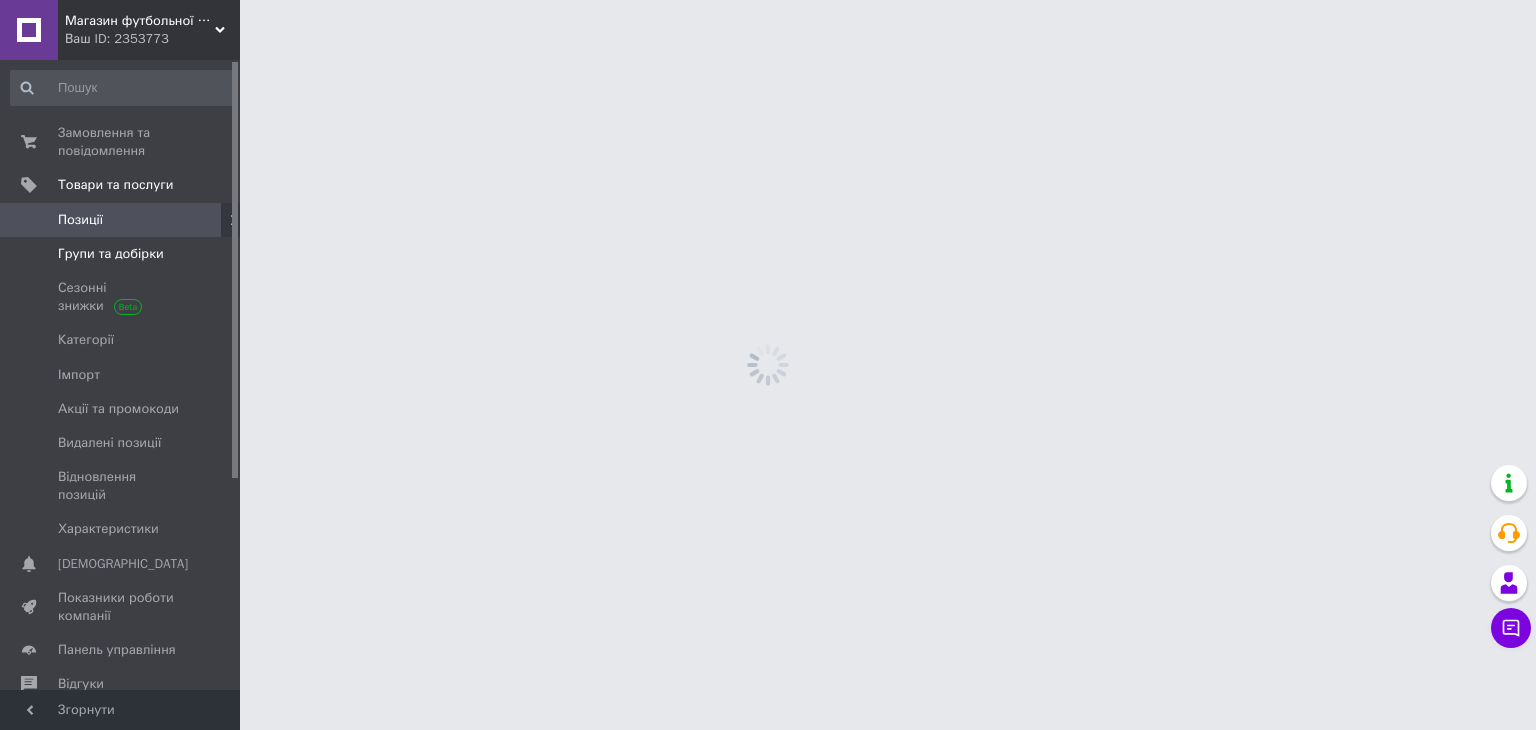 click on "Групи та добірки" at bounding box center [111, 254] 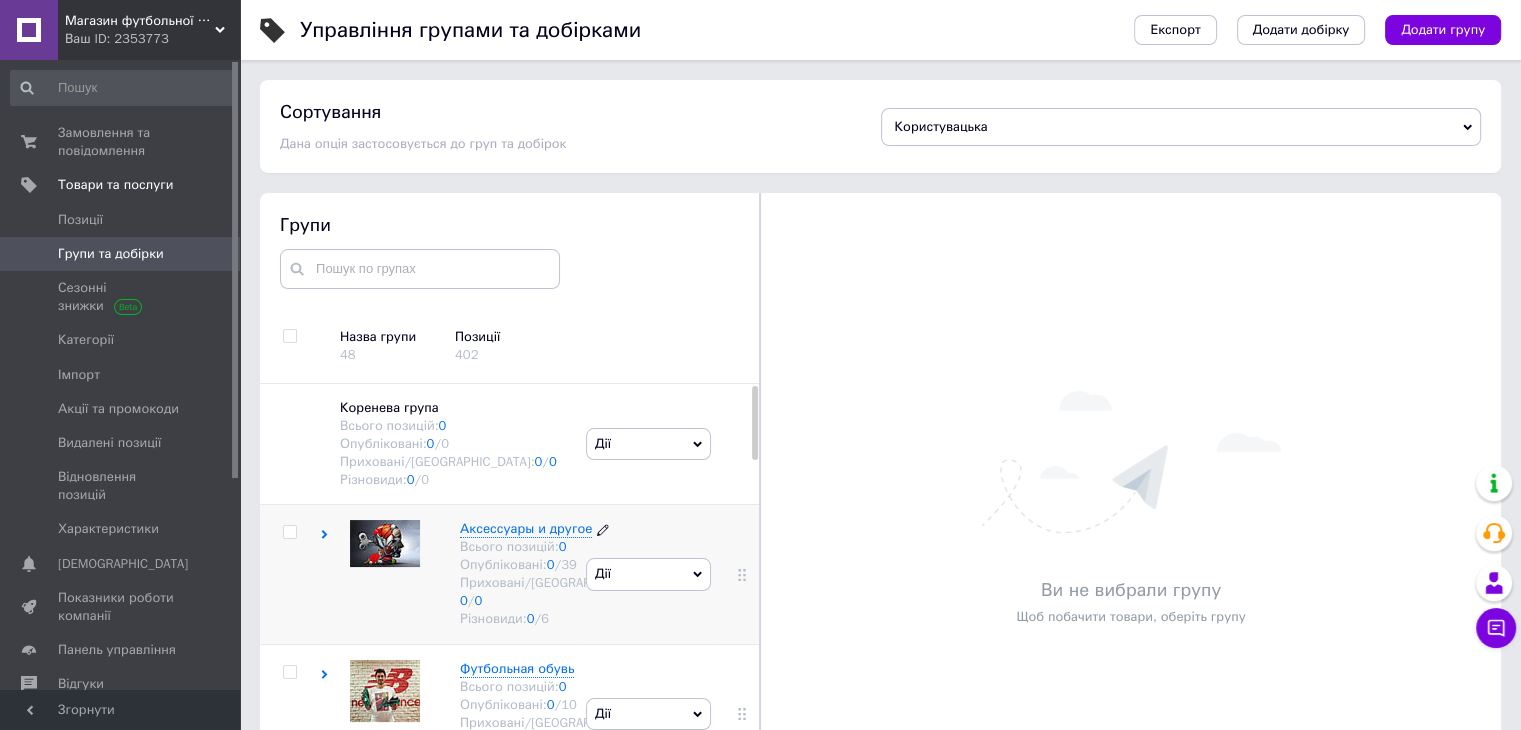 click on "Аксессуары и другое" at bounding box center [526, 528] 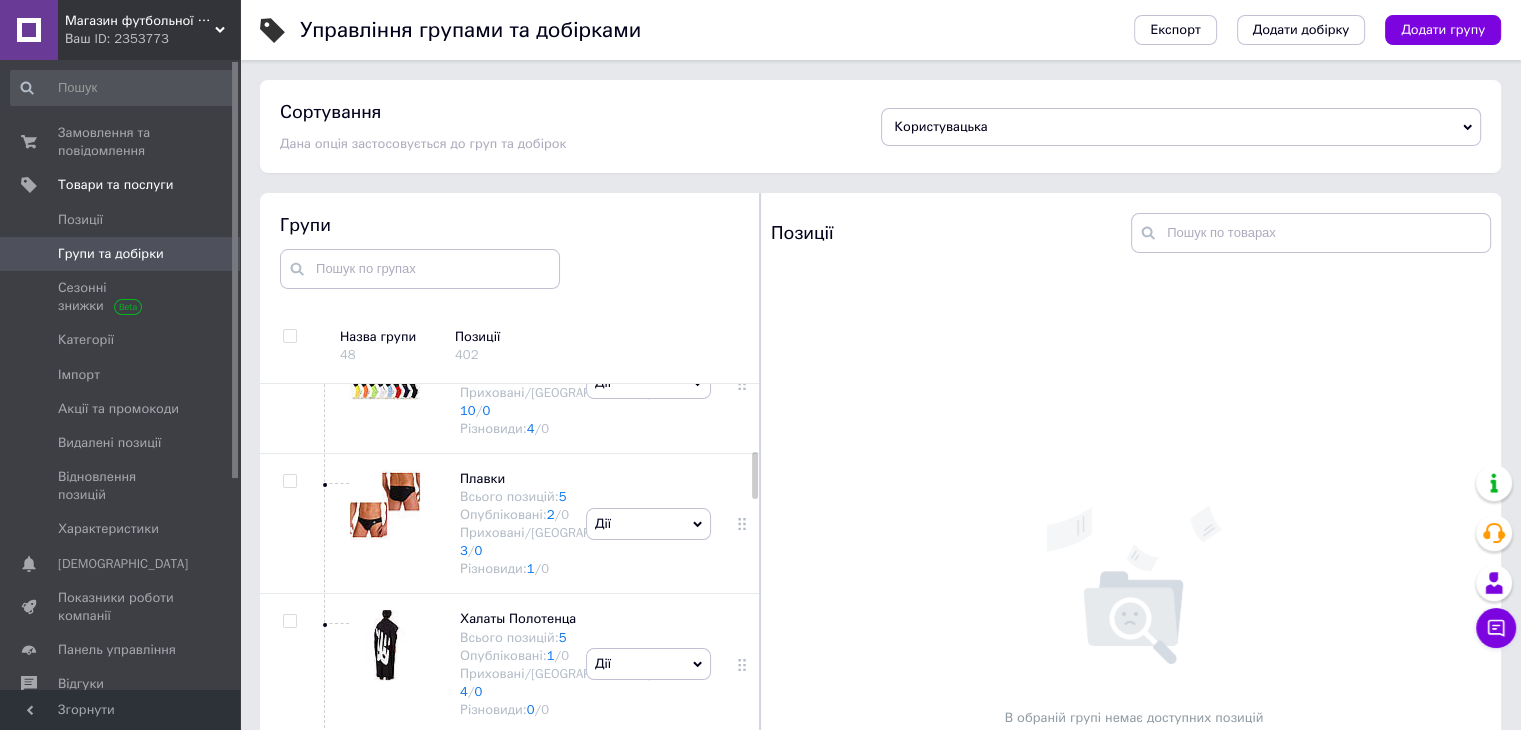 scroll, scrollTop: 600, scrollLeft: 0, axis: vertical 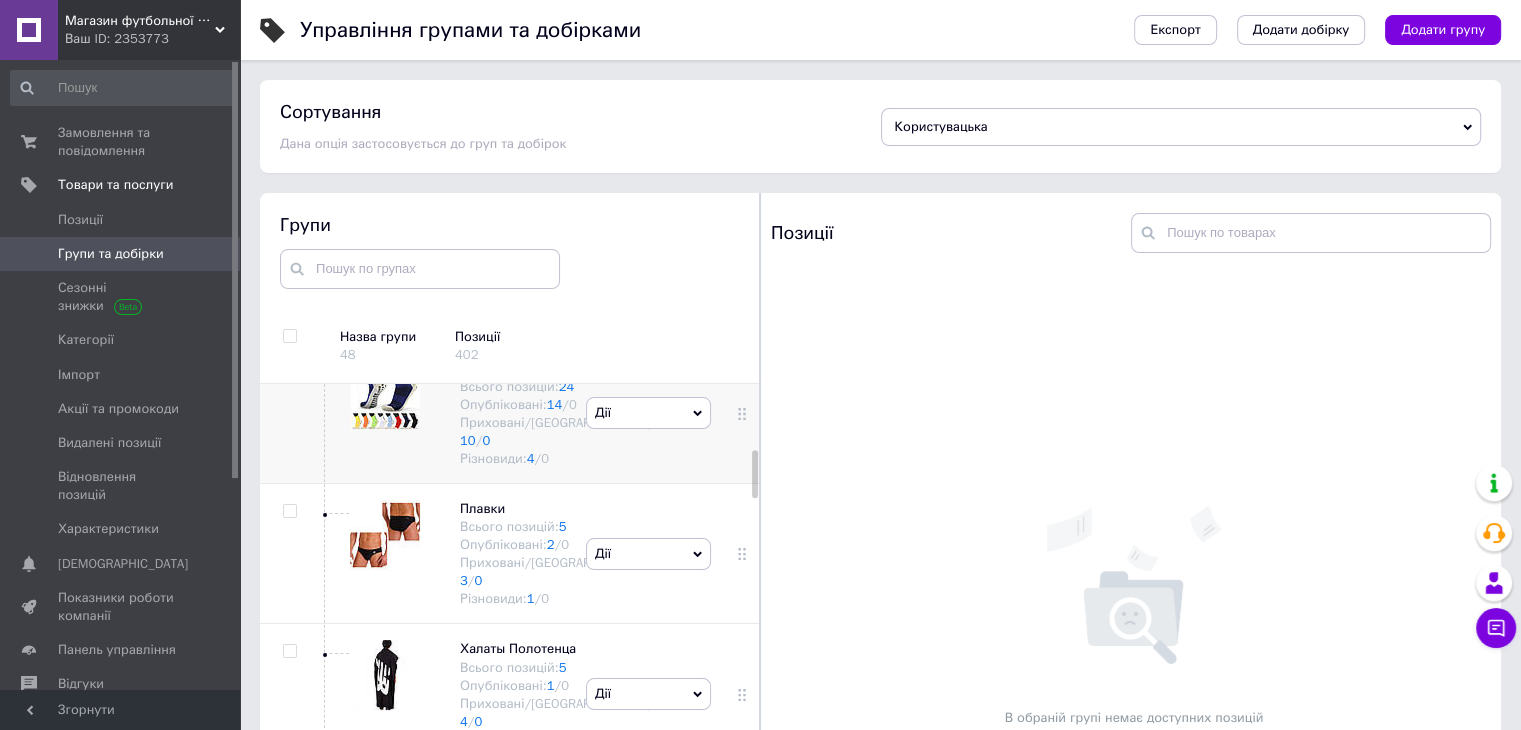 click on "Носки / Гетры" at bounding box center [504, 368] 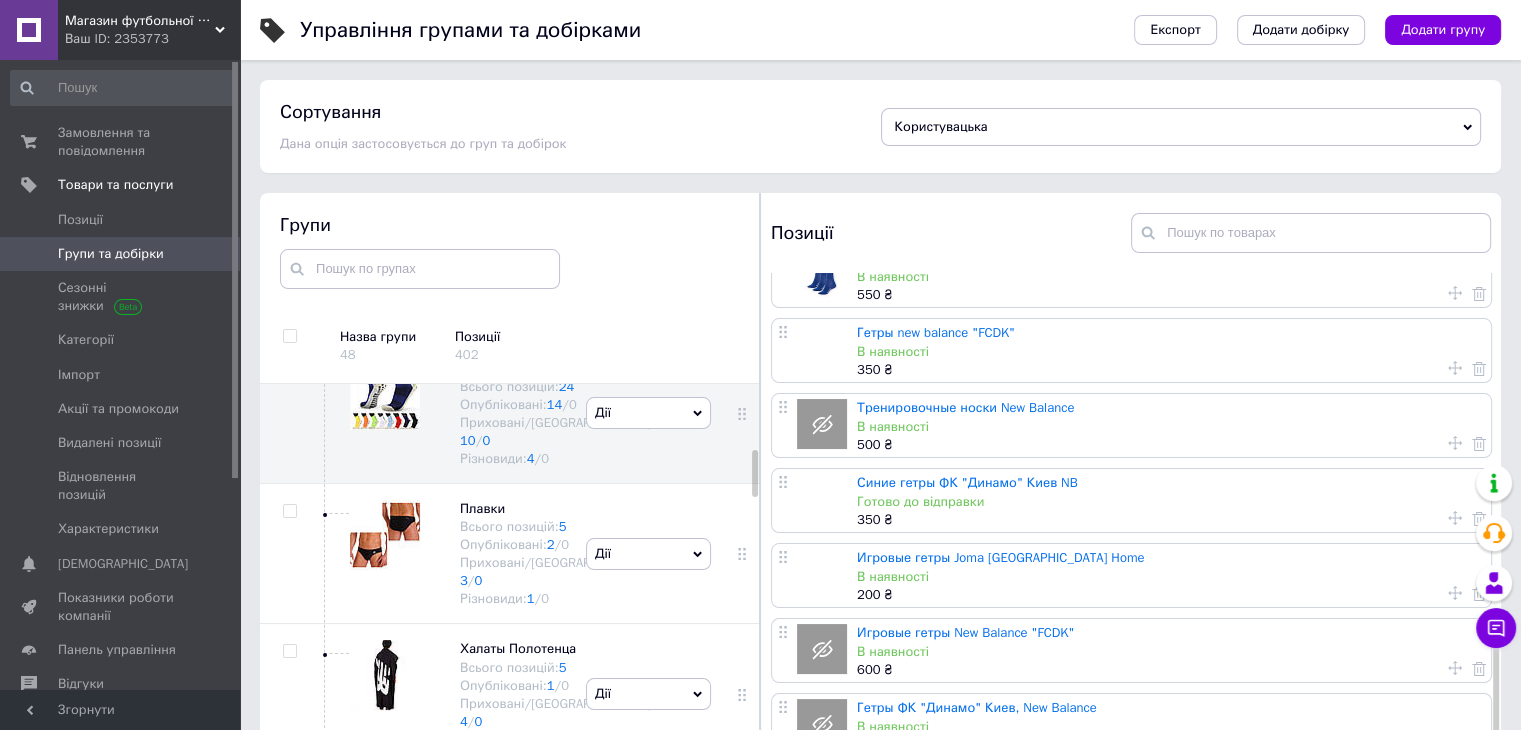scroll, scrollTop: 1012, scrollLeft: 0, axis: vertical 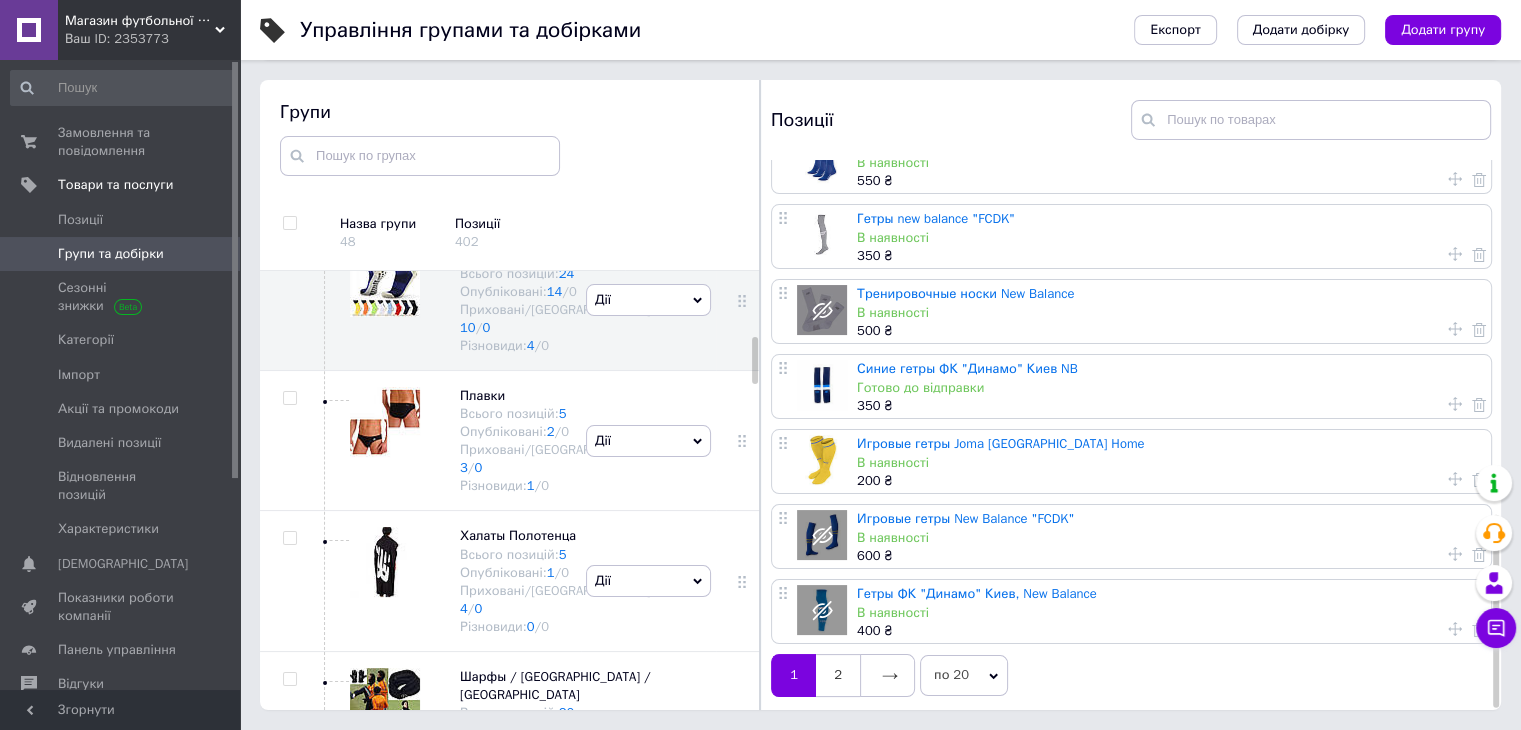 click on "Гетры ФК "Динамо" Киев, New Balance" at bounding box center (977, 593) 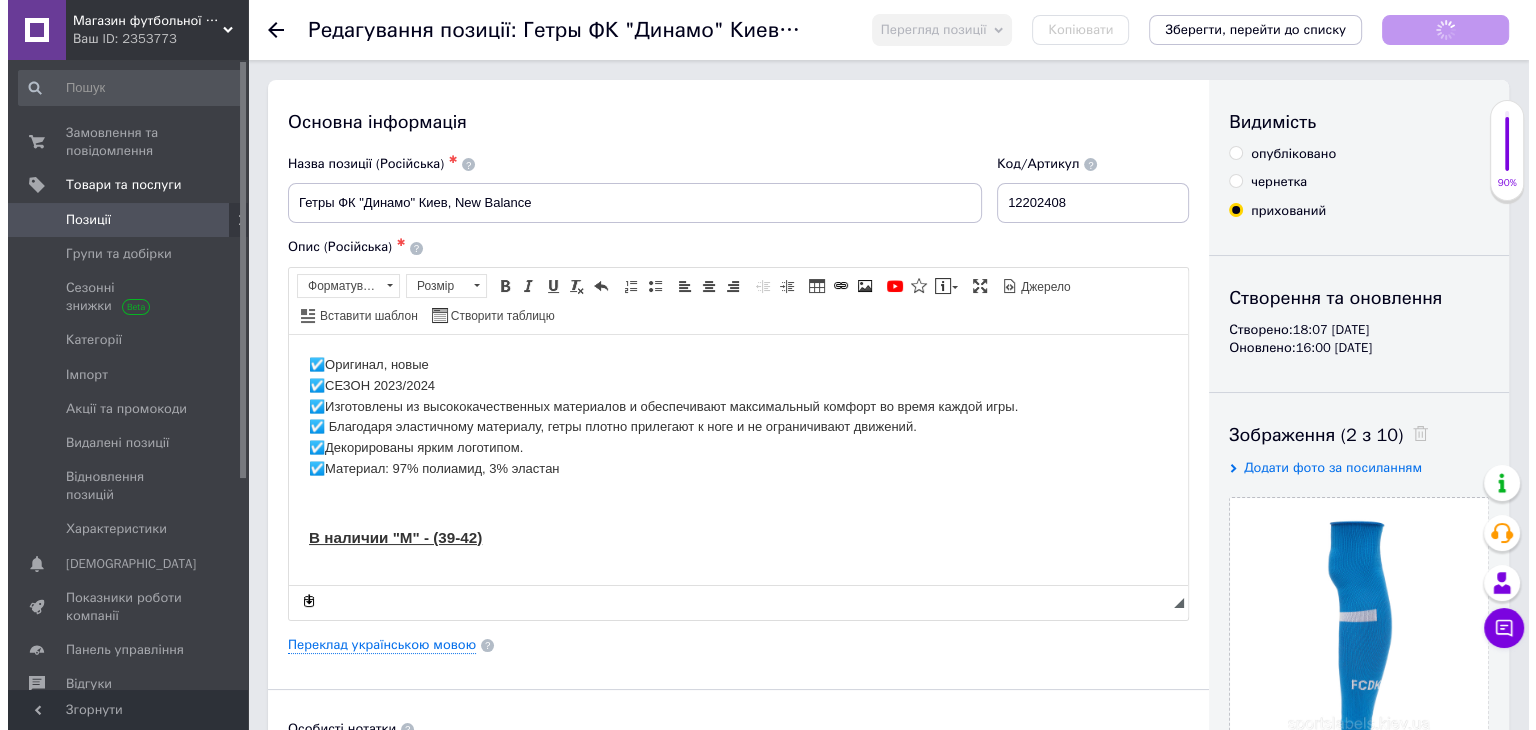 scroll, scrollTop: 0, scrollLeft: 0, axis: both 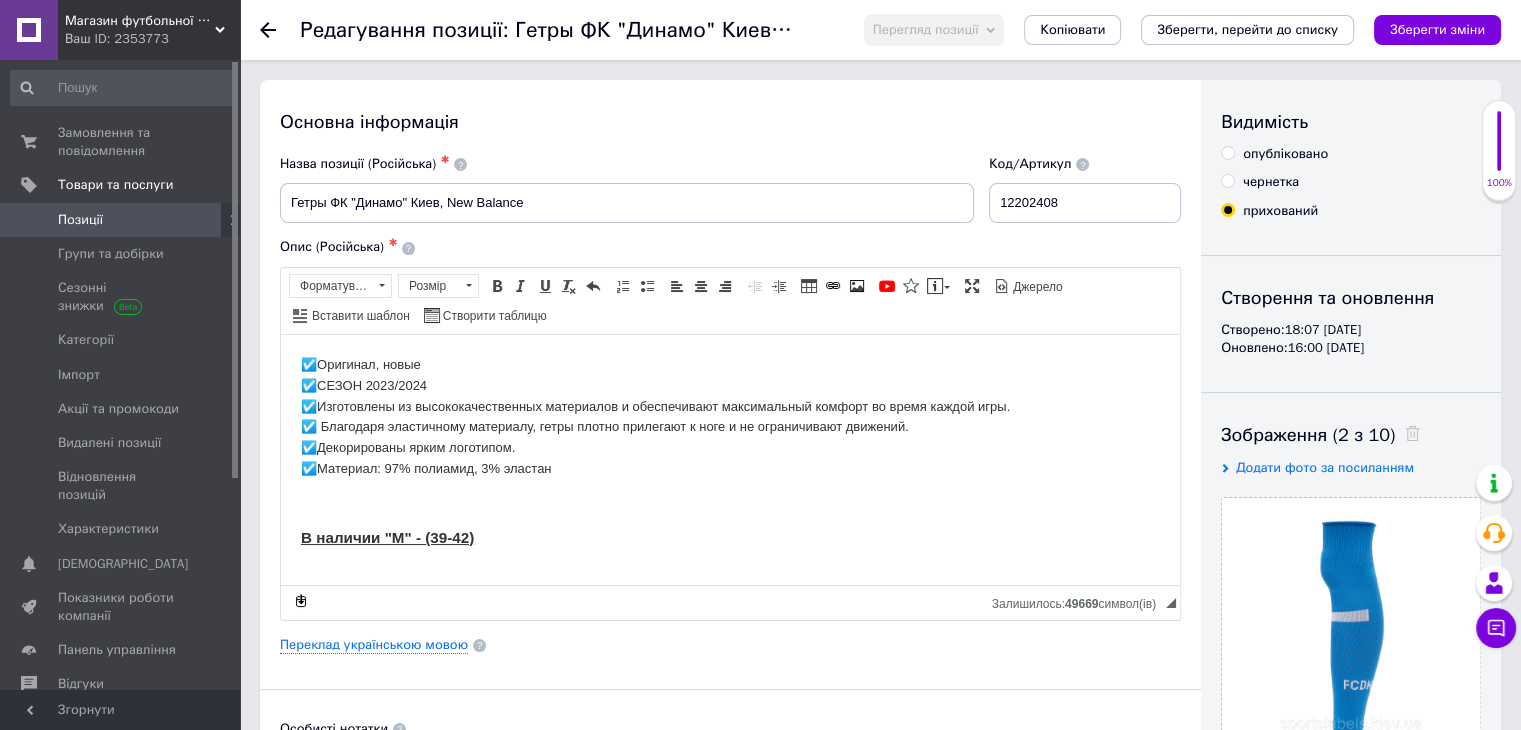 click on "опубліковано" at bounding box center [1227, 152] 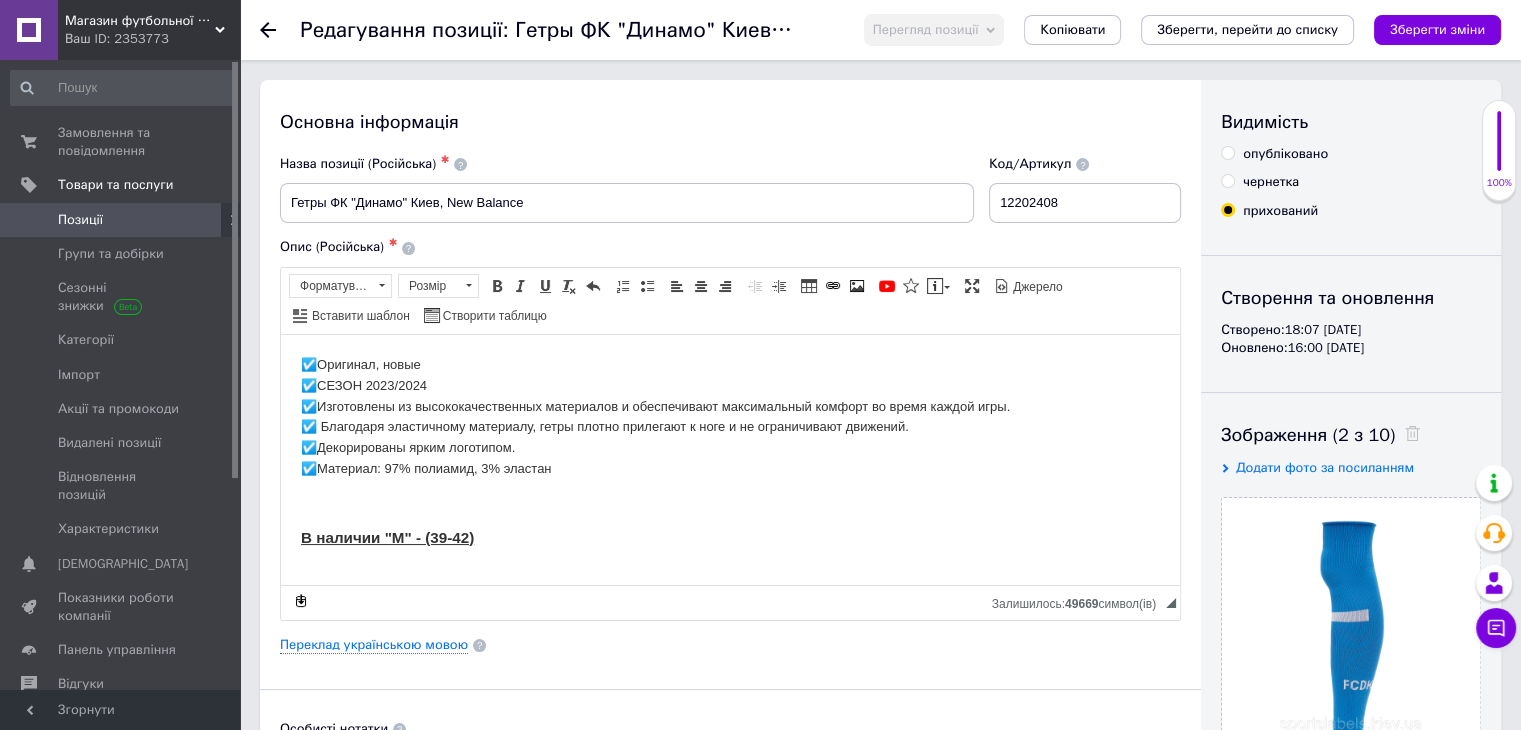 radio on "true" 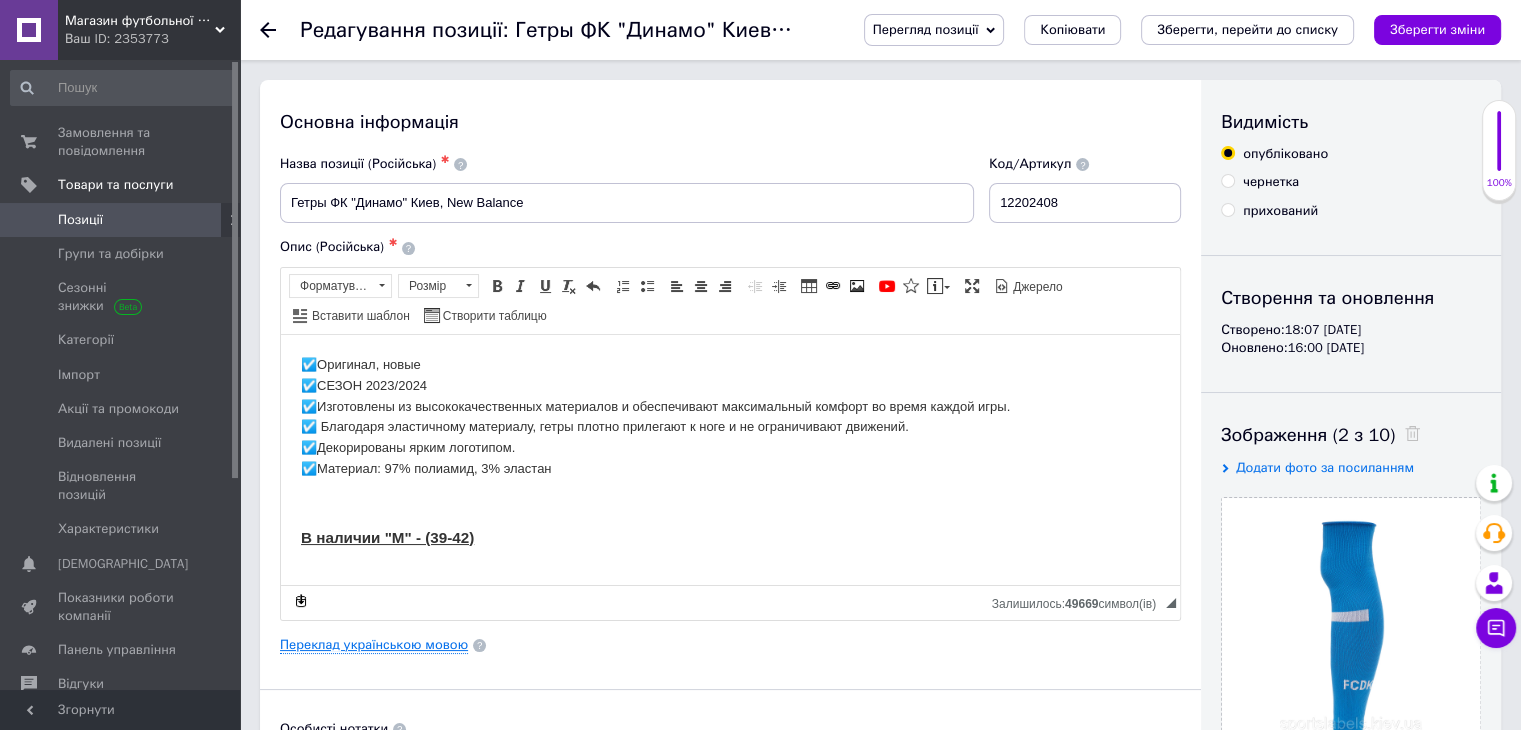 click on "Переклад українською мовою" at bounding box center (374, 645) 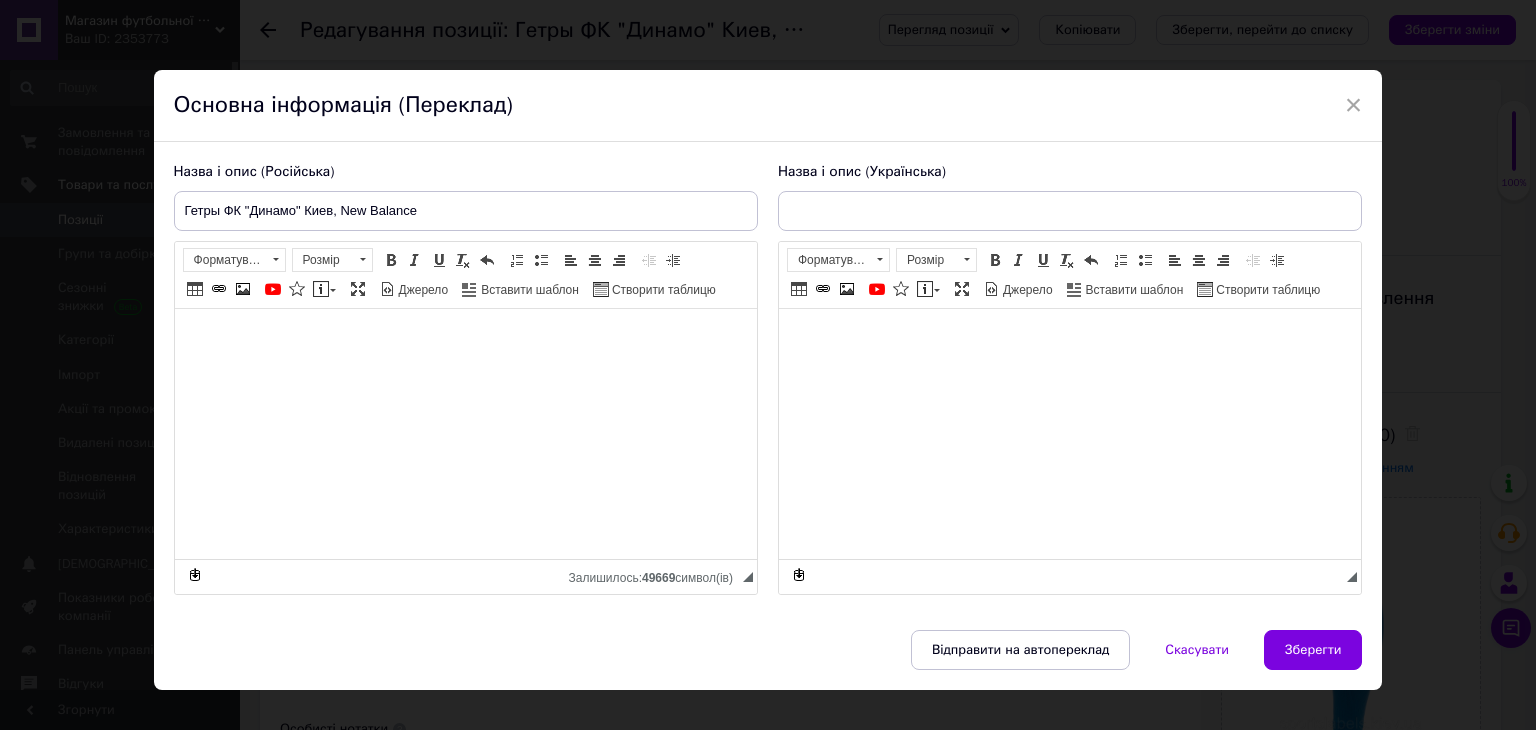 type on "Гетри ФК «Динамо» Київ, New Balance" 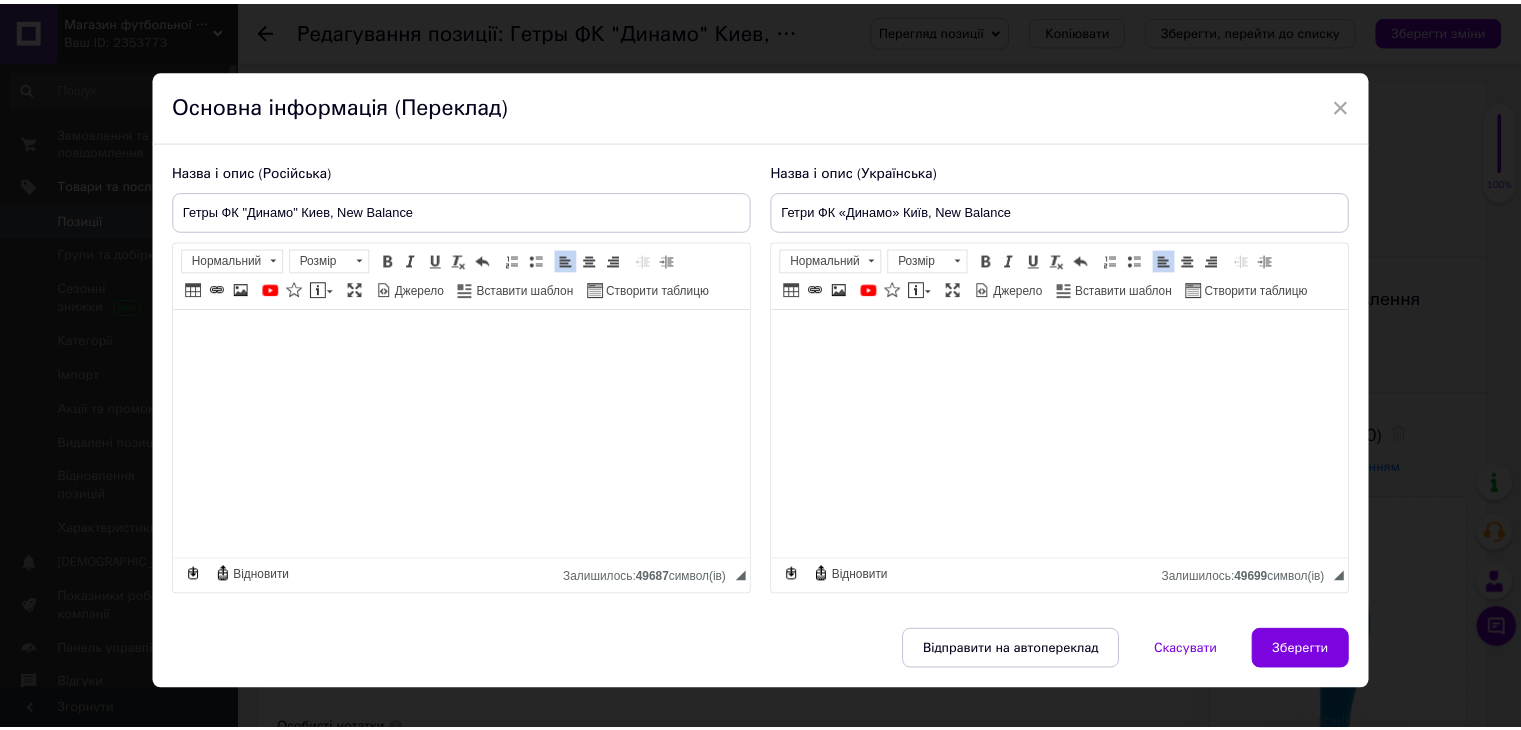 scroll, scrollTop: 28, scrollLeft: 0, axis: vertical 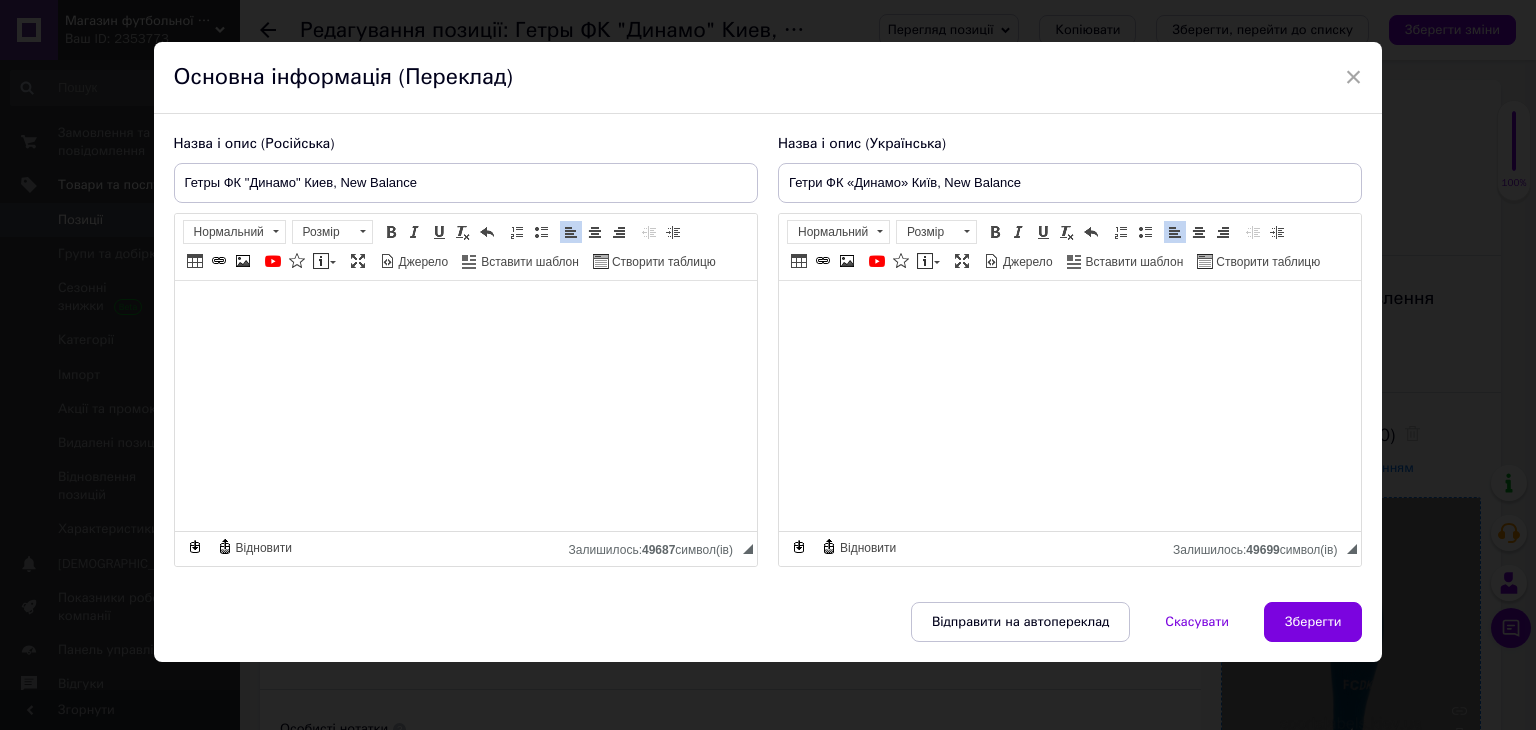 click on "Зберегти" at bounding box center [1313, 622] 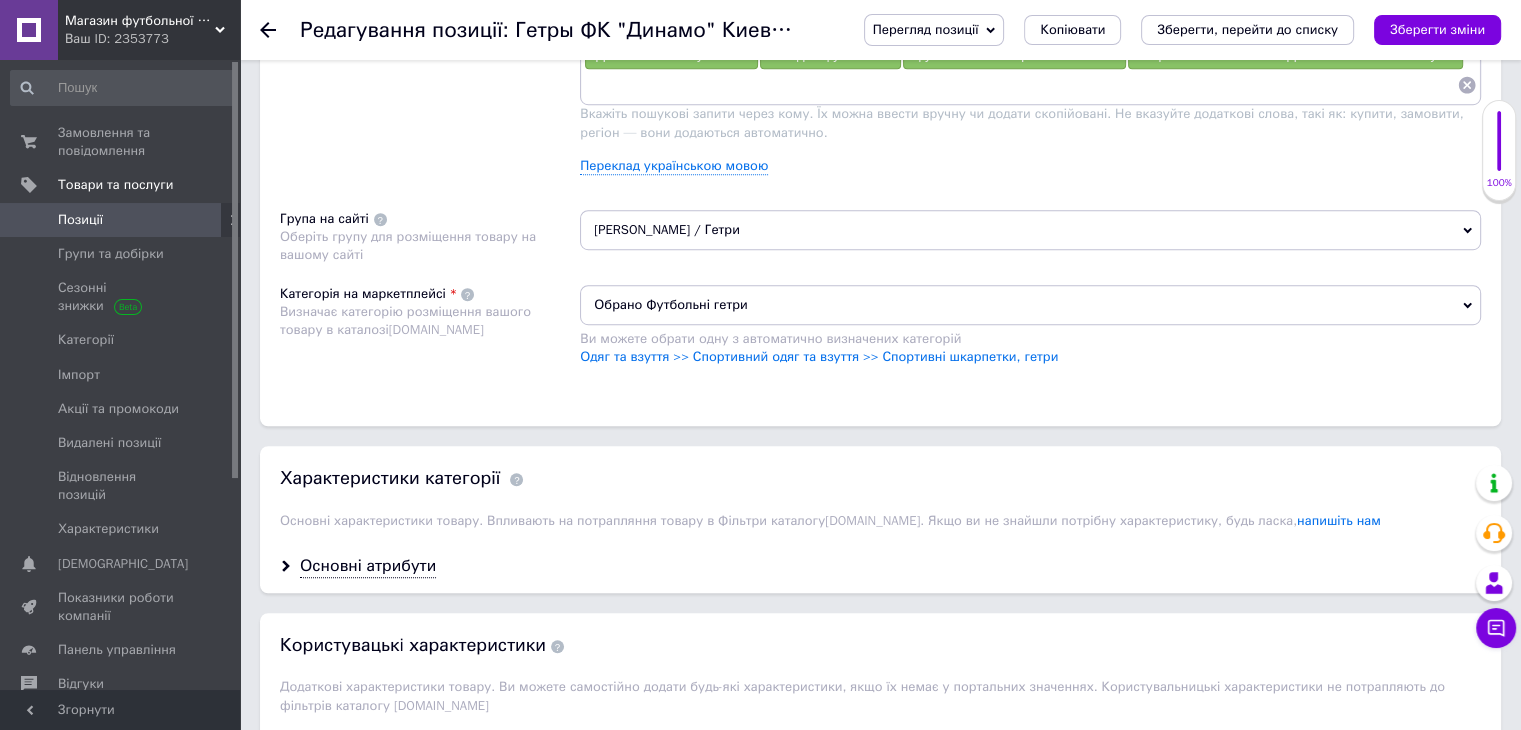 scroll, scrollTop: 1600, scrollLeft: 0, axis: vertical 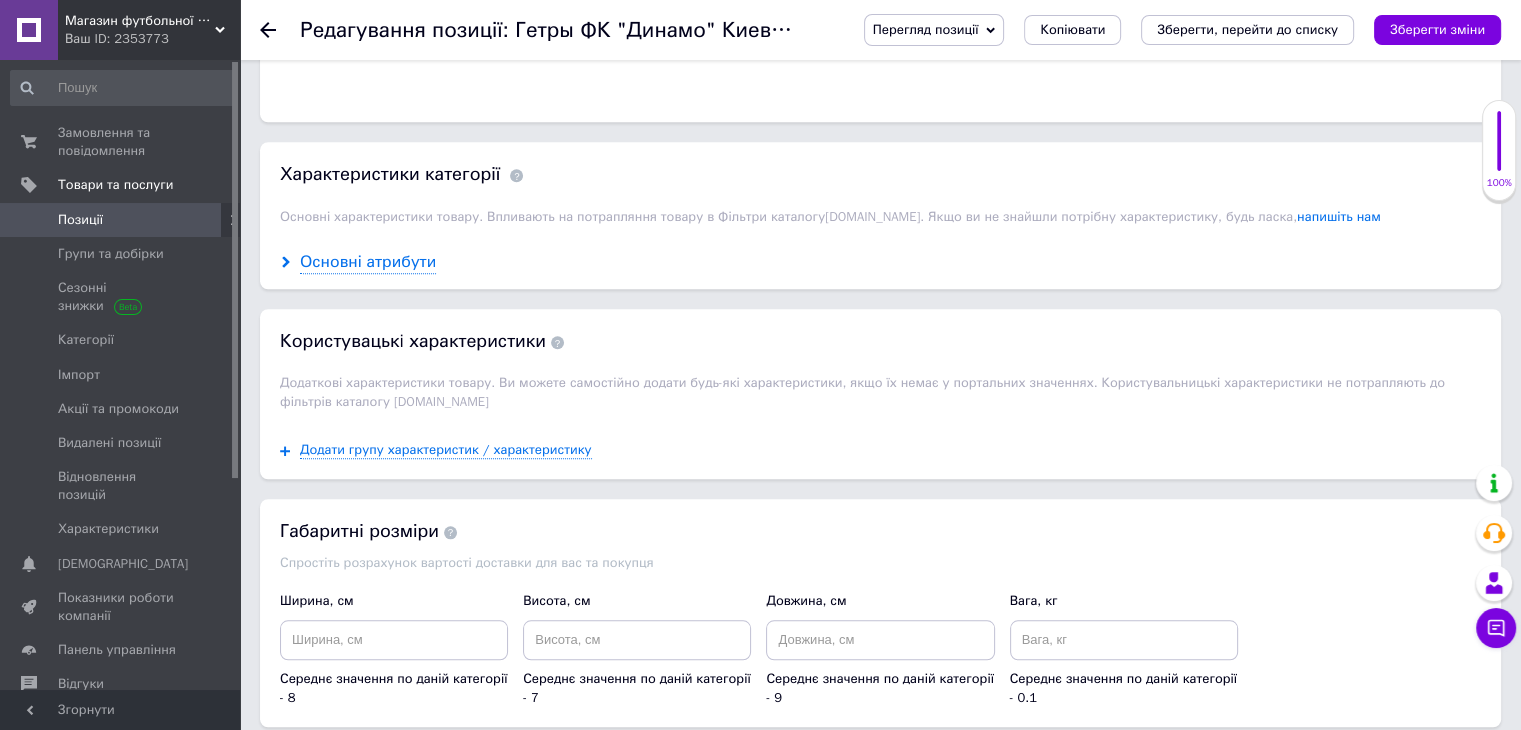 click on "Основні атрибути" at bounding box center [368, 262] 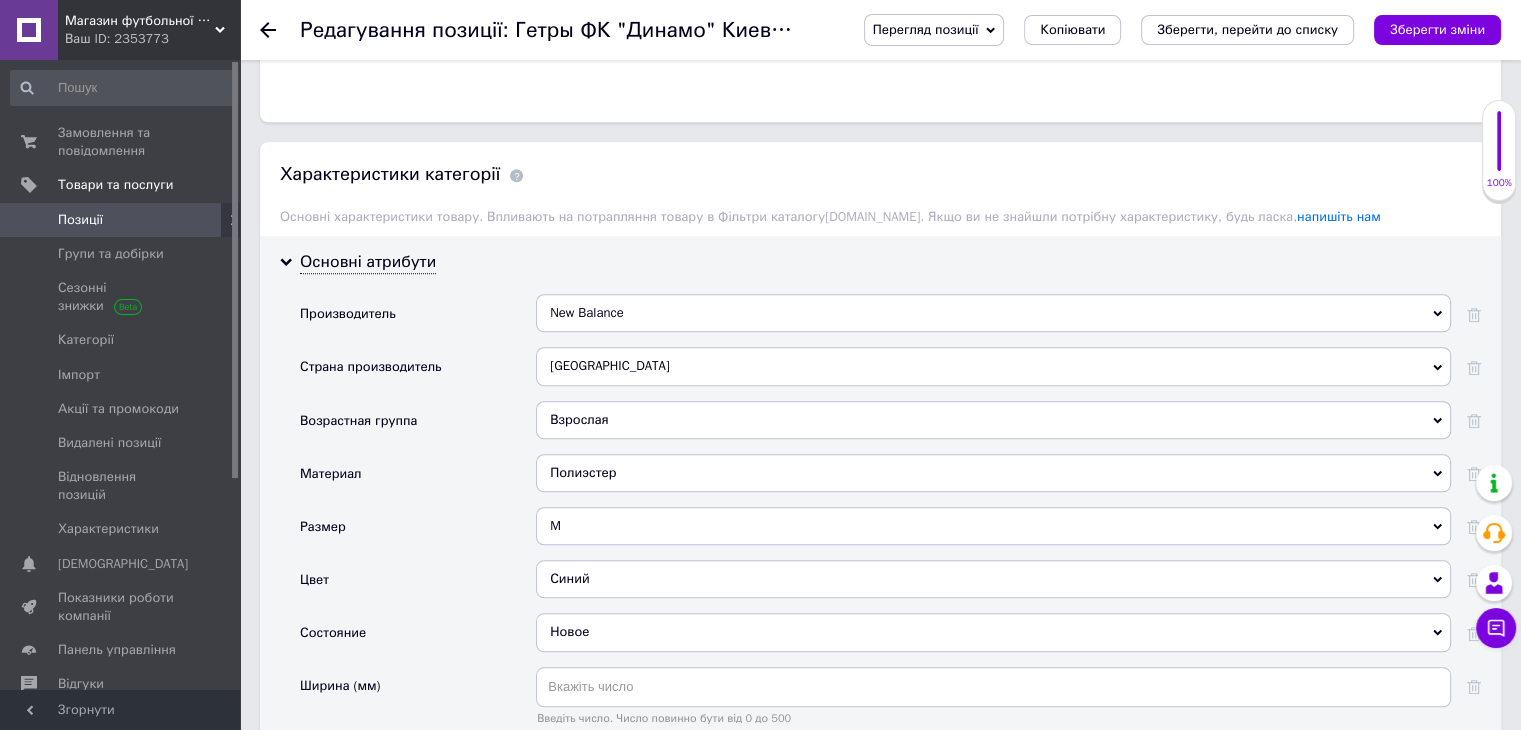 click on "M" at bounding box center (993, 526) 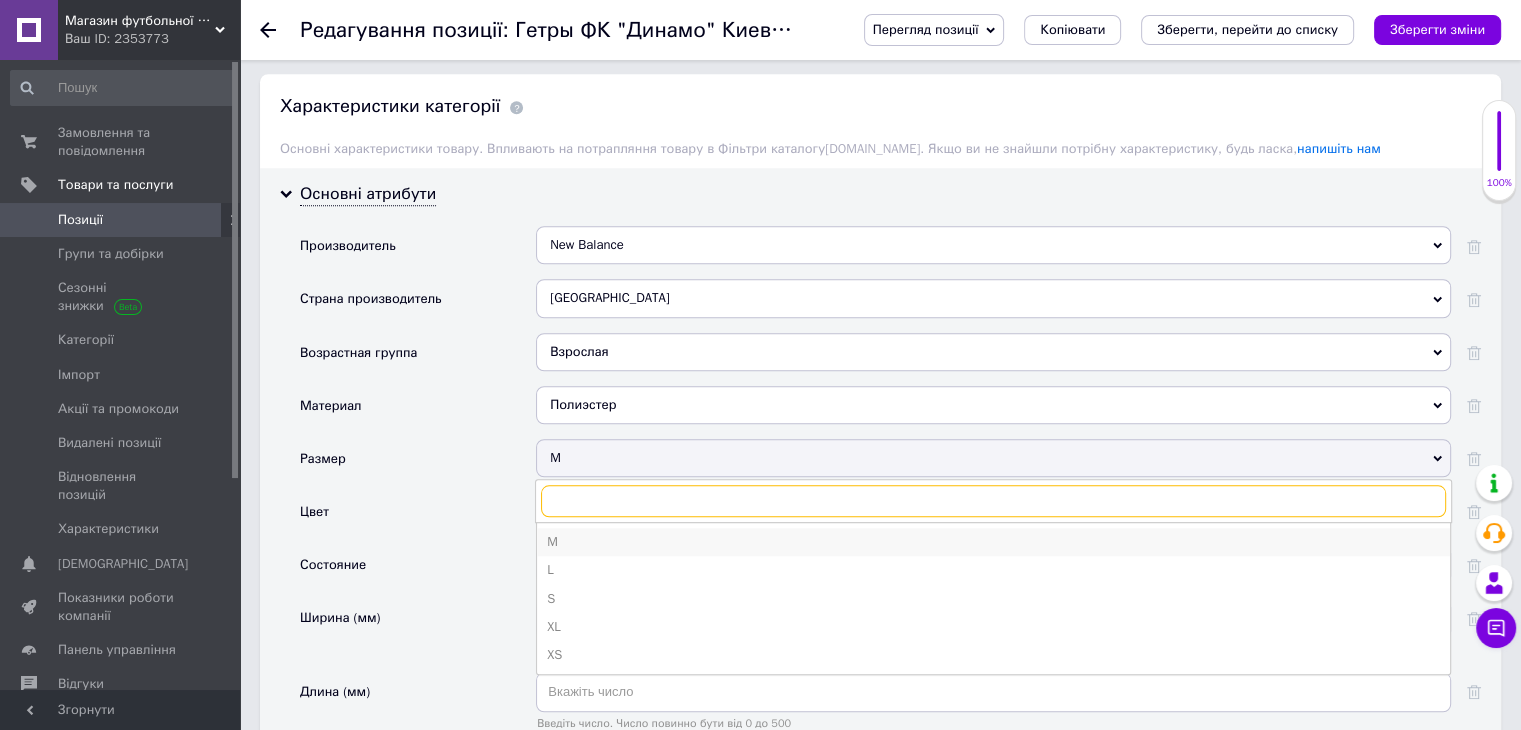 scroll, scrollTop: 1800, scrollLeft: 0, axis: vertical 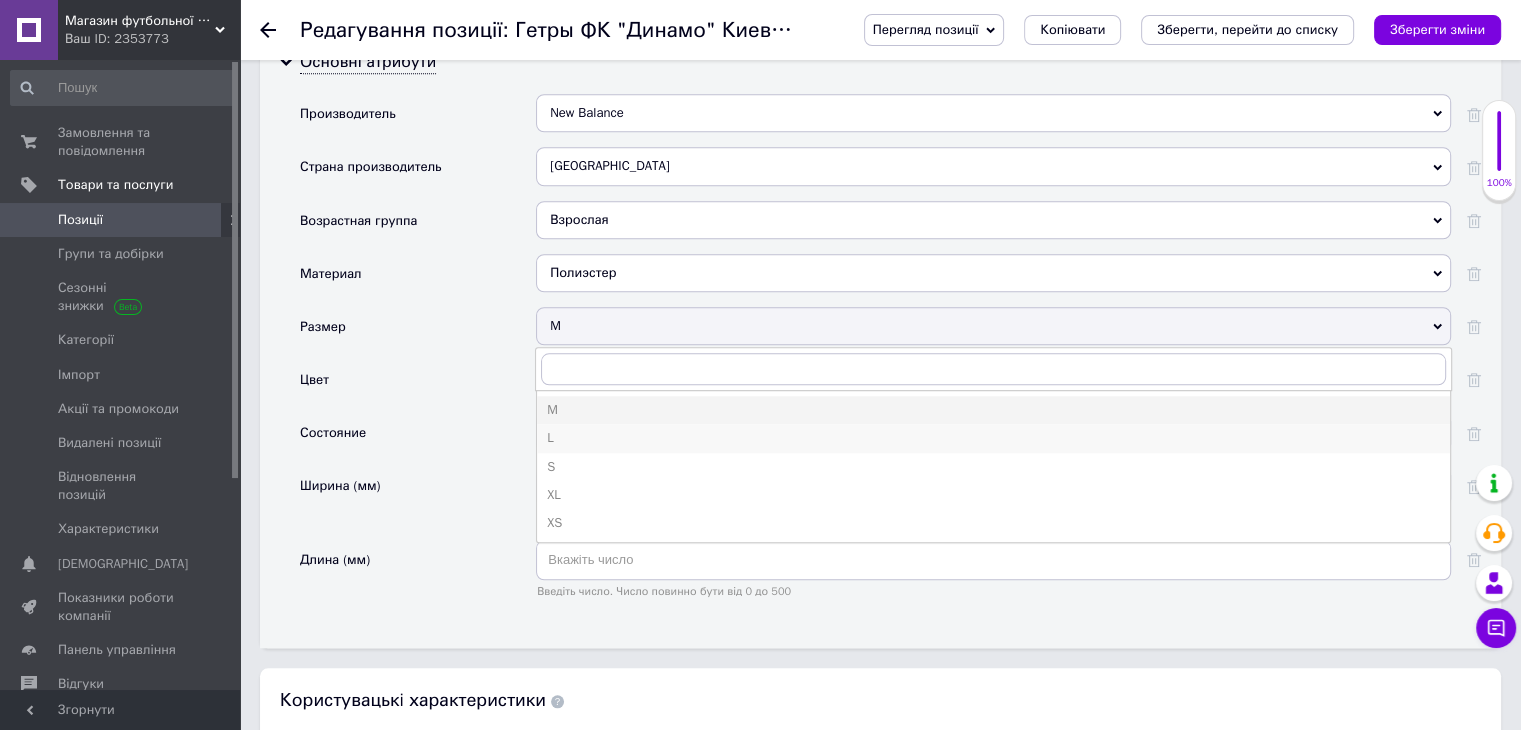 click on "L" at bounding box center [993, 438] 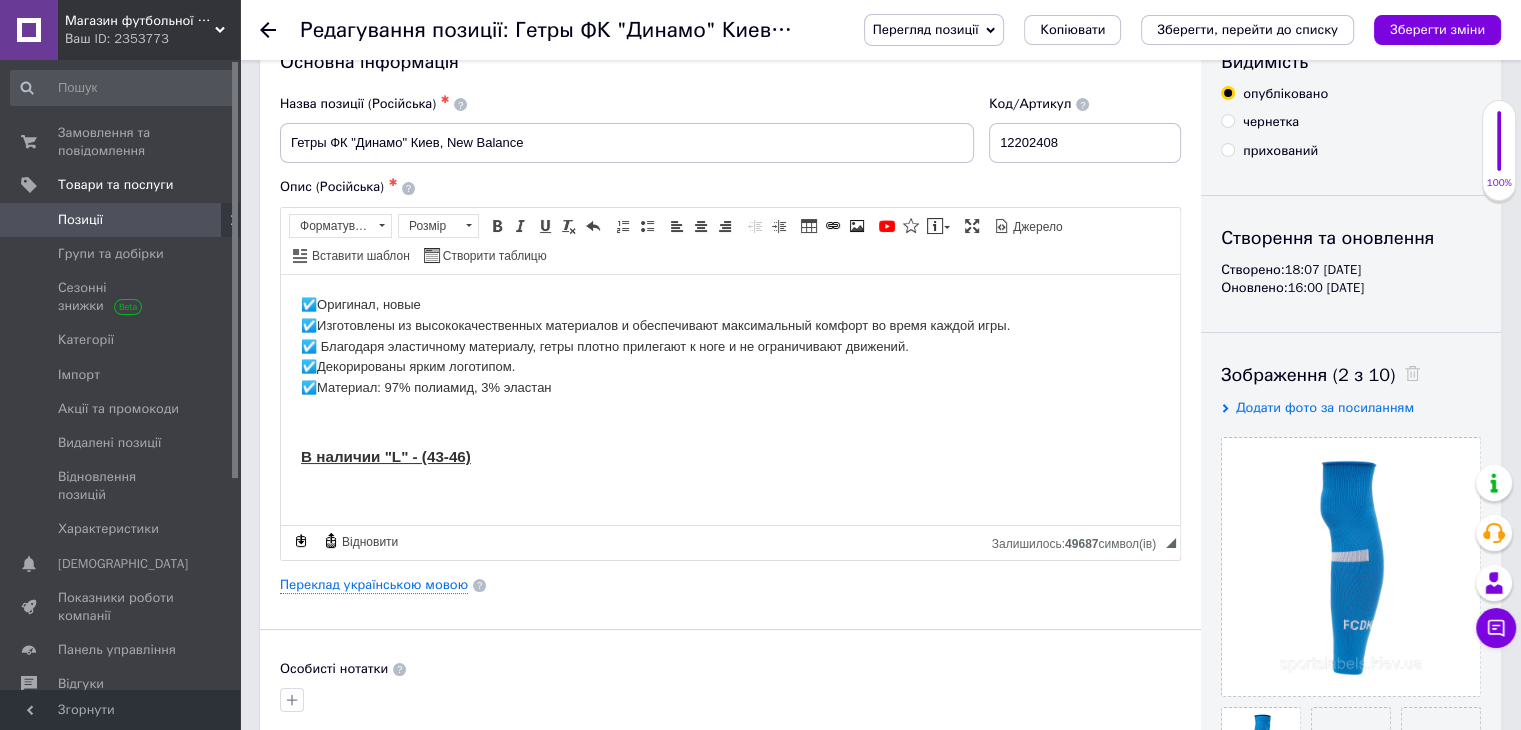 scroll, scrollTop: 0, scrollLeft: 0, axis: both 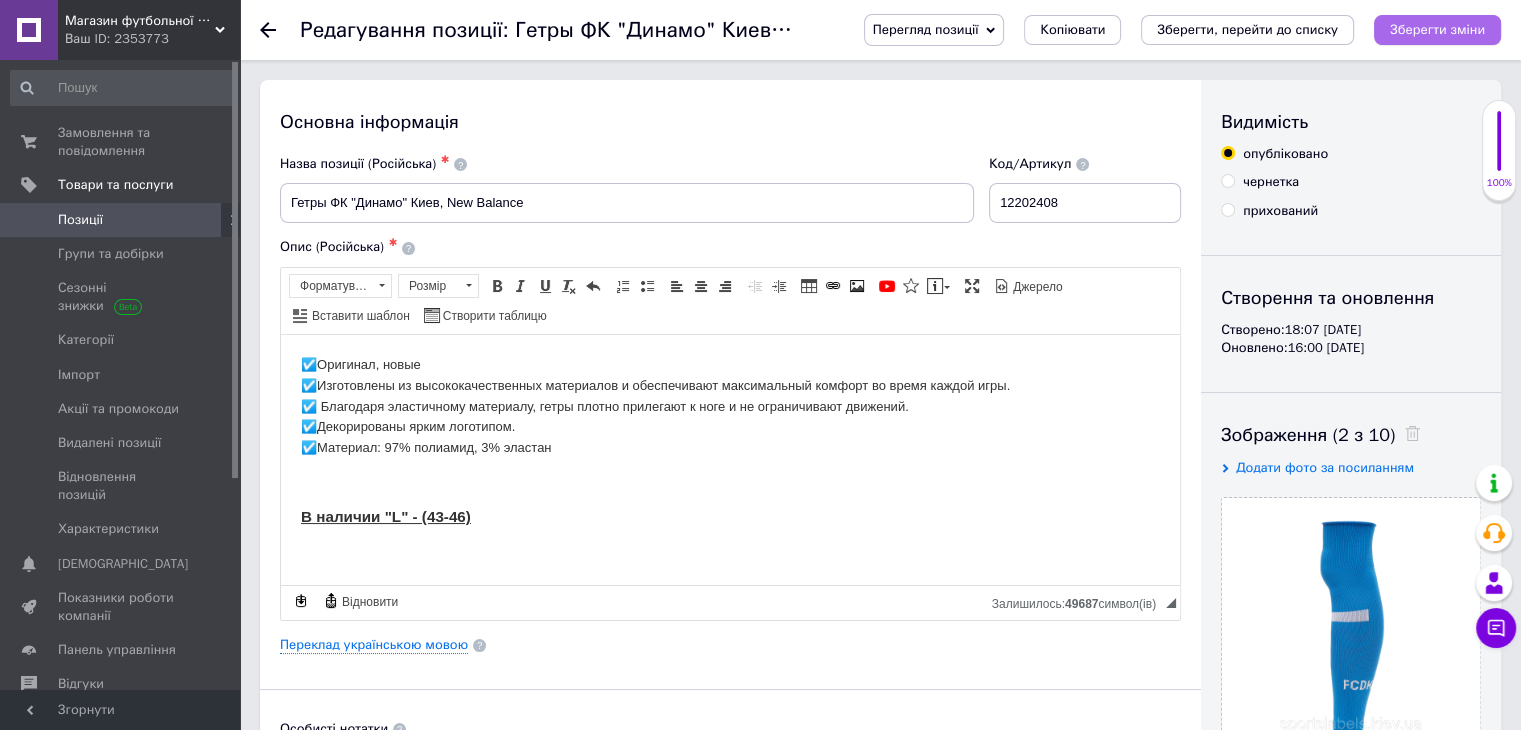 click on "Зберегти зміни" at bounding box center [1437, 29] 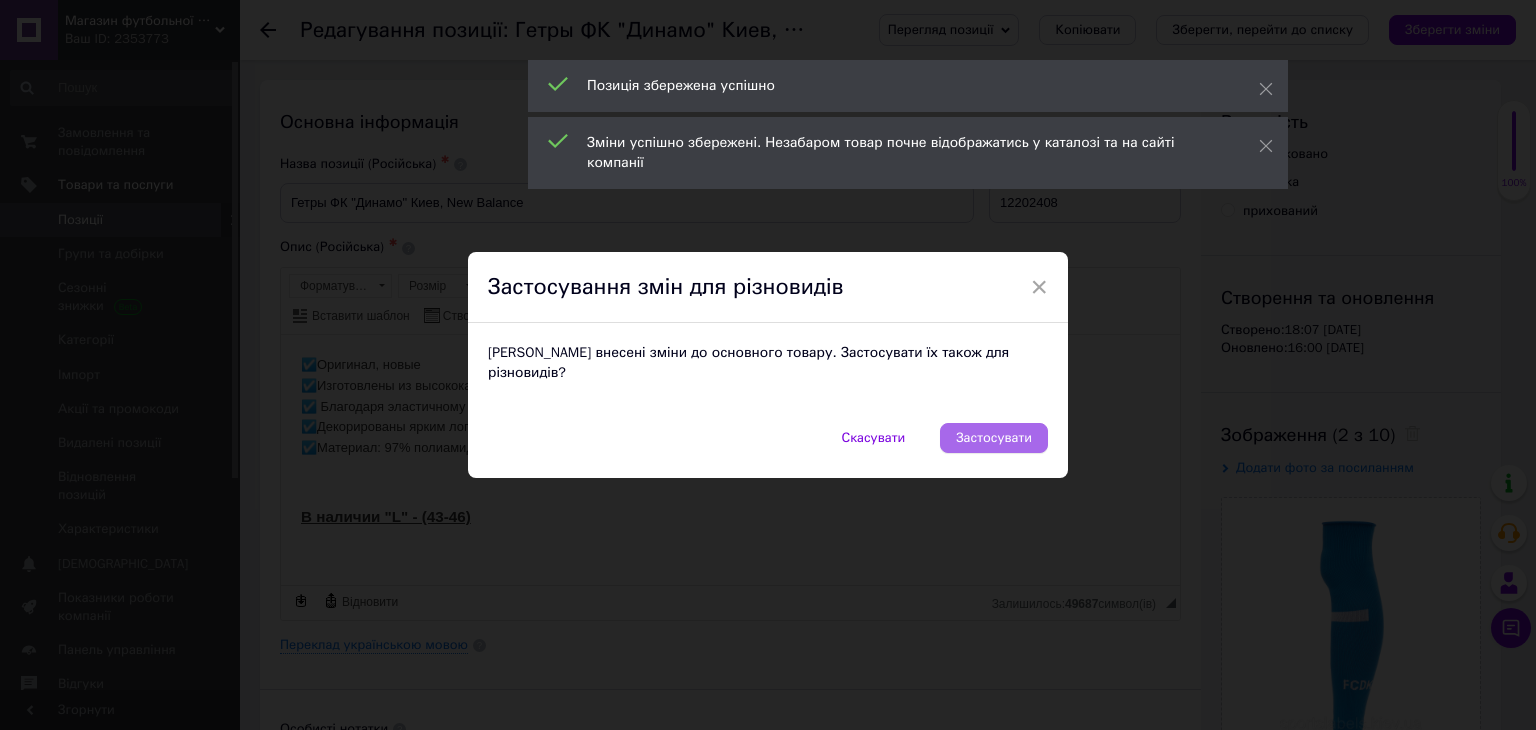 drag, startPoint x: 990, startPoint y: 423, endPoint x: 717, endPoint y: 46, distance: 465.46536 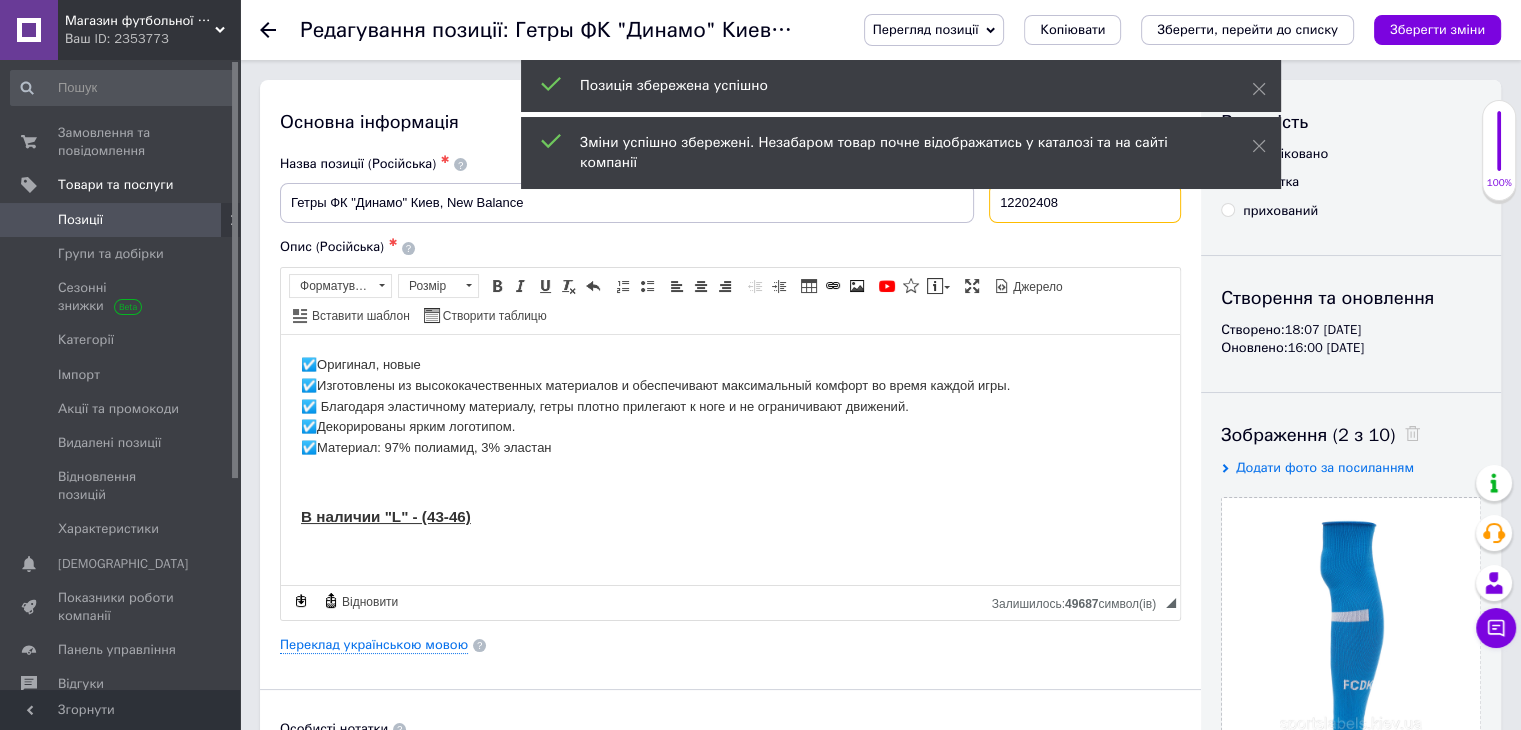 click on "12202408" at bounding box center (1085, 203) 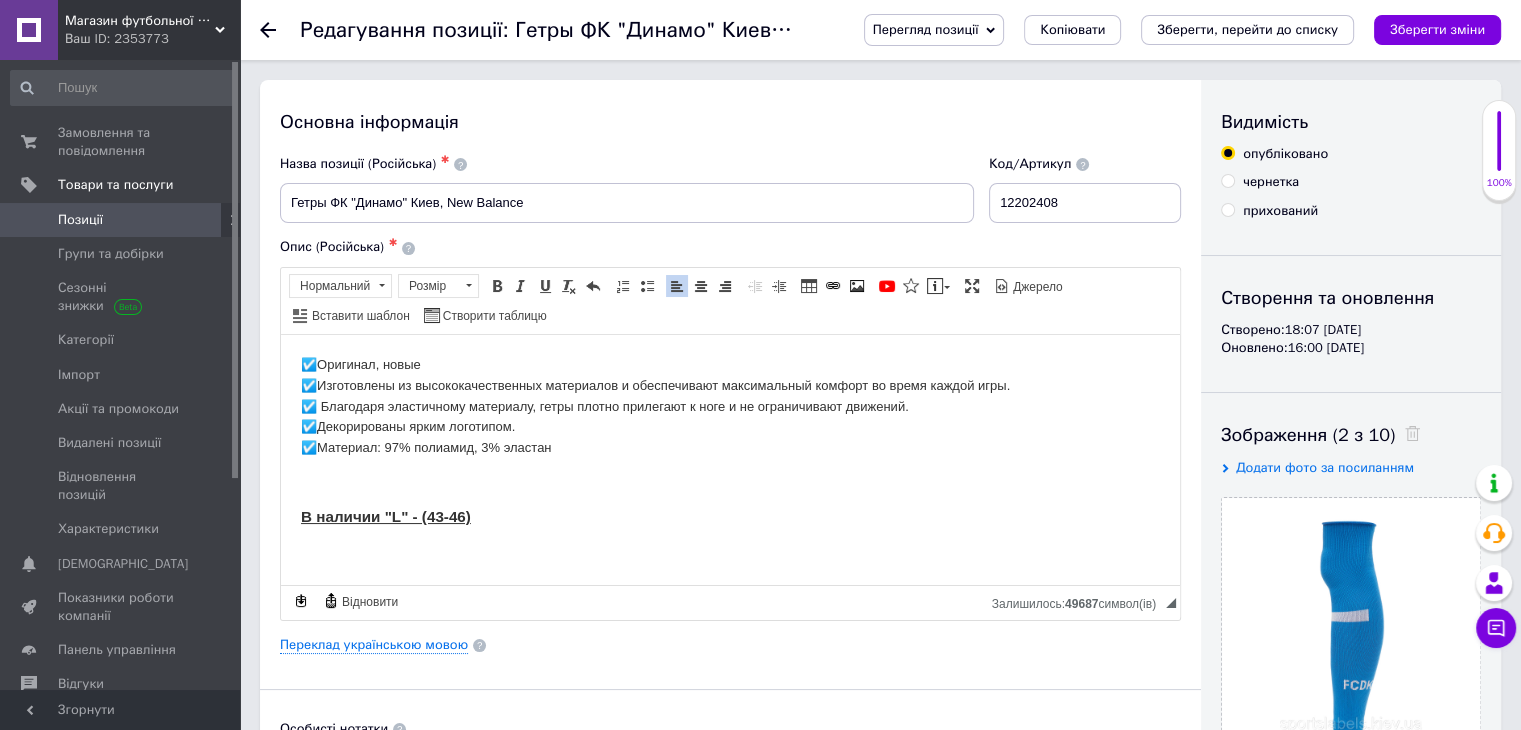 drag, startPoint x: 1321, startPoint y: 536, endPoint x: 1001, endPoint y: 434, distance: 335.86307 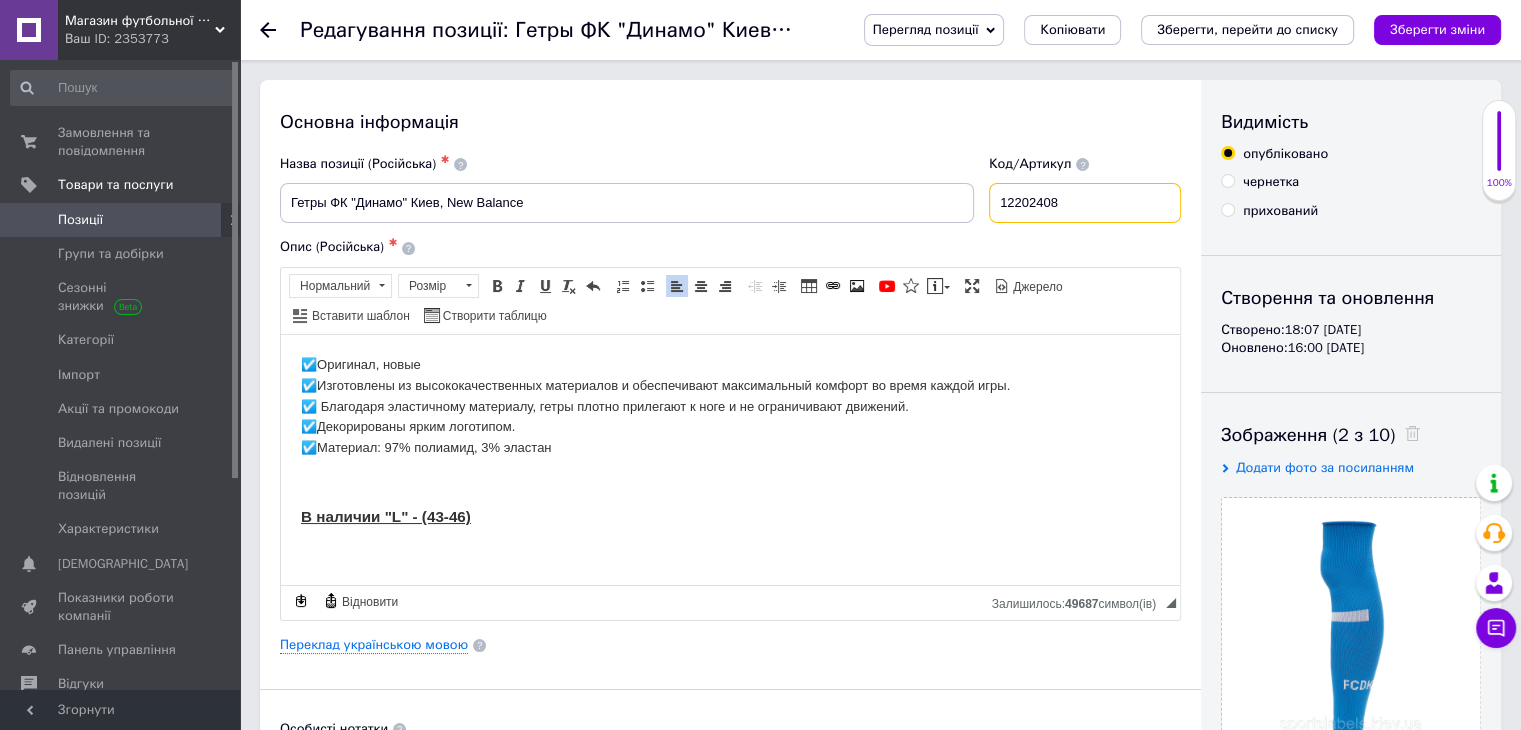 click on "12202408" at bounding box center [1085, 203] 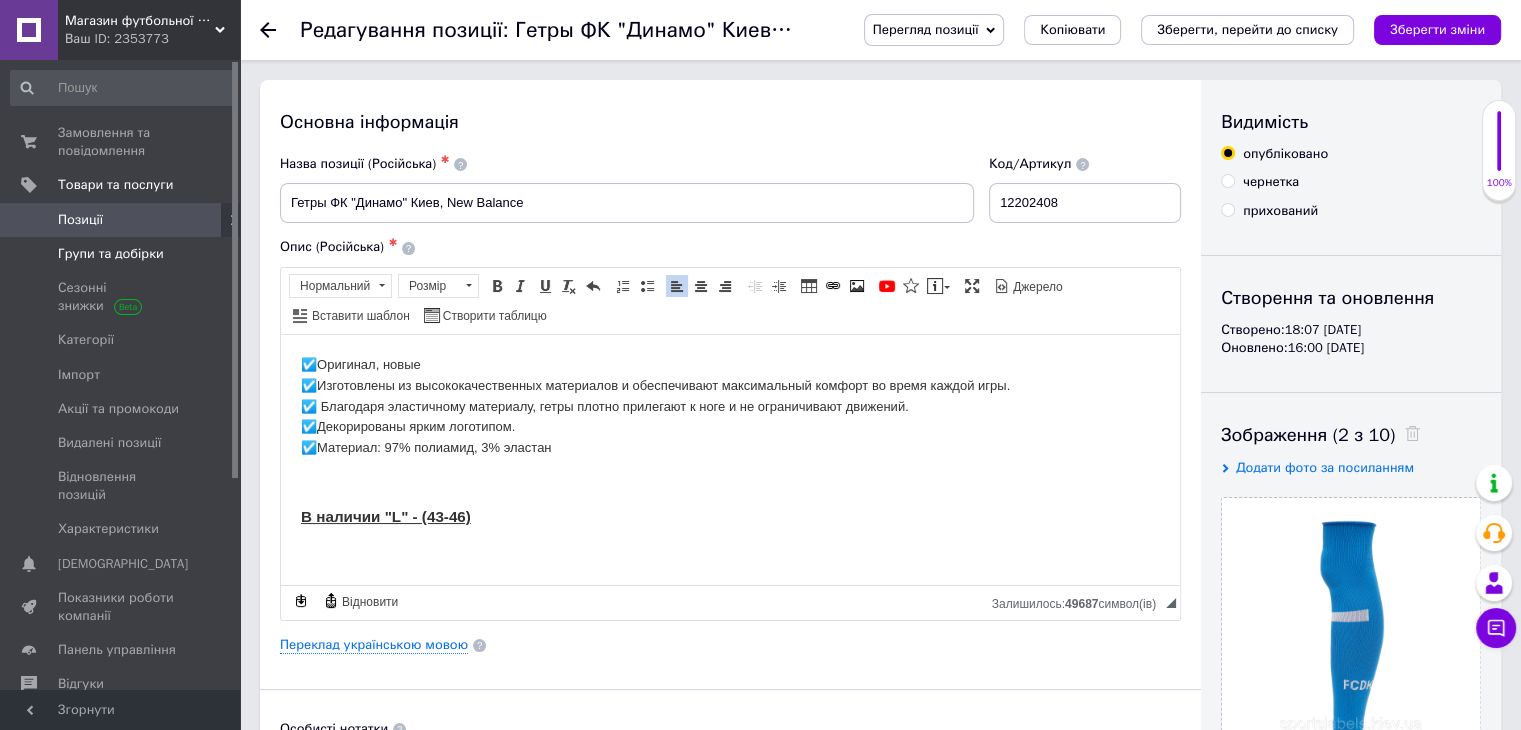 click on "Групи та добірки" at bounding box center [111, 254] 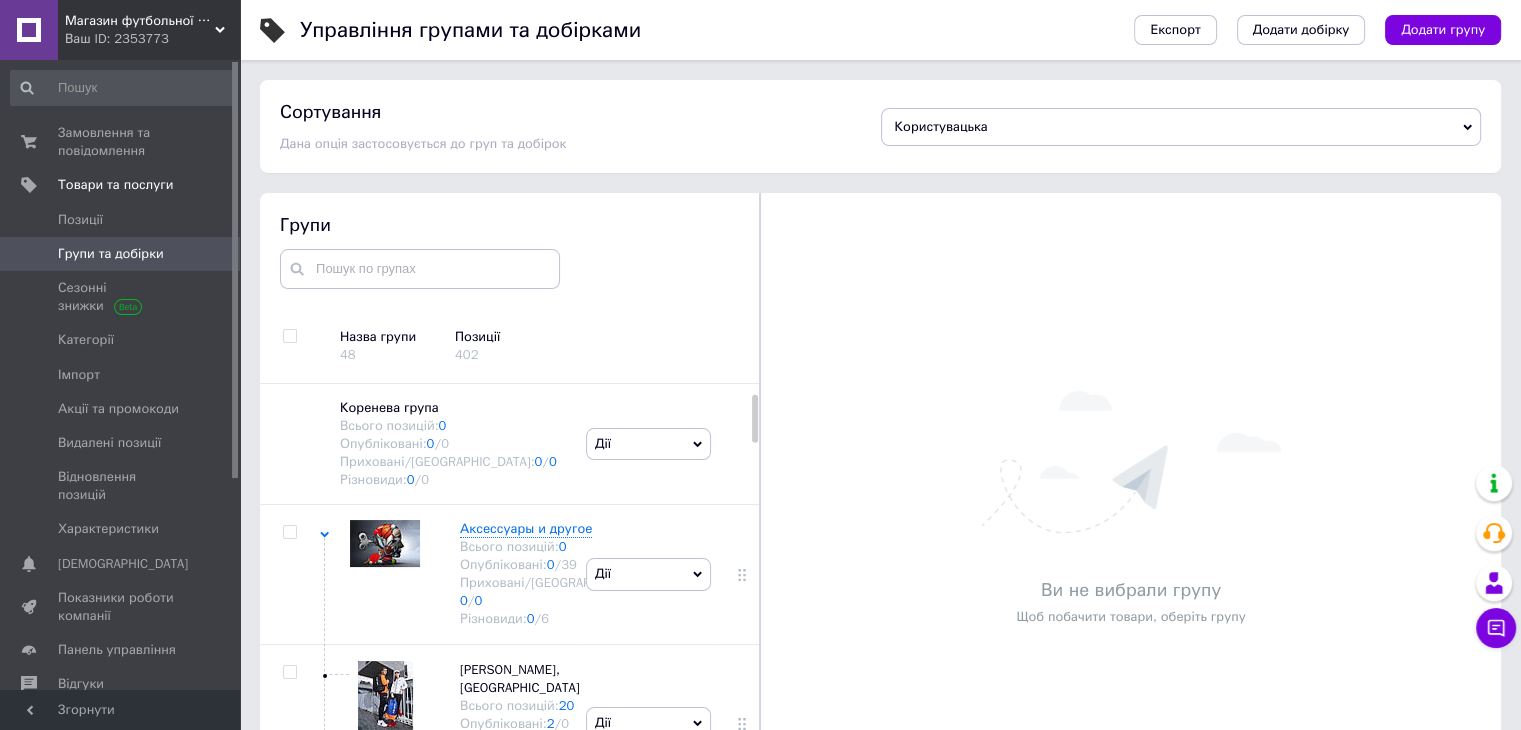 scroll, scrollTop: 73, scrollLeft: 0, axis: vertical 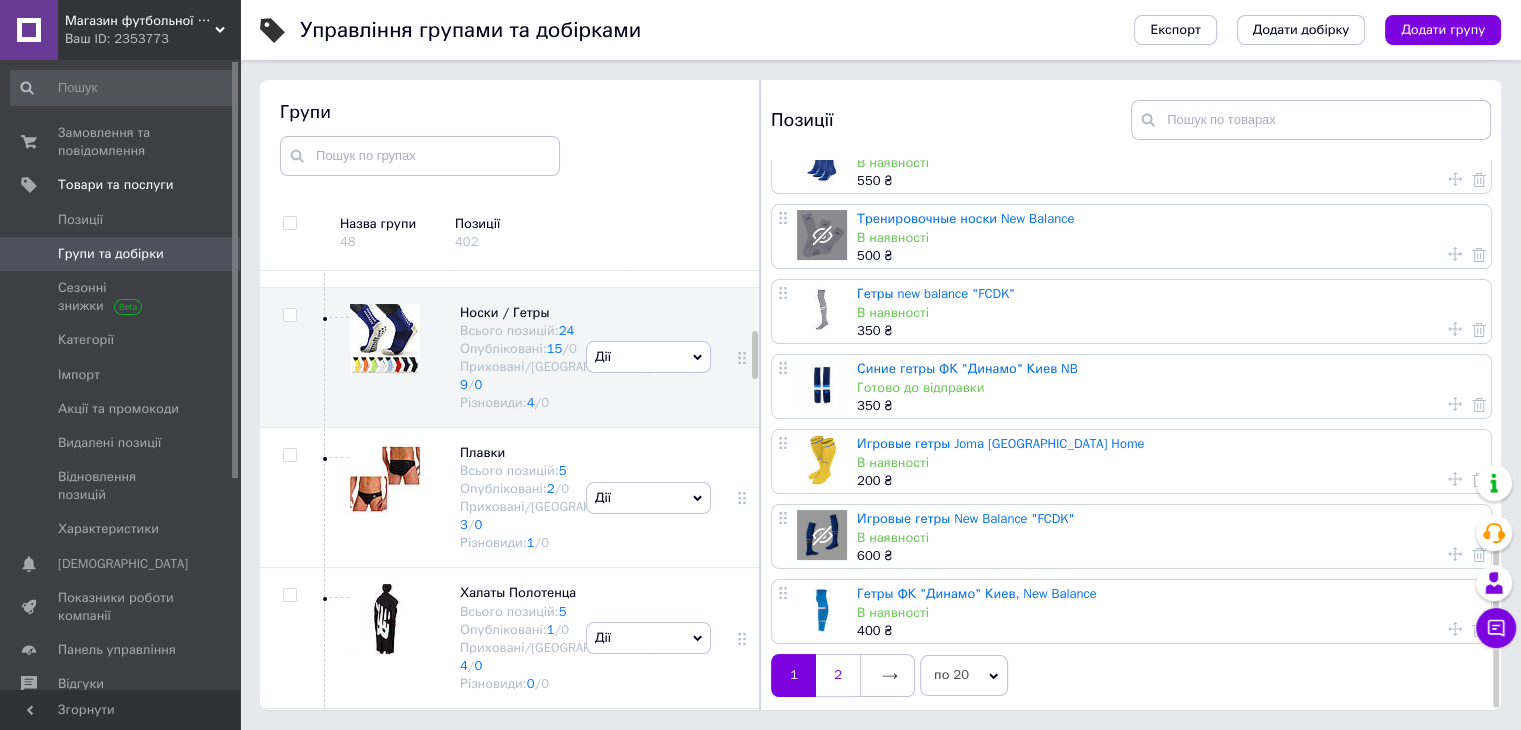 click on "2" at bounding box center [838, 675] 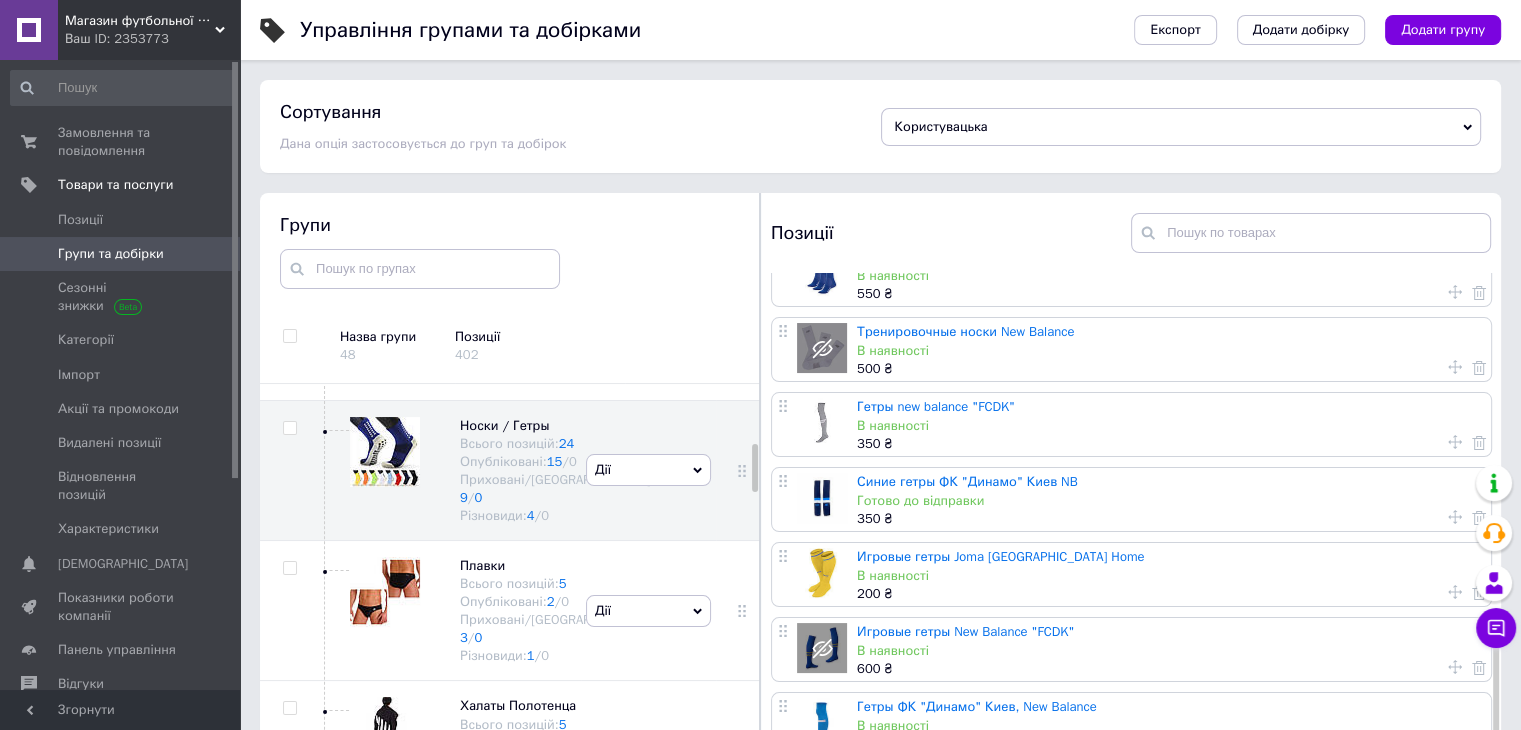 scroll, scrollTop: 0, scrollLeft: 0, axis: both 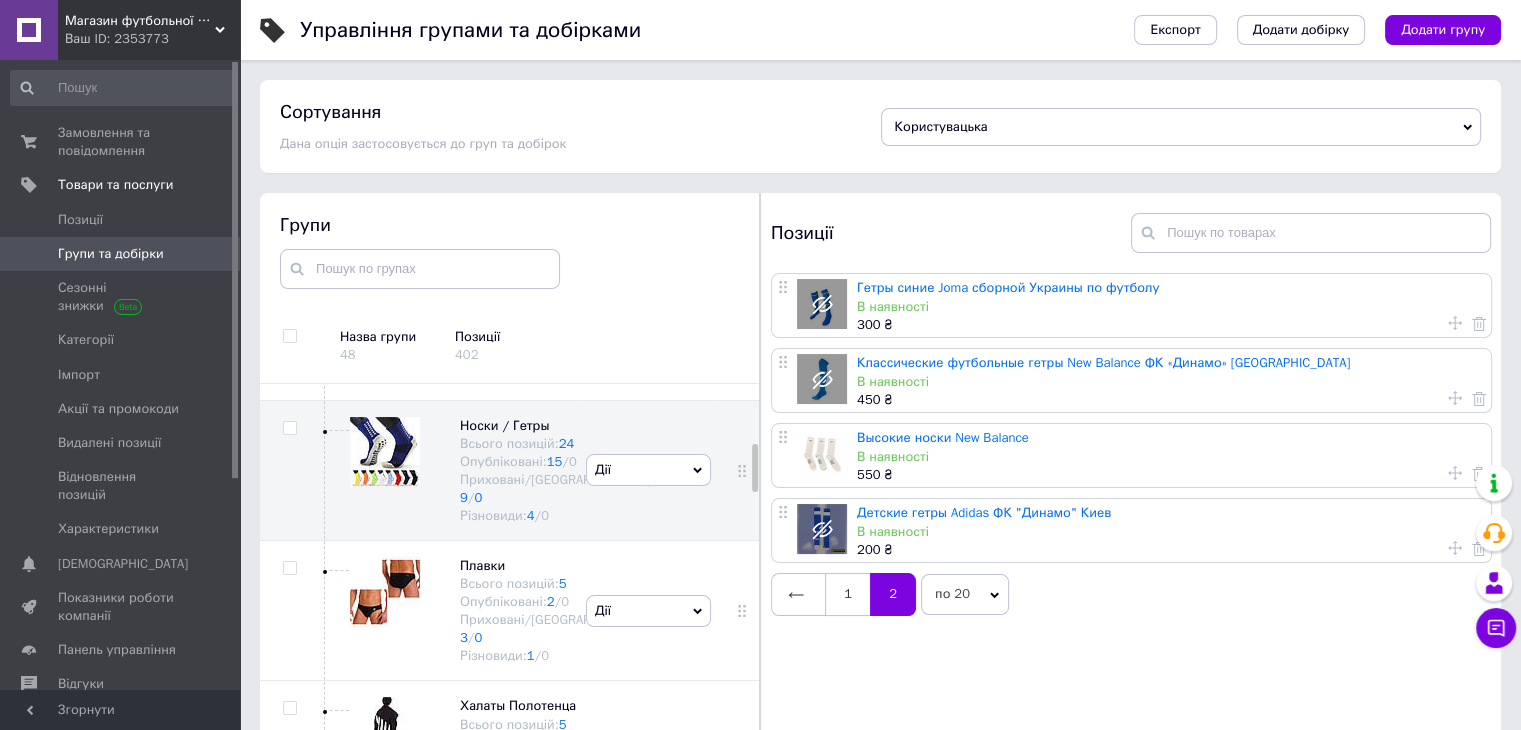 click on "1" at bounding box center [847, 594] 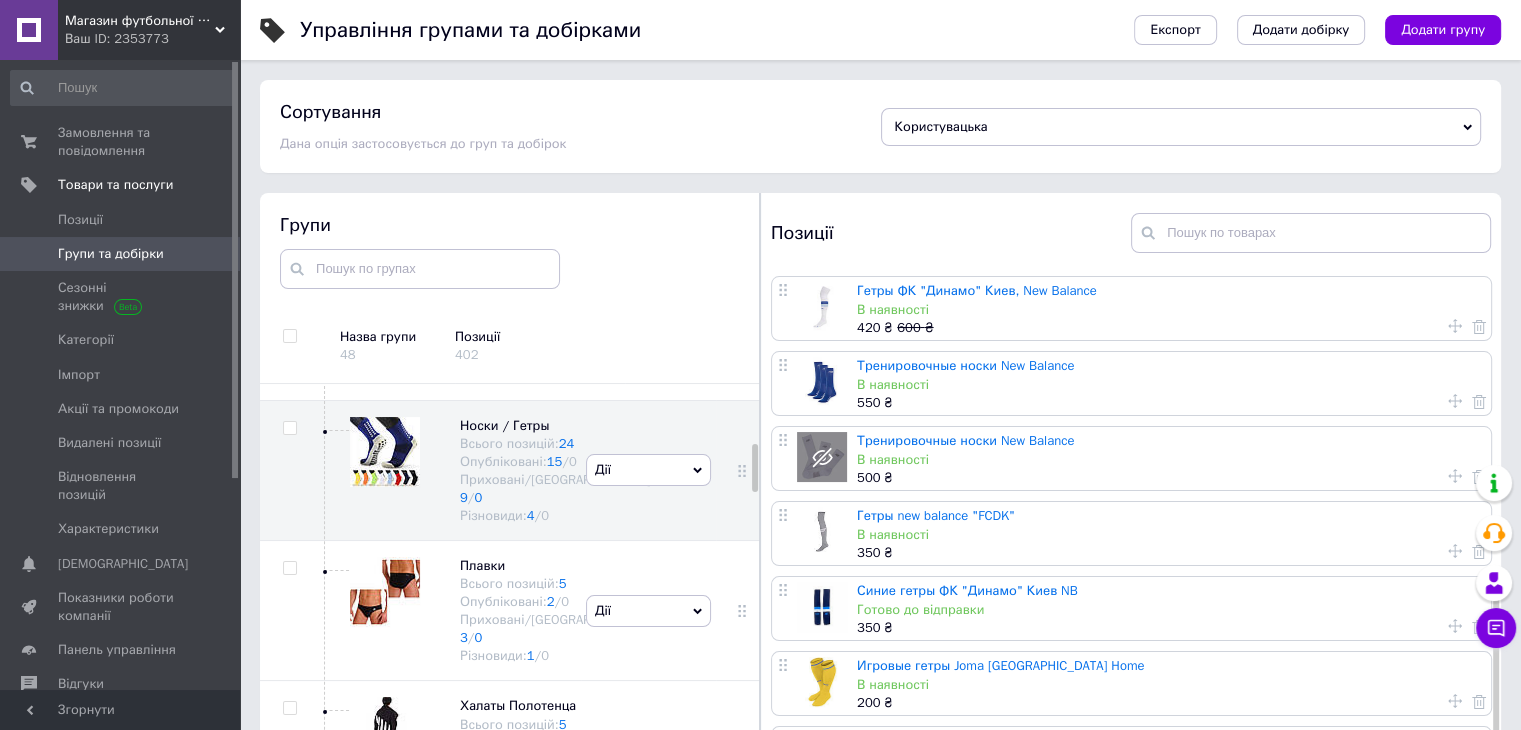 scroll, scrollTop: 1012, scrollLeft: 0, axis: vertical 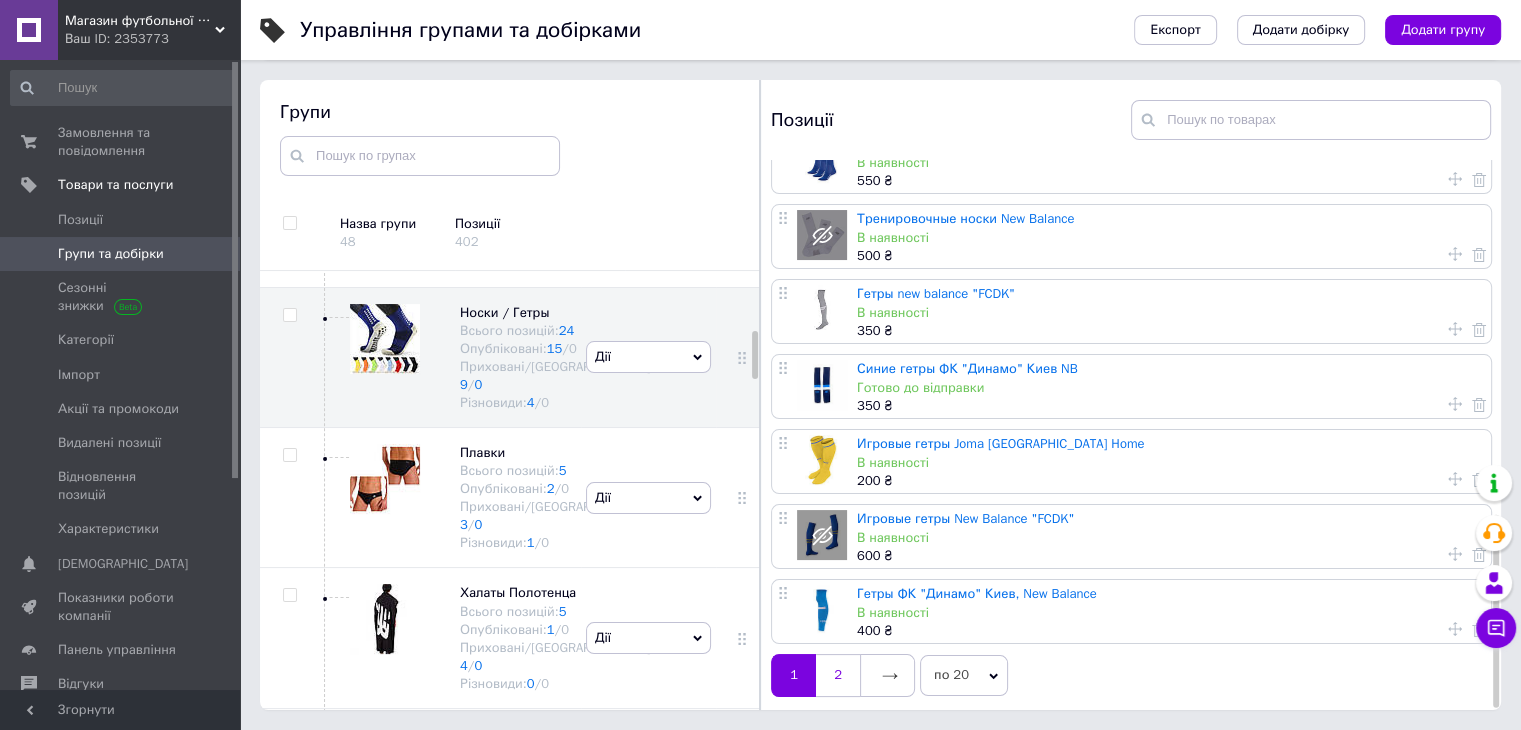 click on "2" at bounding box center [838, 675] 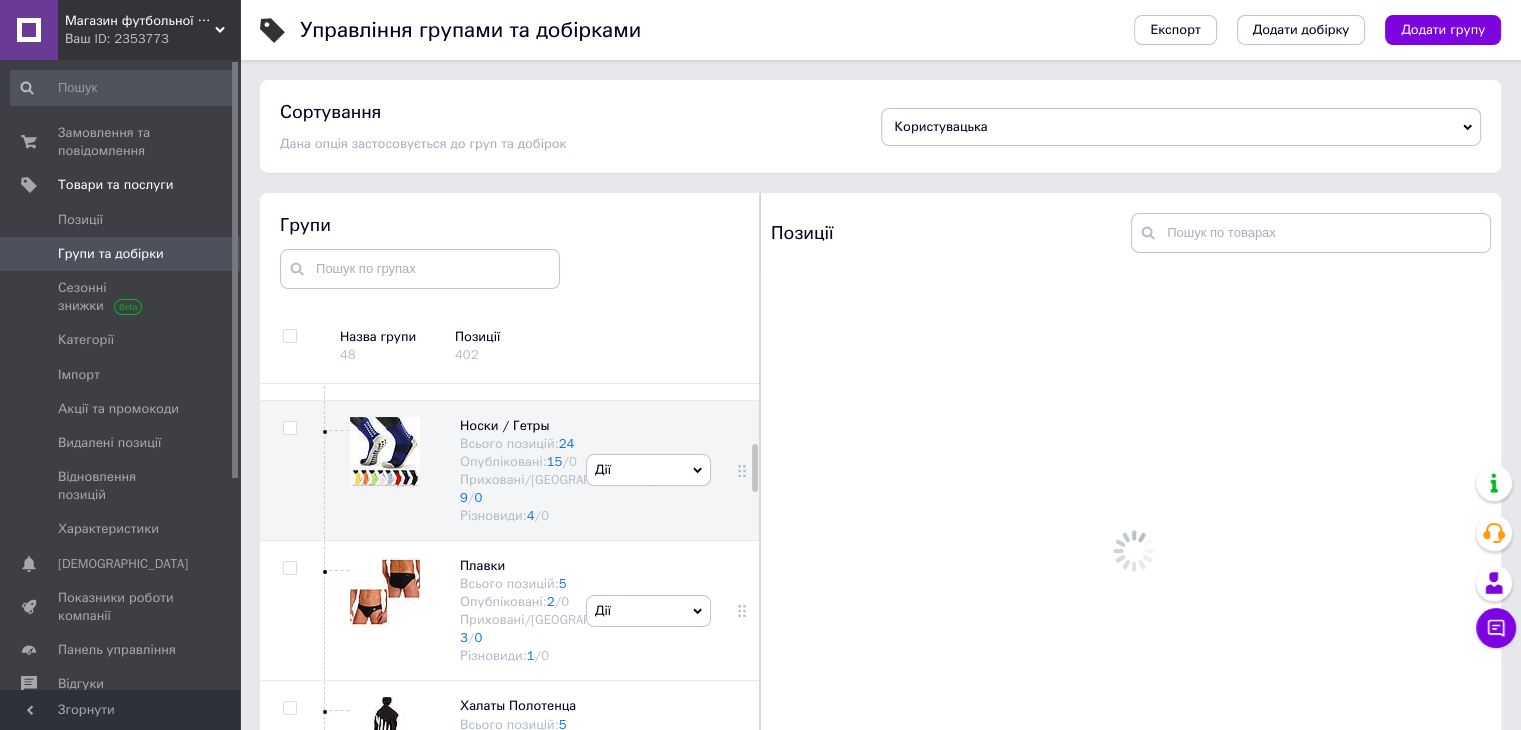 scroll, scrollTop: 0, scrollLeft: 0, axis: both 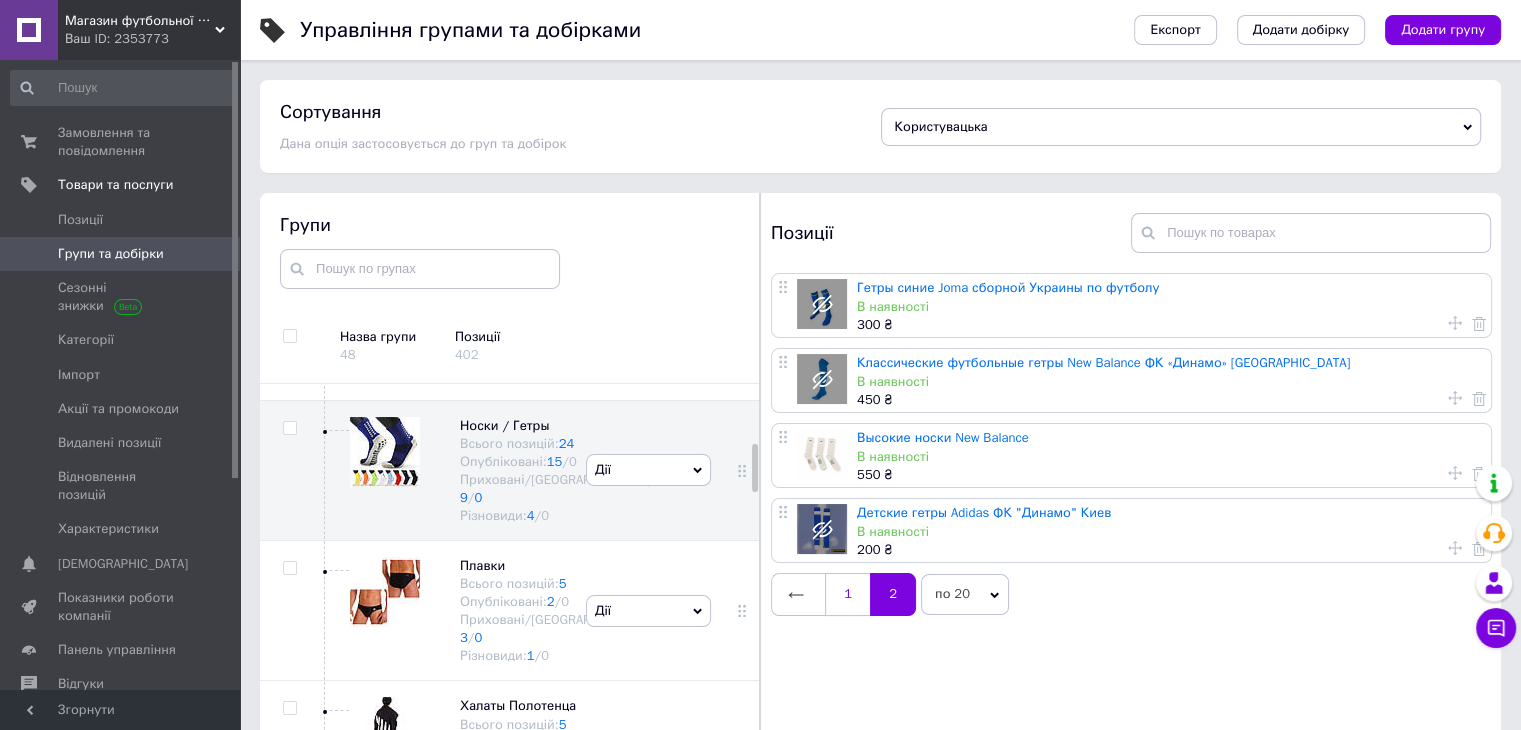 click on "1" at bounding box center (847, 594) 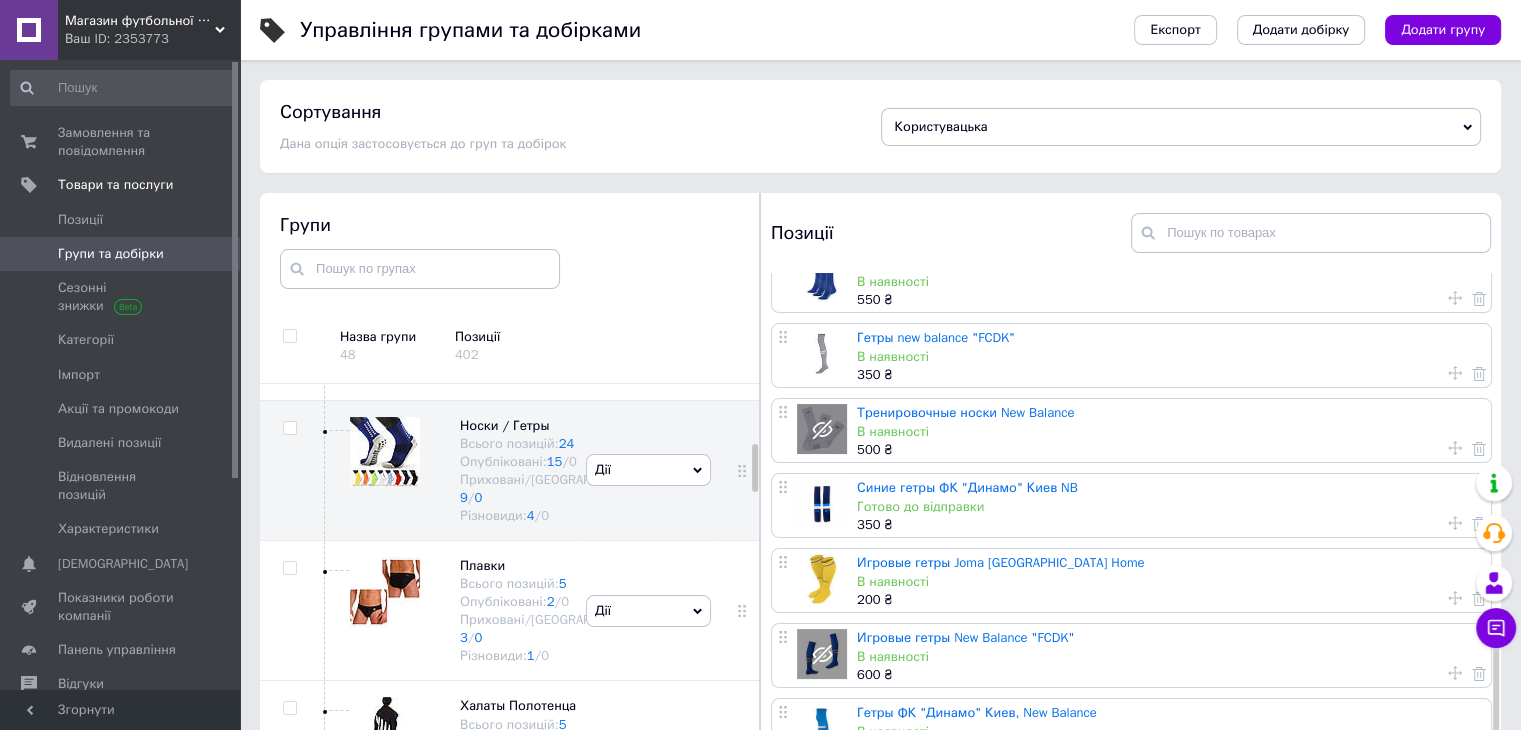 scroll, scrollTop: 1012, scrollLeft: 0, axis: vertical 